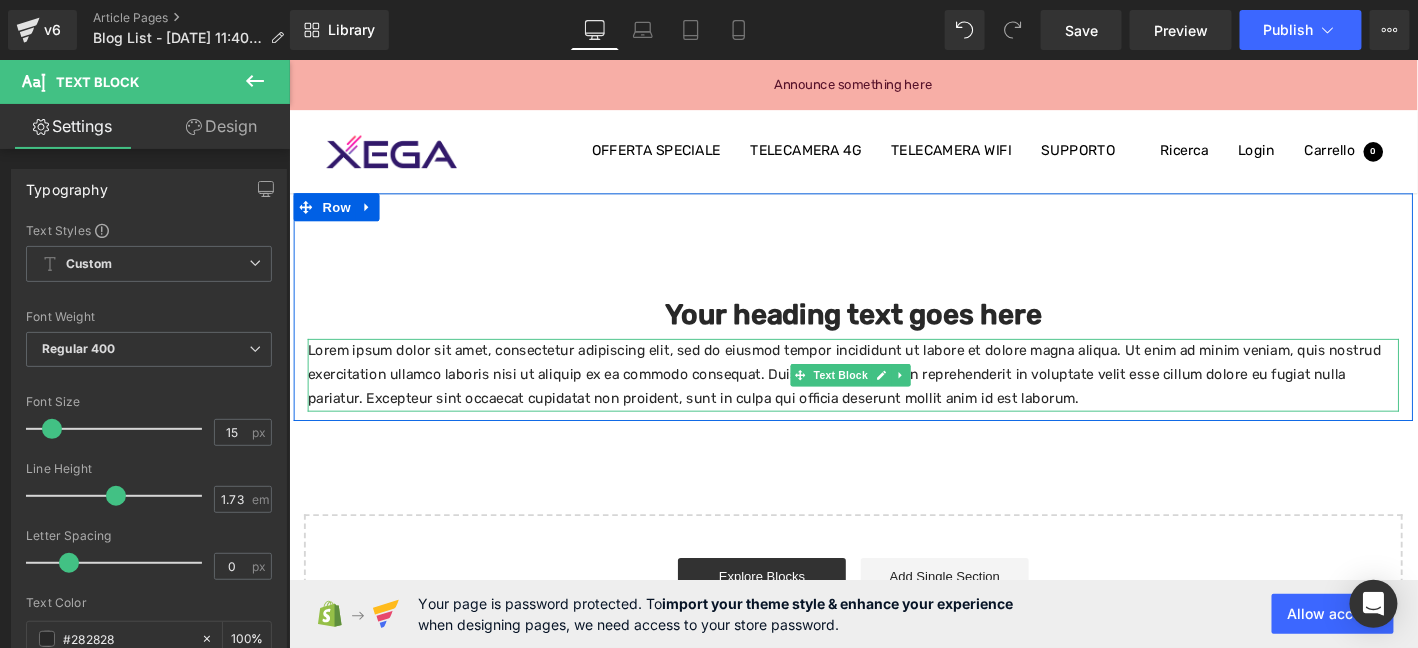 scroll, scrollTop: 0, scrollLeft: 0, axis: both 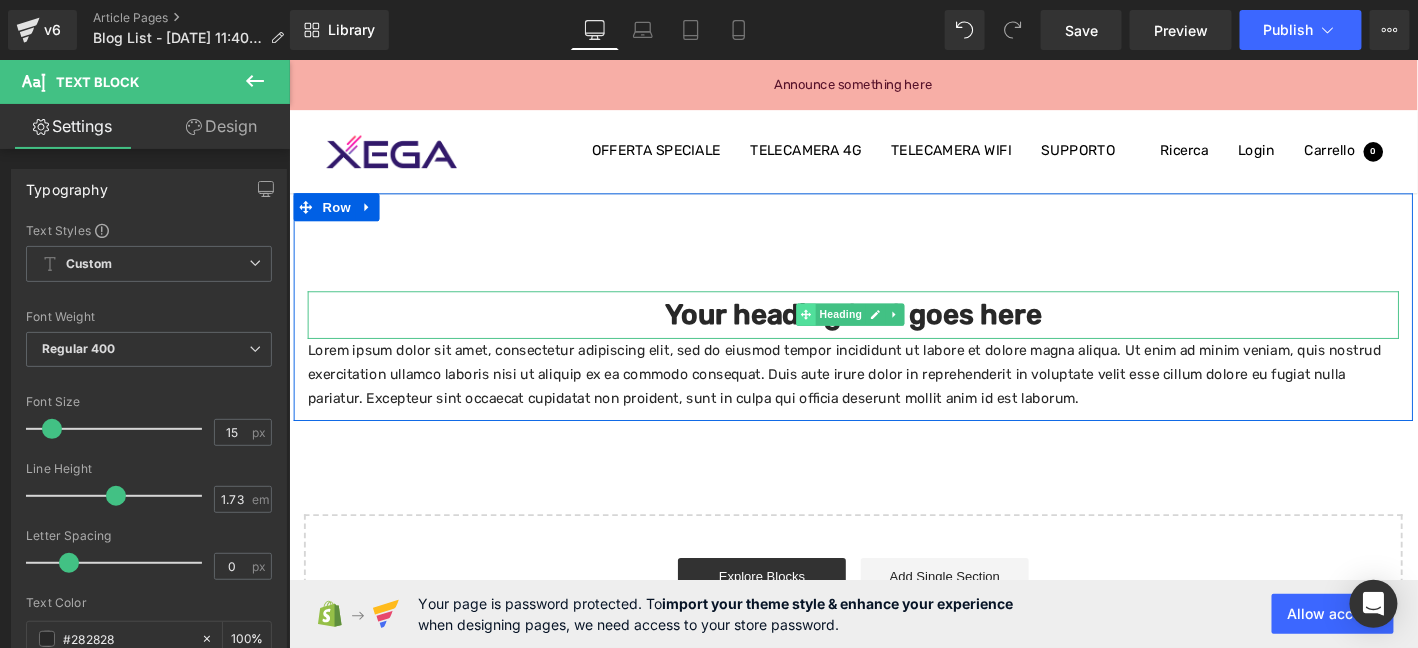 click on "Your heading text goes here" at bounding box center (893, 333) 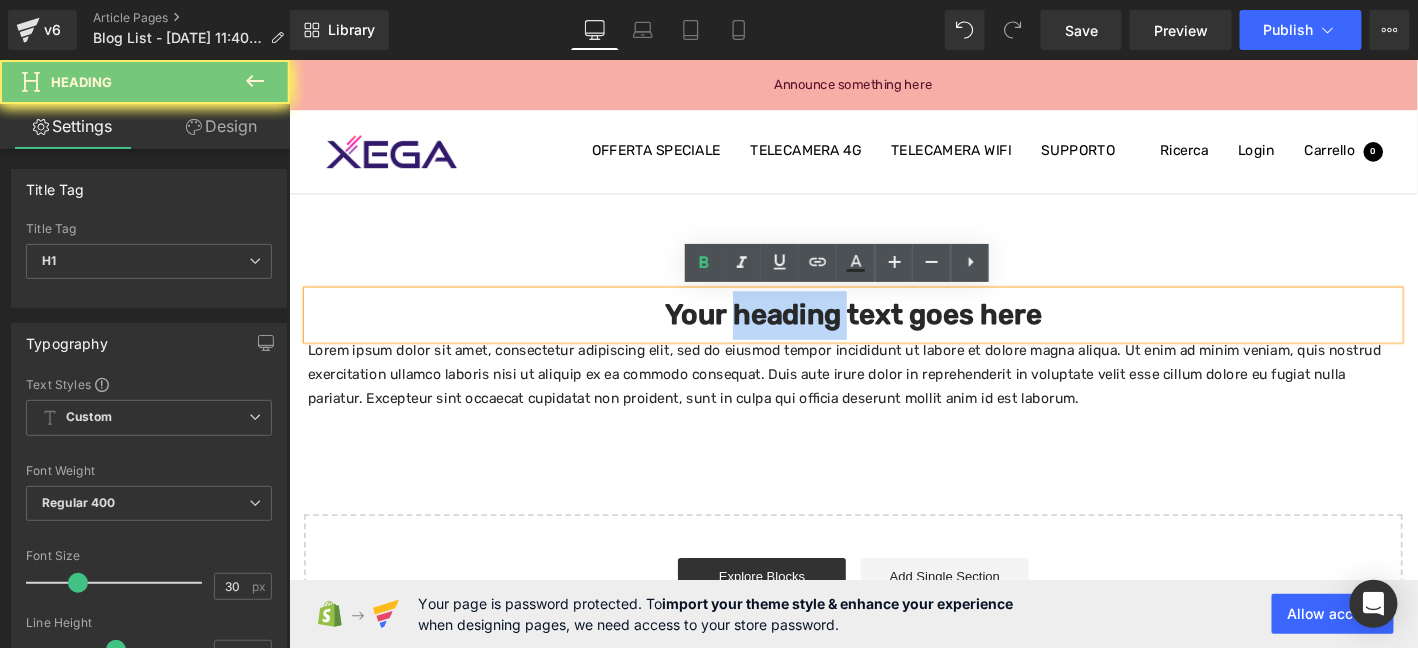 click on "Your heading text goes here" at bounding box center [893, 333] 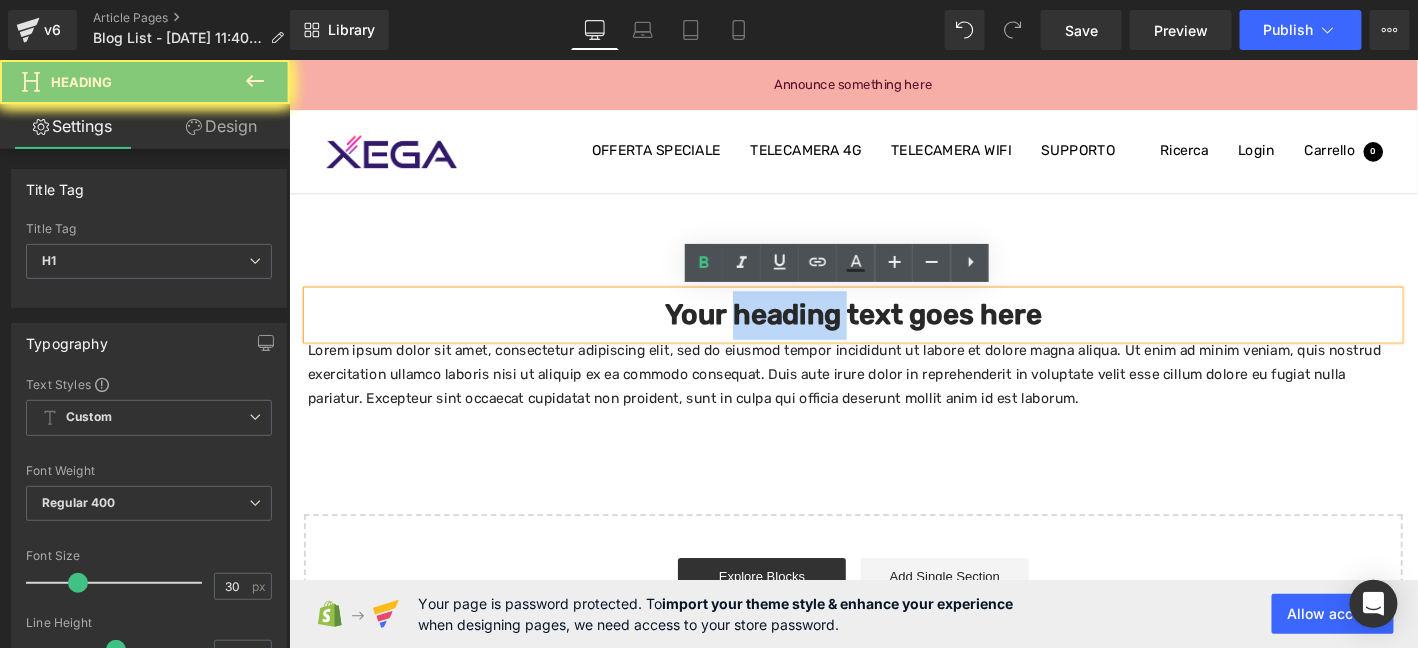 click on "Your heading text goes here" at bounding box center [893, 333] 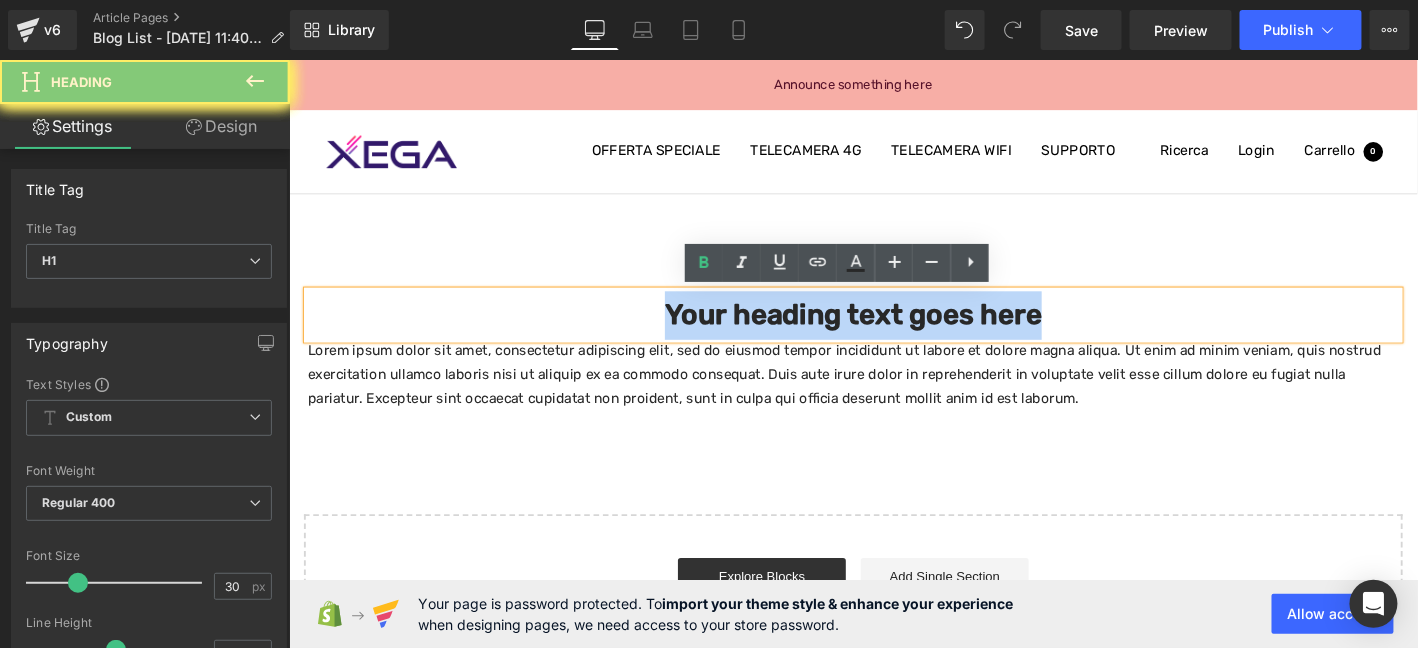 click on "Your heading text goes here" at bounding box center (893, 333) 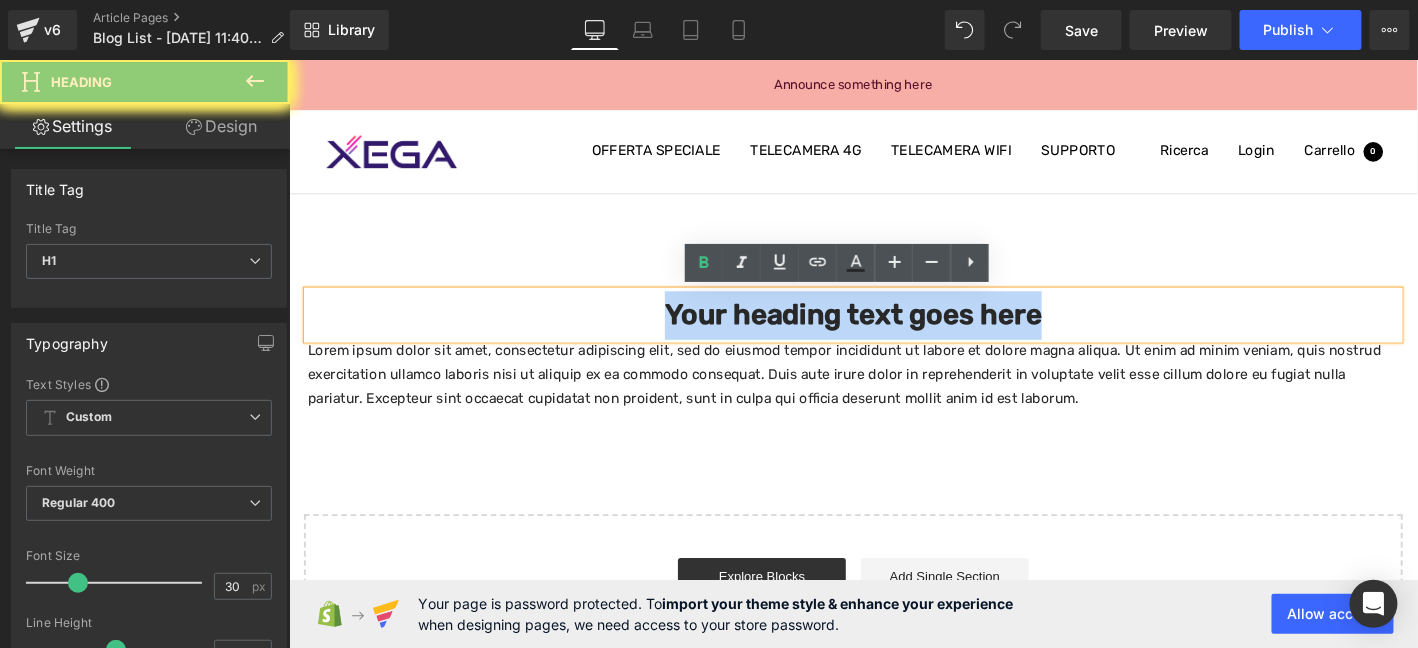 paste 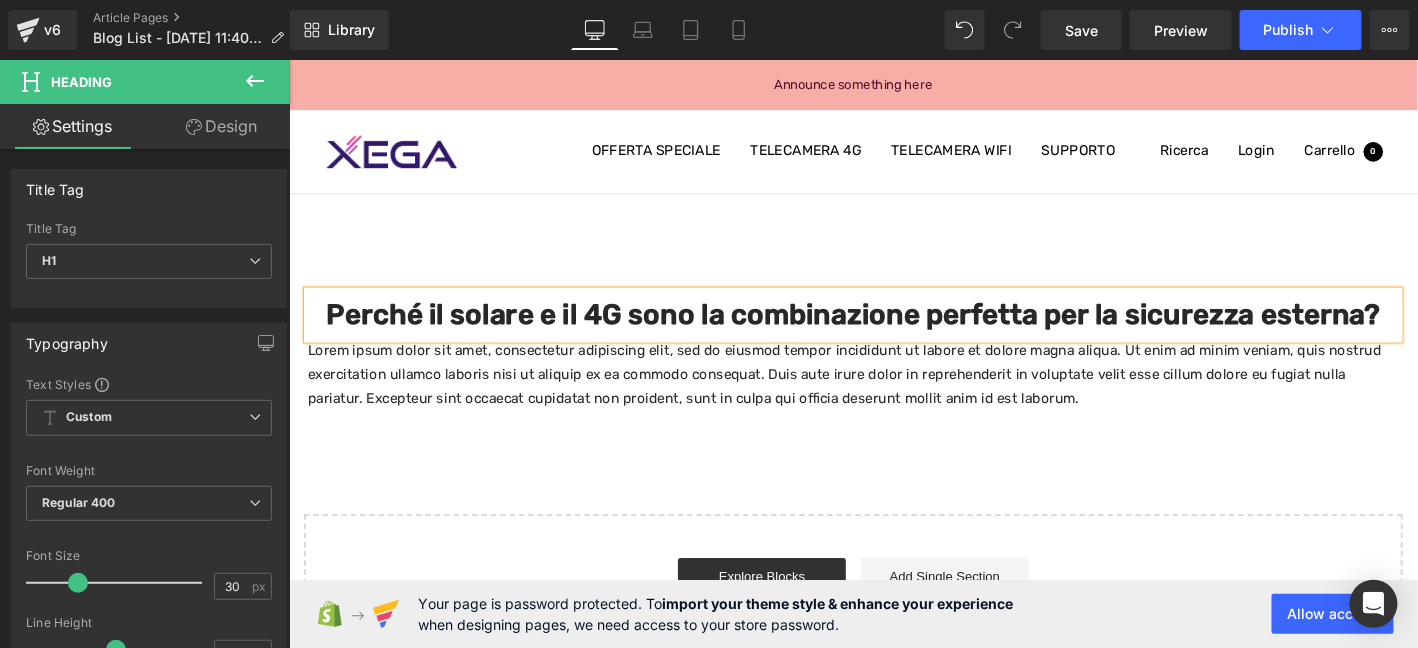 click on "Perché il solare e il 4G sono la combinazione perfetta per la sicurezza esterna?" at bounding box center (893, 333) 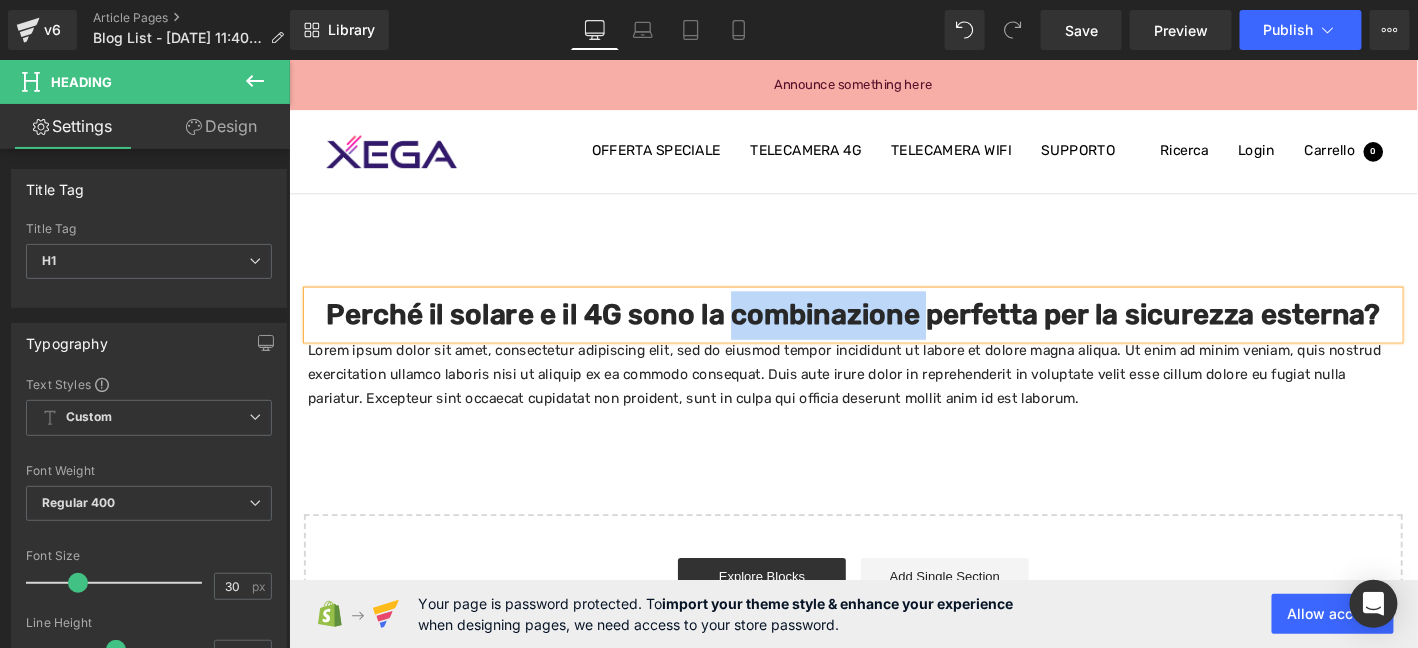 click on "Perché il solare e il 4G sono la combinazione perfetta per la sicurezza esterna?" at bounding box center (893, 333) 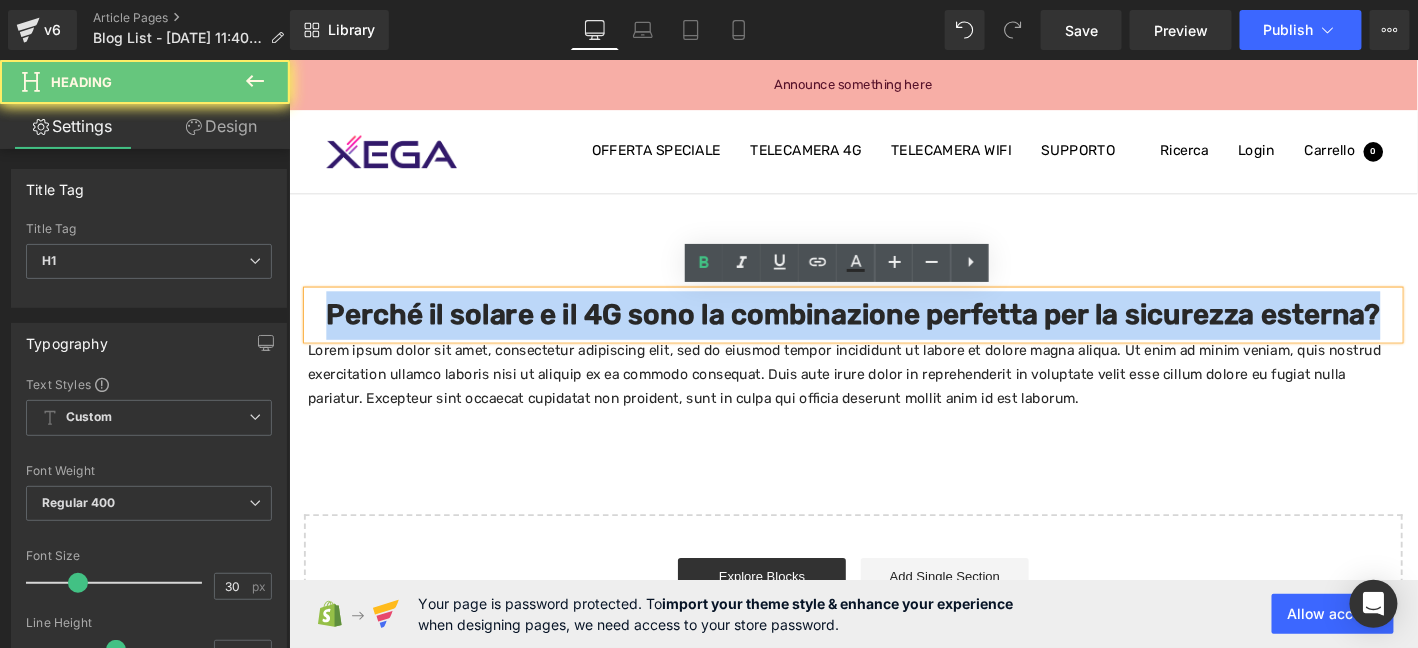 click on "Perché il solare e il 4G sono la combinazione perfetta per la sicurezza esterna?" at bounding box center (893, 333) 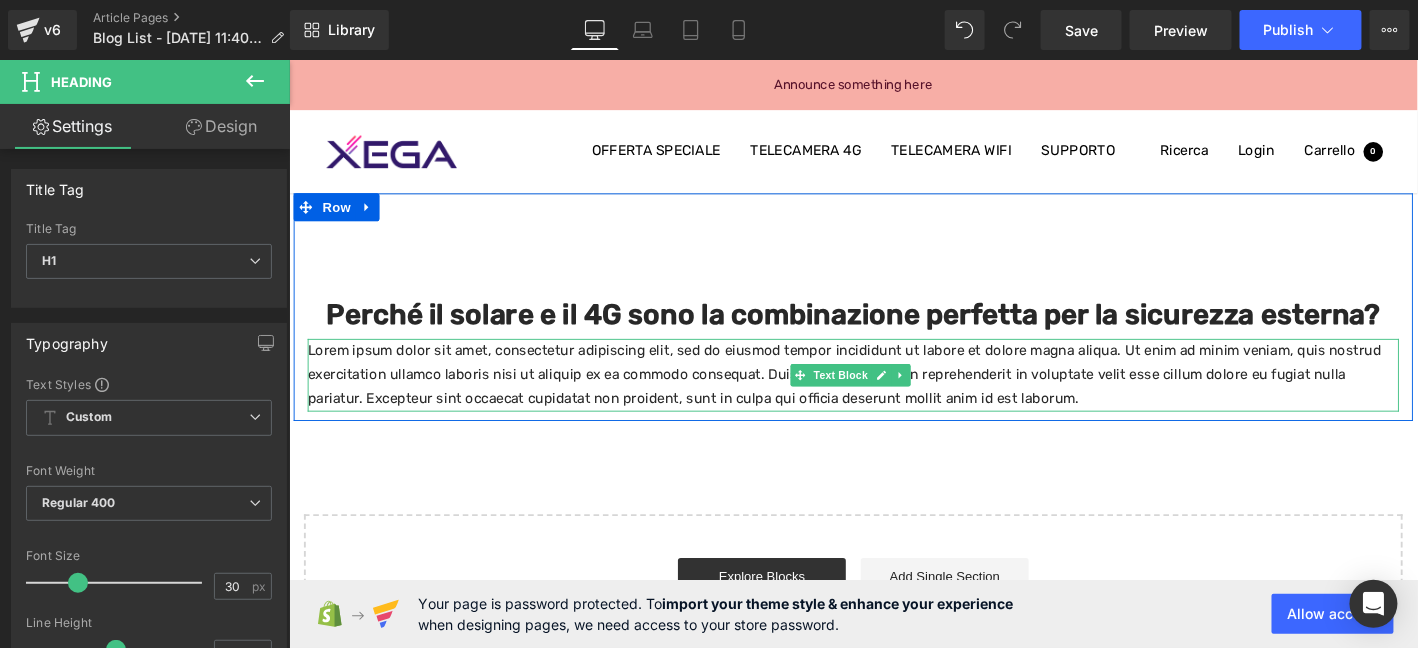 click on "Lorem ipsum dolor sit amet, consectetur adipiscing elit, sed do eiusmod tempor incididunt ut labore et dolore magna aliqua. Ut enim ad minim veniam, quis nostrud exercitation ullamco laboris nisi ut aliquip ex ea commodo consequat. Duis aute irure dolor in reprehenderit in voluptate velit esse cillum dolore eu fugiat nulla pariatur. Excepteur sint occaecat cupidatat non proident, sunt in culpa qui officia deserunt mollit anim id est laborum." at bounding box center [893, 397] 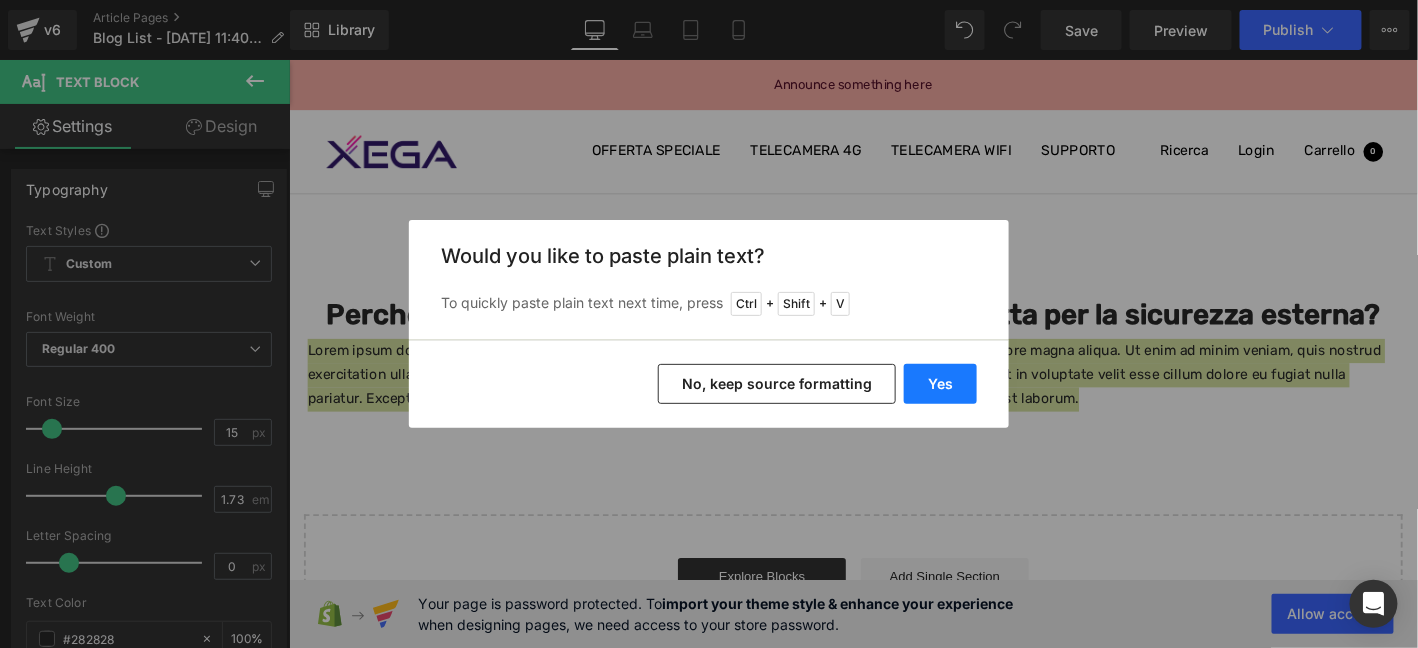 click on "Yes" at bounding box center [940, 384] 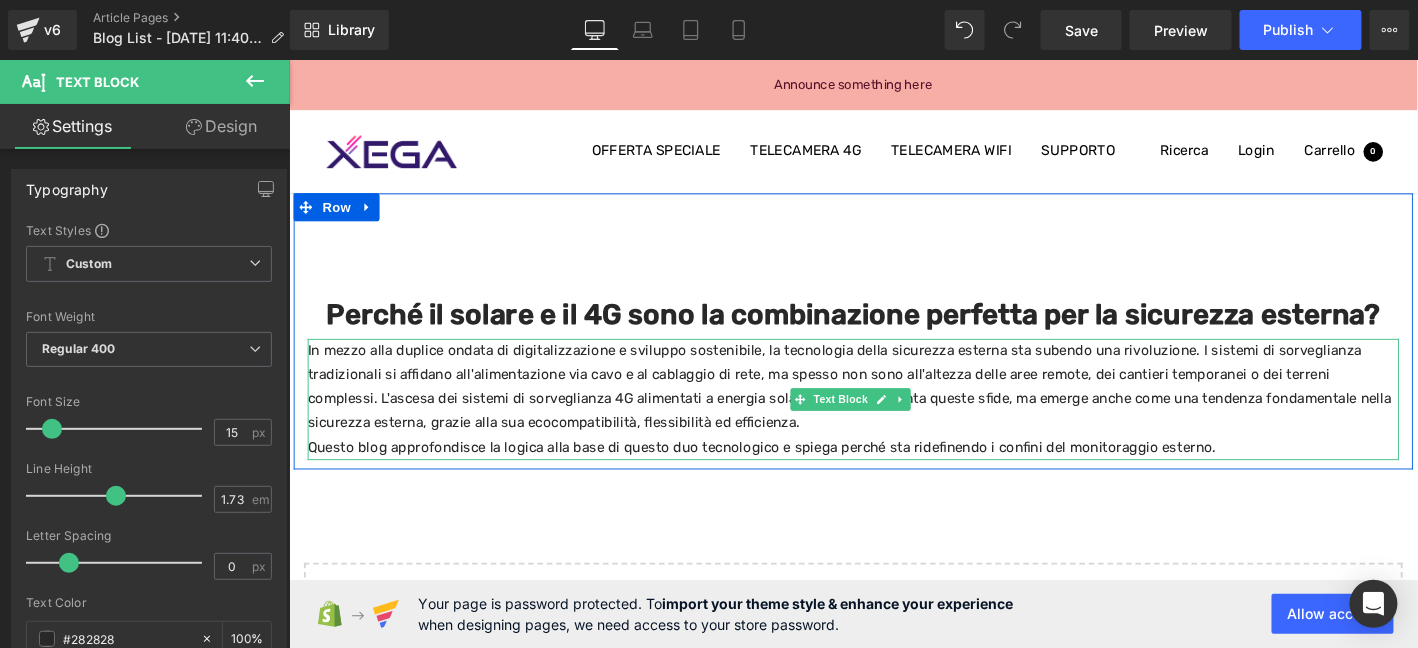 click on "In mezzo alla duplice ondata di digitalizzazione e sviluppo sostenibile, la tecnologia della sicurezza esterna sta subendo una rivoluzione. I sistemi di sorveglianza tradizionali si affidano all'alimentazione via cavo e al cablaggio di rete, ma spesso non sono all'altezza delle aree remote, dei cantieri temporanei o dei terreni complessi. L'ascesa dei sistemi di sorveglianza 4G alimentati a energia solare non solo affronta queste sfide, ma emerge anche come una tendenza fondamentale nella sicurezza esterna, grazie alla sua ecocompatibilità, flessibilità ed efficienza." at bounding box center (893, 410) 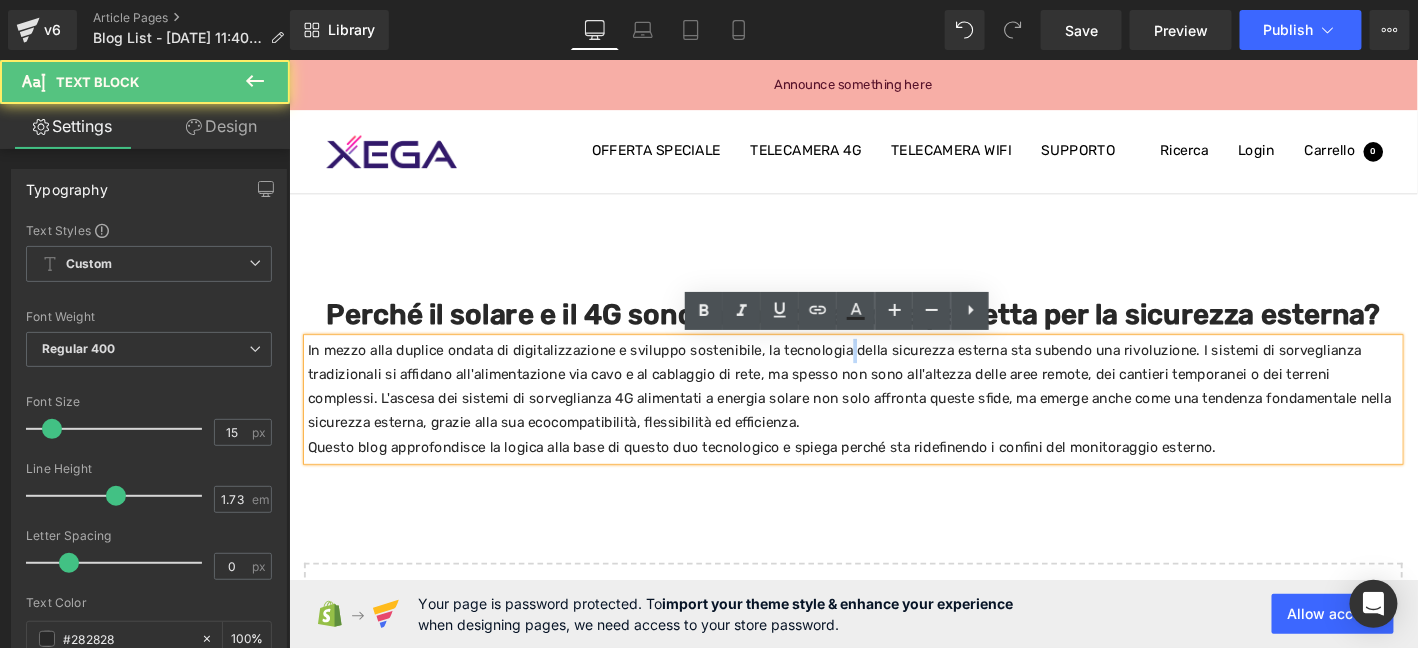 click on "In mezzo alla duplice ondata di digitalizzazione e sviluppo sostenibile, la tecnologia della sicurezza esterna sta subendo una rivoluzione. I sistemi di sorveglianza tradizionali si affidano all'alimentazione via cavo e al cablaggio di rete, ma spesso non sono all'altezza delle aree remote, dei cantieri temporanei o dei terreni complessi. L'ascesa dei sistemi di sorveglianza 4G alimentati a energia solare non solo affronta queste sfide, ma emerge anche come una tendenza fondamentale nella sicurezza esterna, grazie alla sua ecocompatibilità, flessibilità ed efficienza." at bounding box center [893, 410] 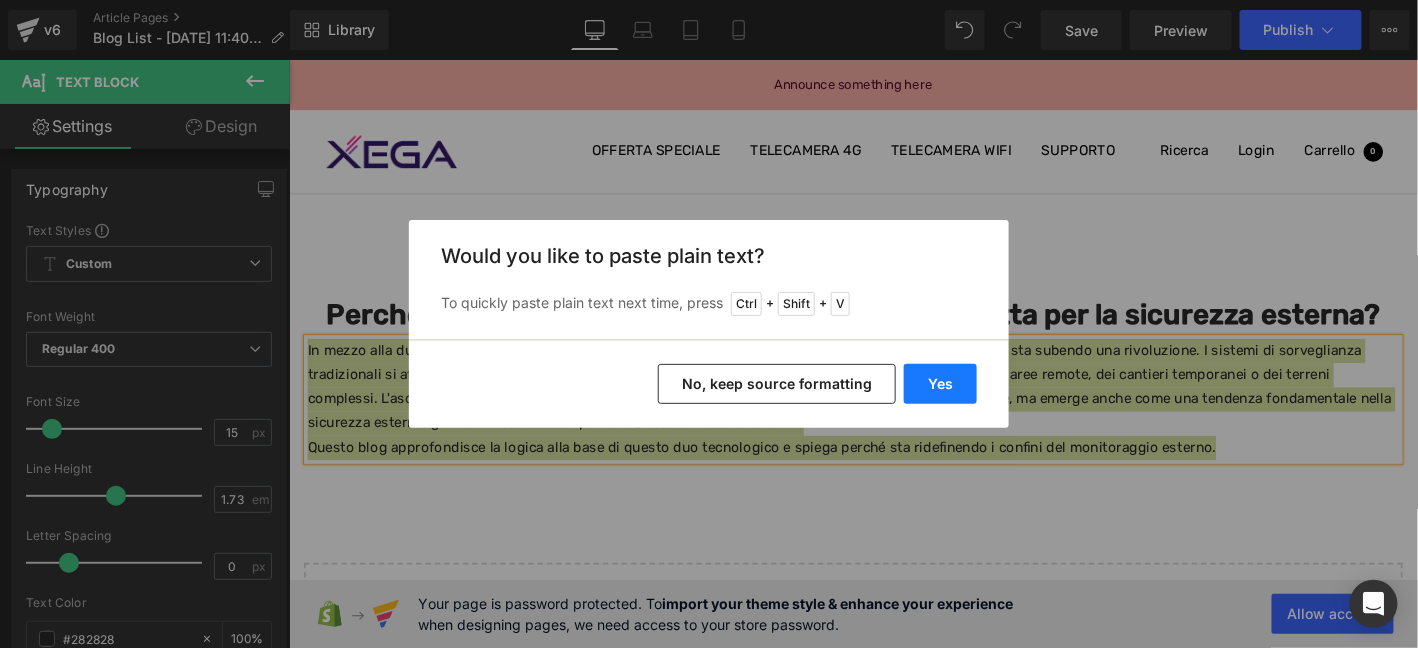 click on "Yes" at bounding box center (940, 384) 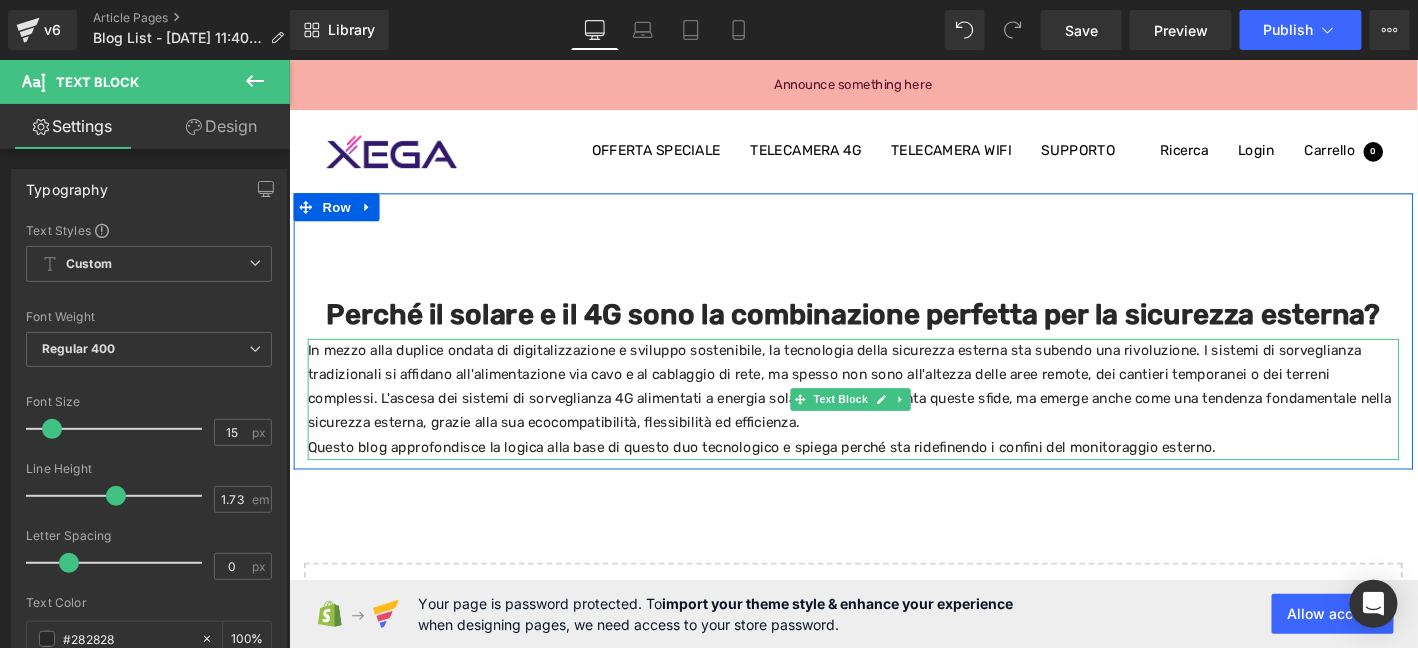 drag, startPoint x: 388, startPoint y: 401, endPoint x: 386, endPoint y: 388, distance: 13.152946 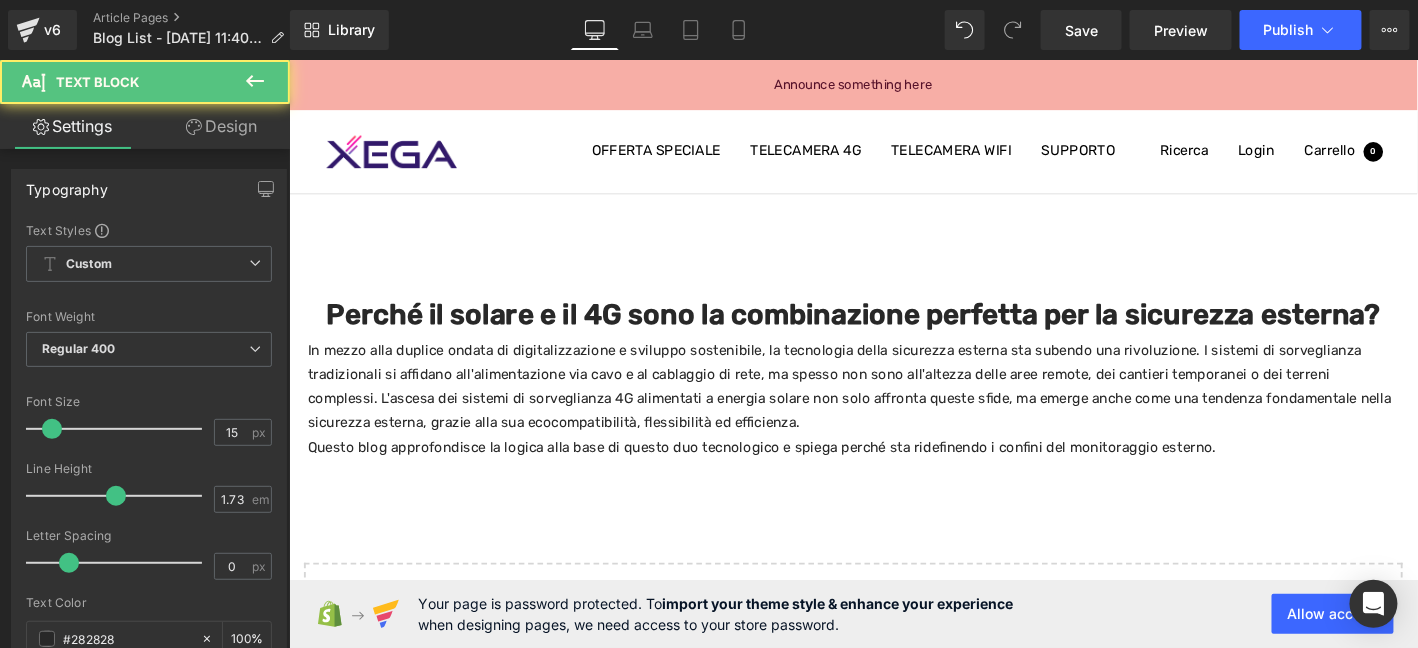 click on "Design" at bounding box center (221, 126) 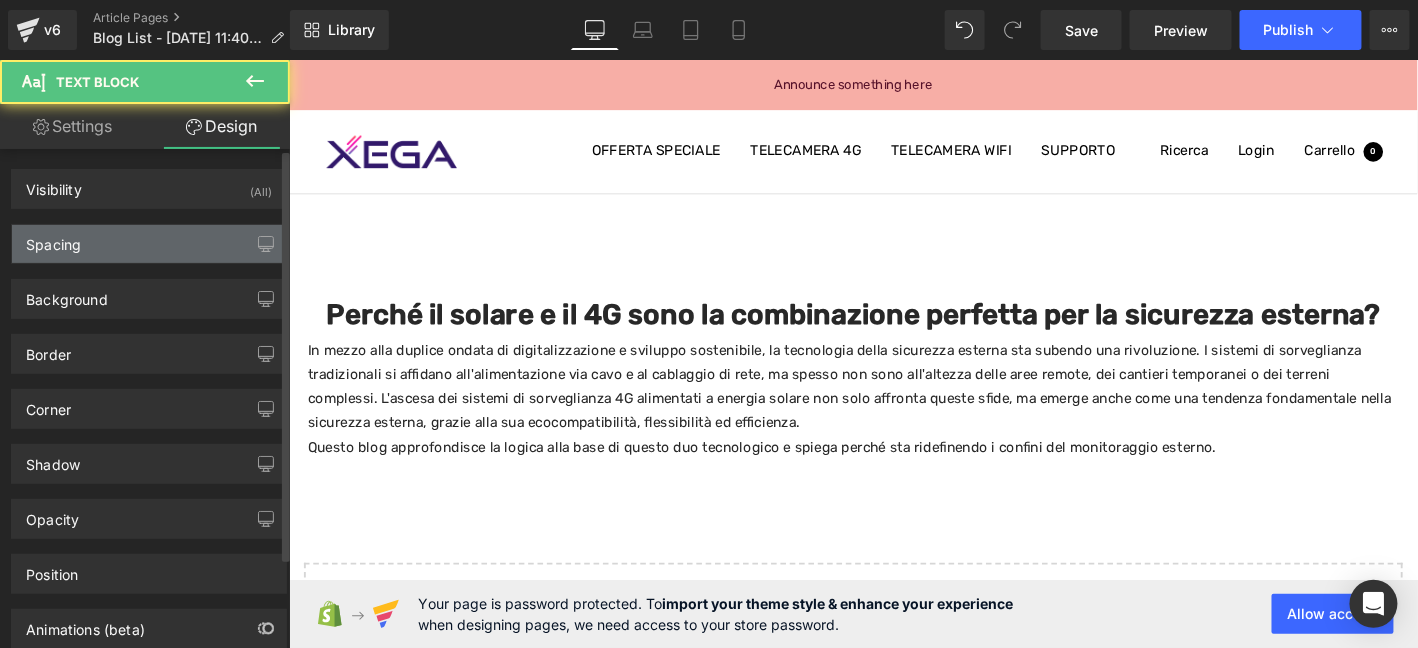 click on "Spacing" at bounding box center (149, 244) 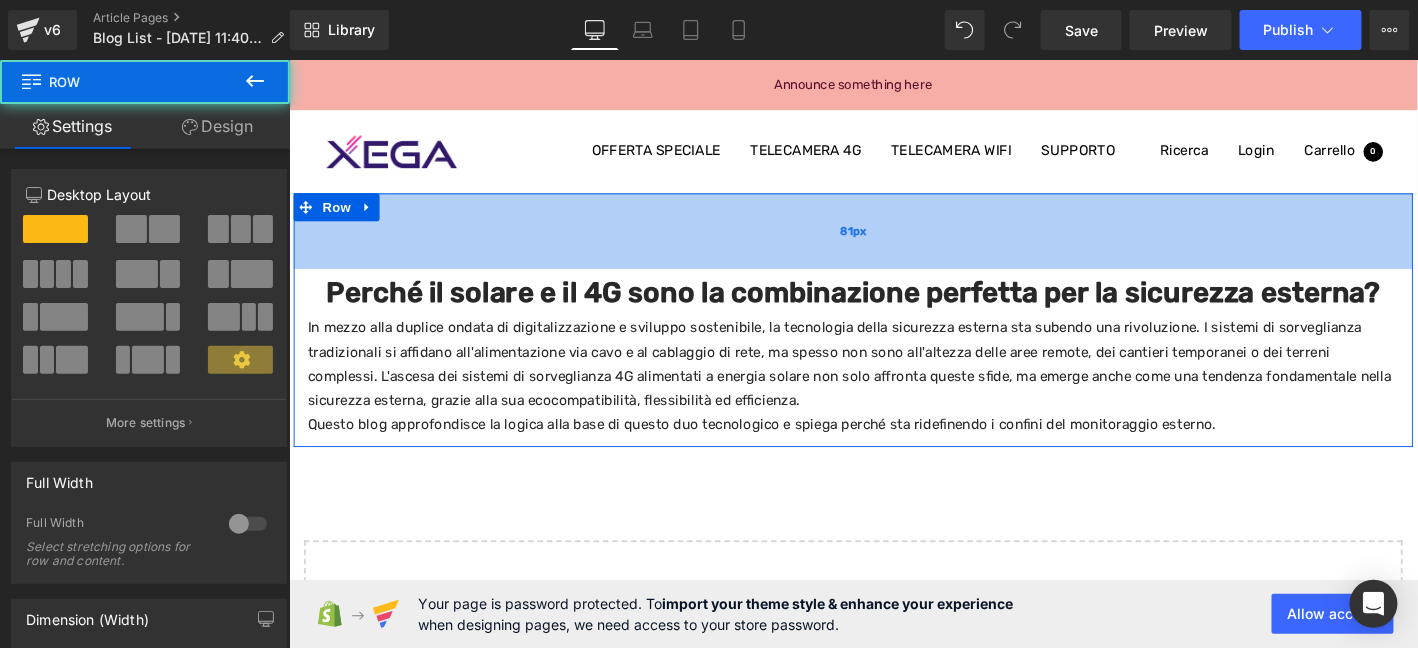 drag, startPoint x: 625, startPoint y: 263, endPoint x: 654, endPoint y: 240, distance: 37.01351 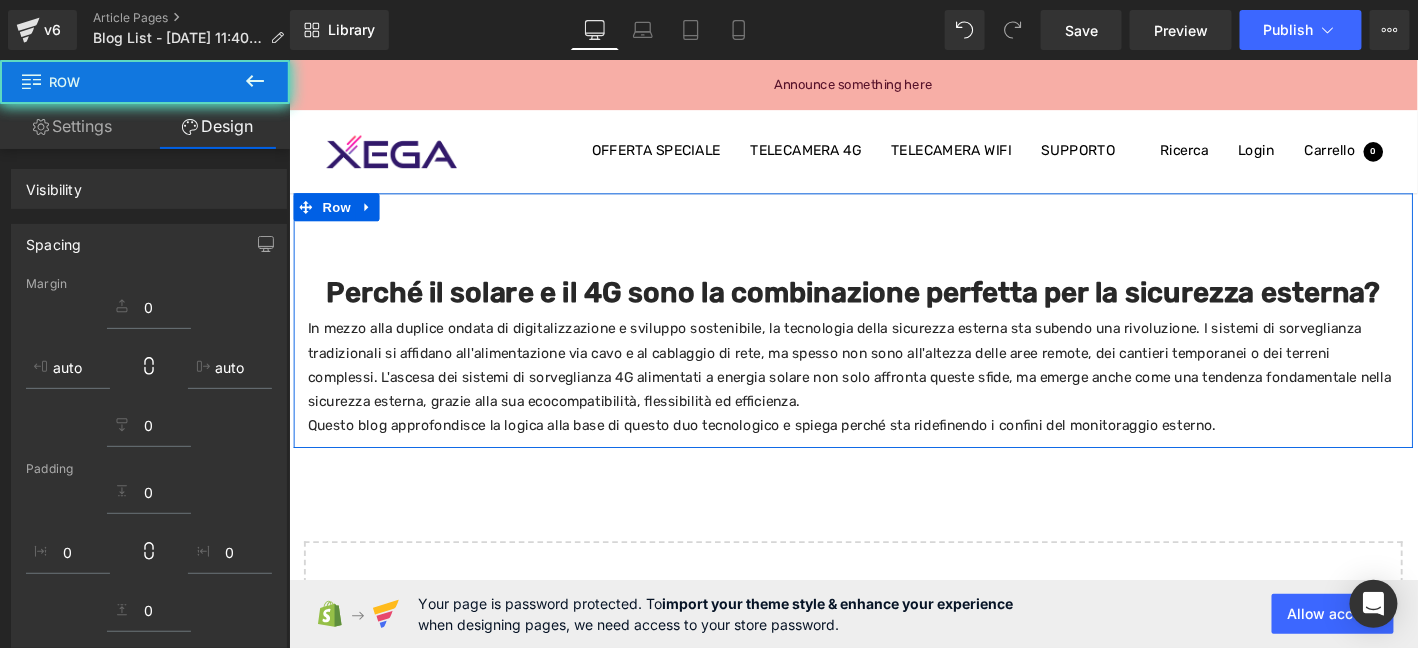 click on "Perché il solare e il 4G sono la combinazione perfetta per la sicurezza esterna?" at bounding box center (893, 310) 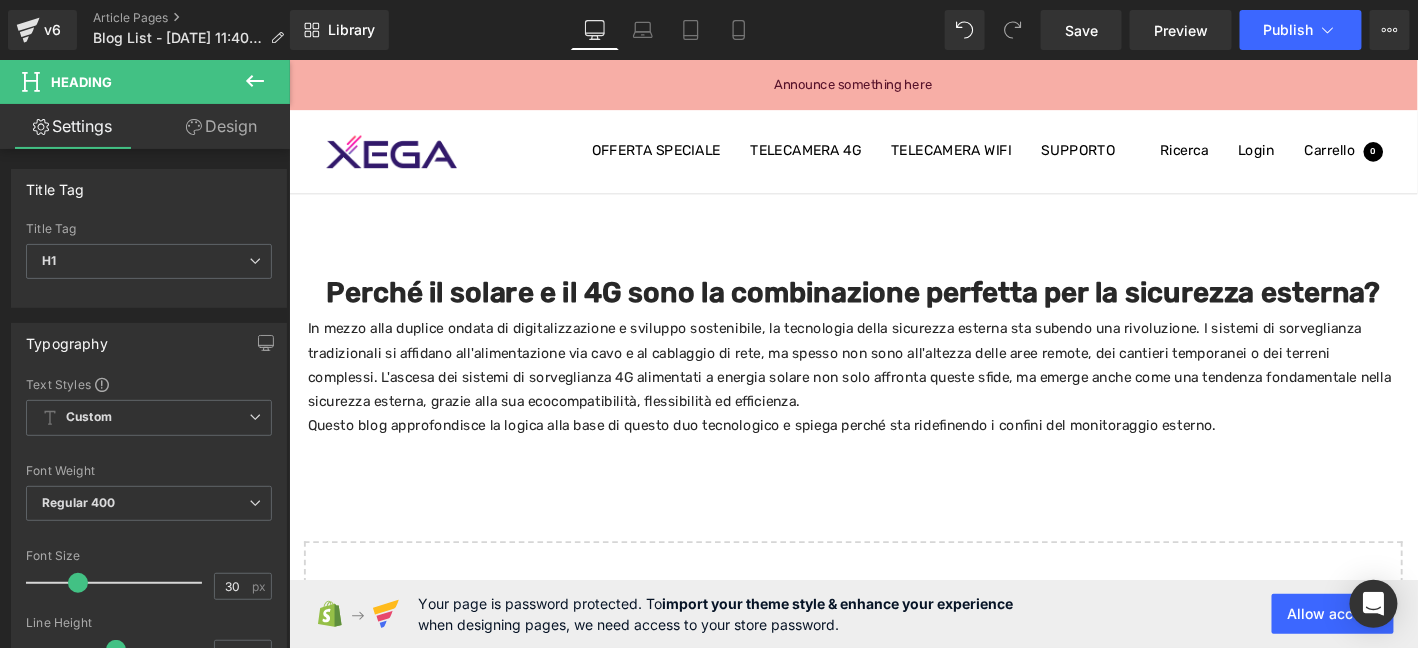 click on "Design" at bounding box center (221, 126) 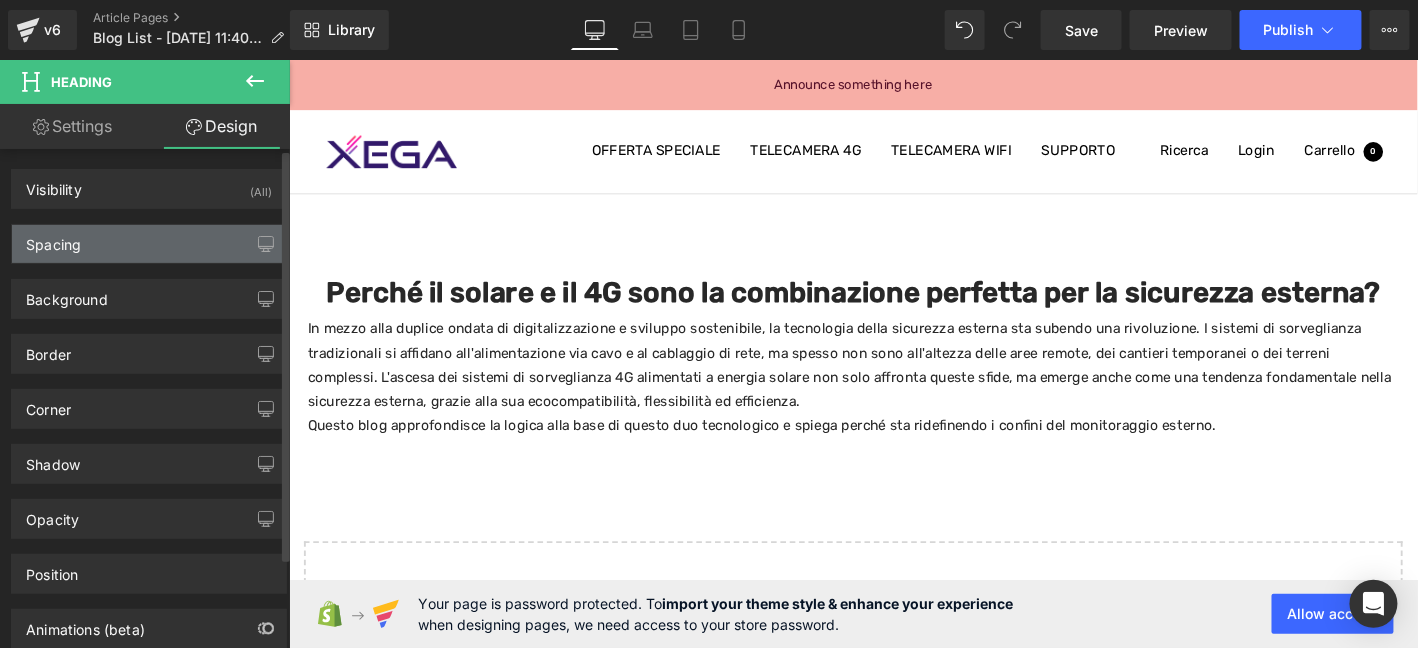 click on "Spacing" at bounding box center [149, 244] 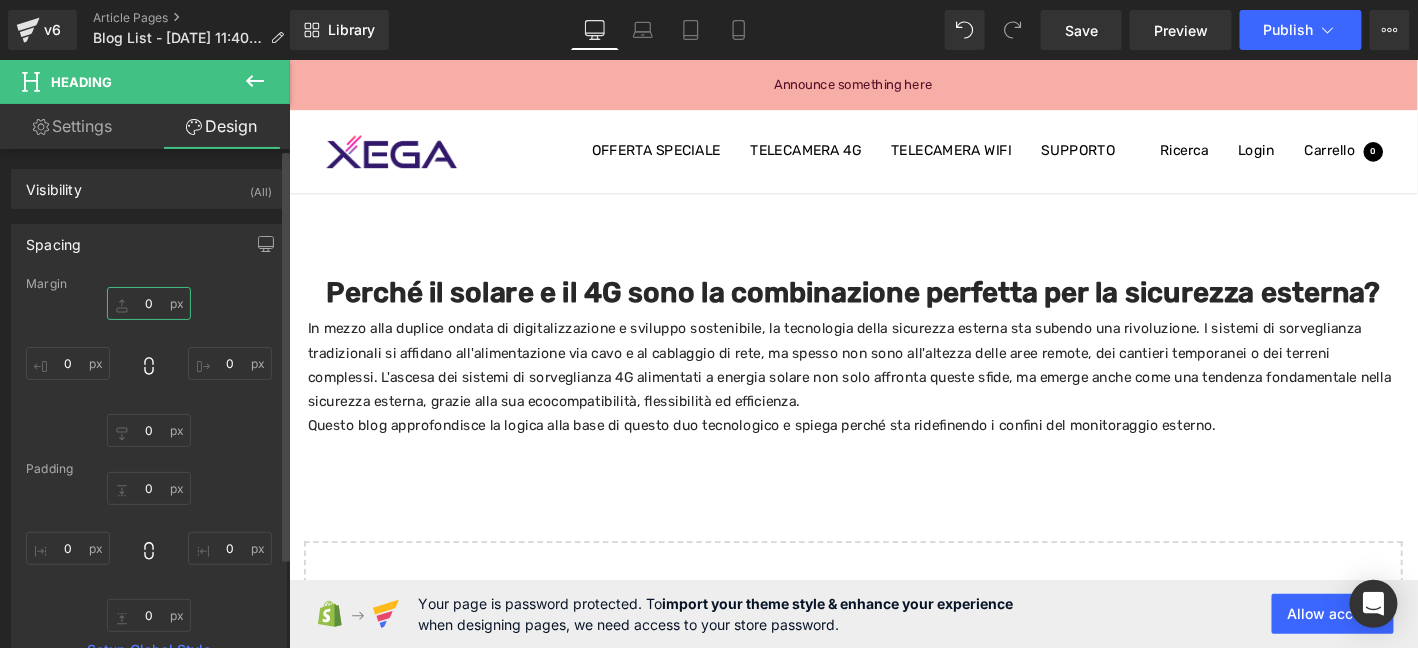 click on "0" at bounding box center (149, 303) 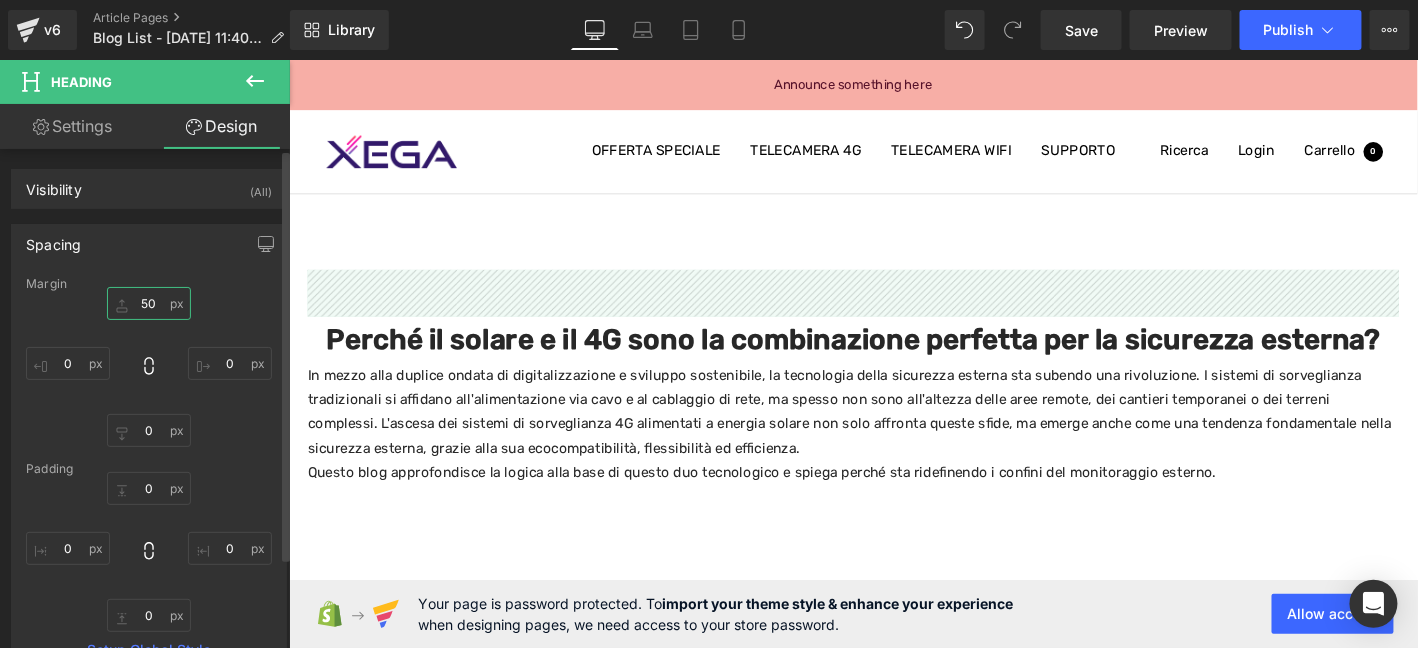 click on "50" at bounding box center (149, 303) 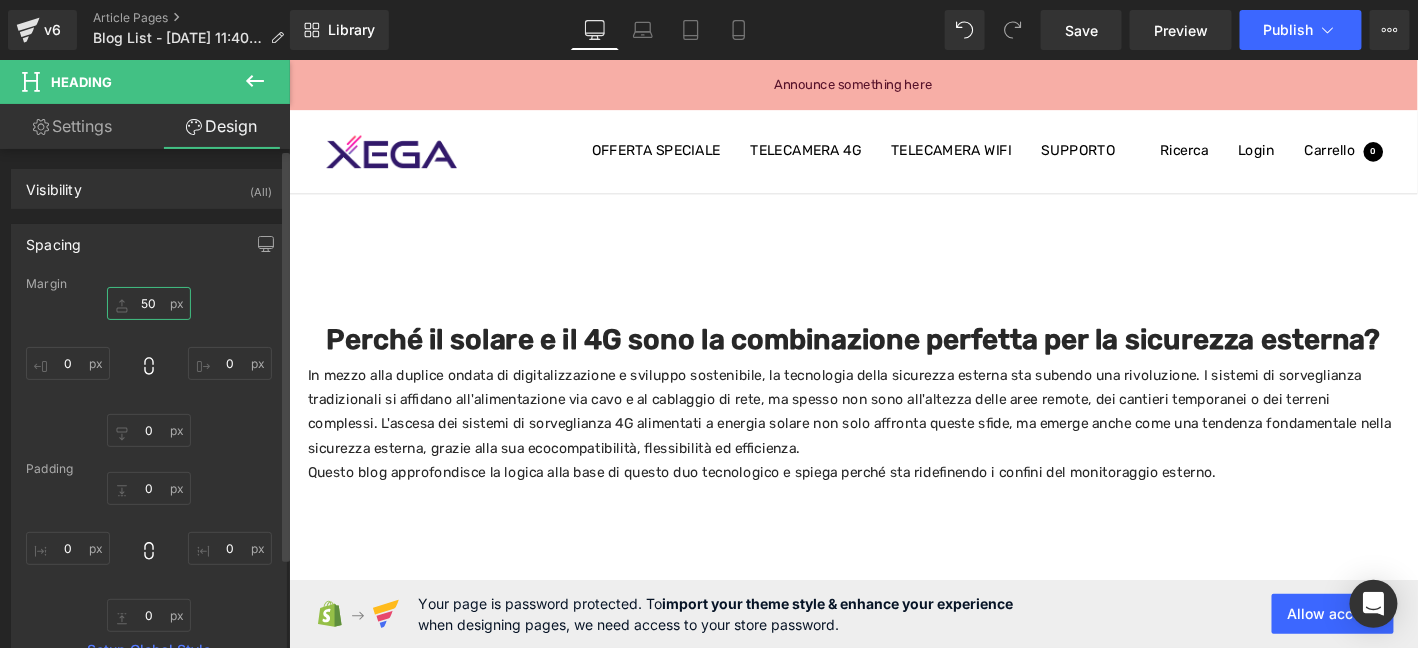 click on "50" at bounding box center (149, 303) 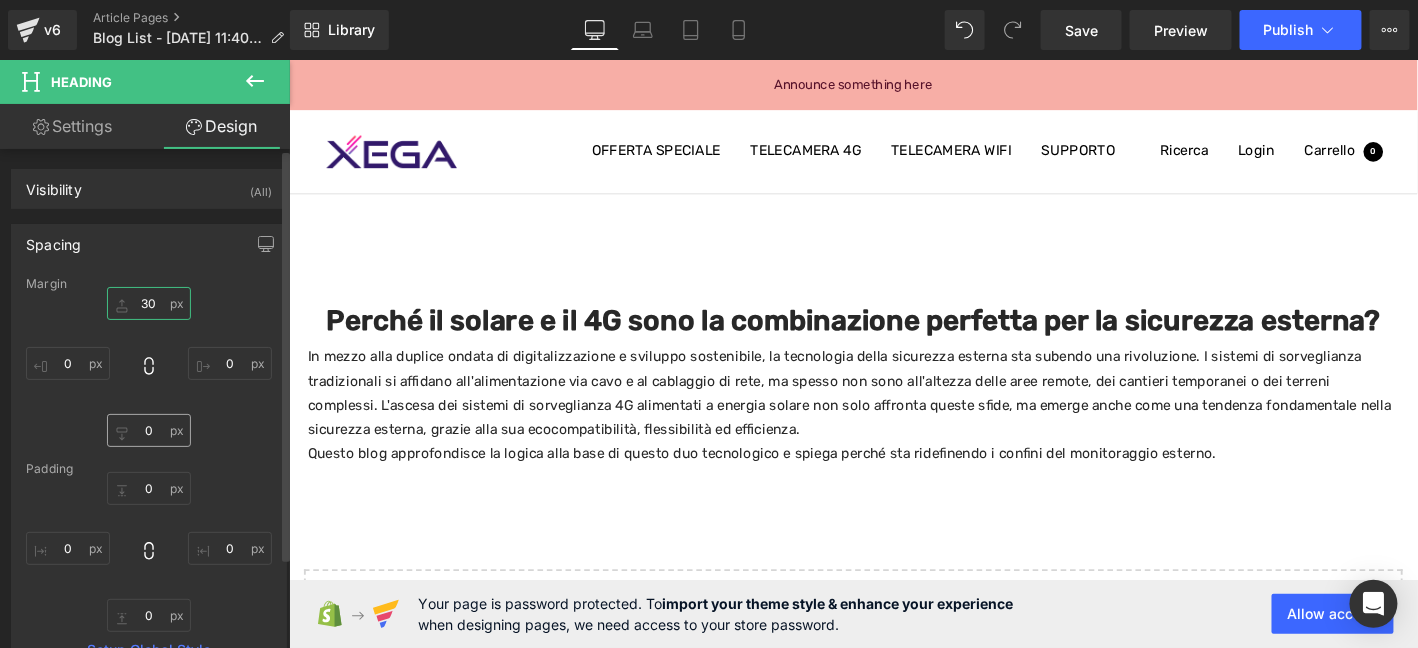 type on "30" 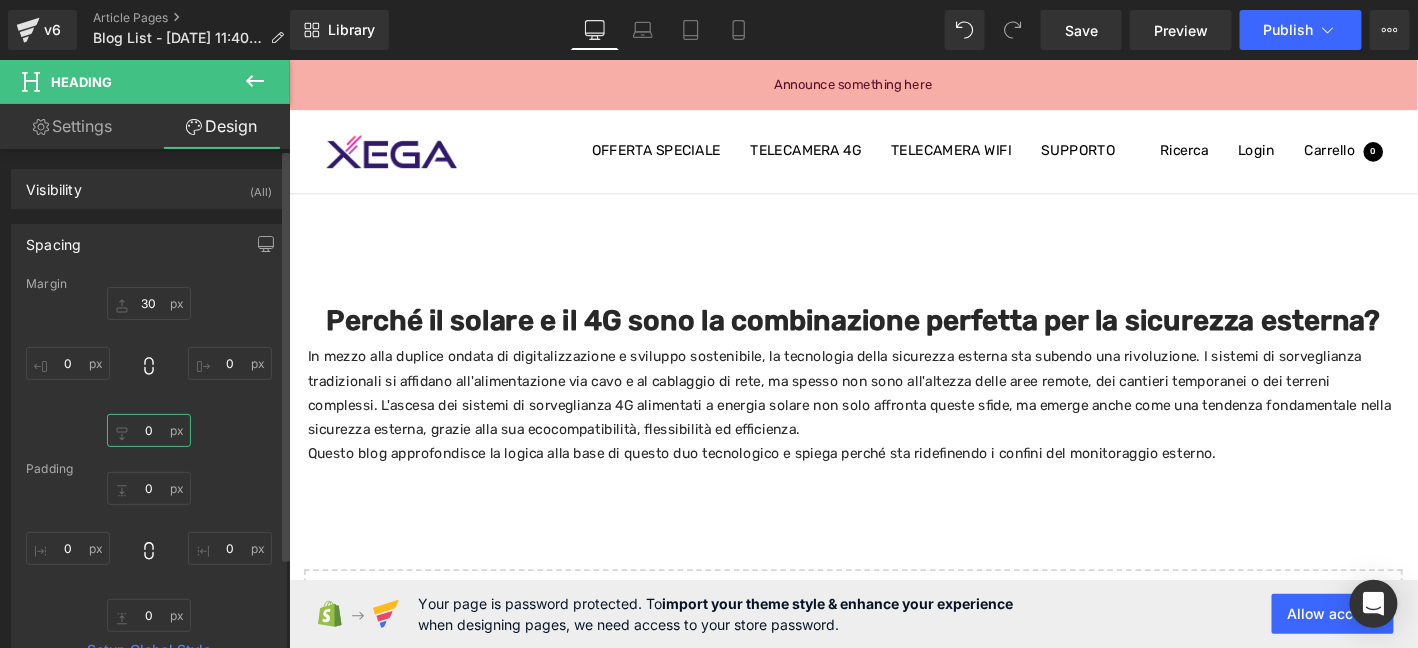 click on "0" at bounding box center [149, 430] 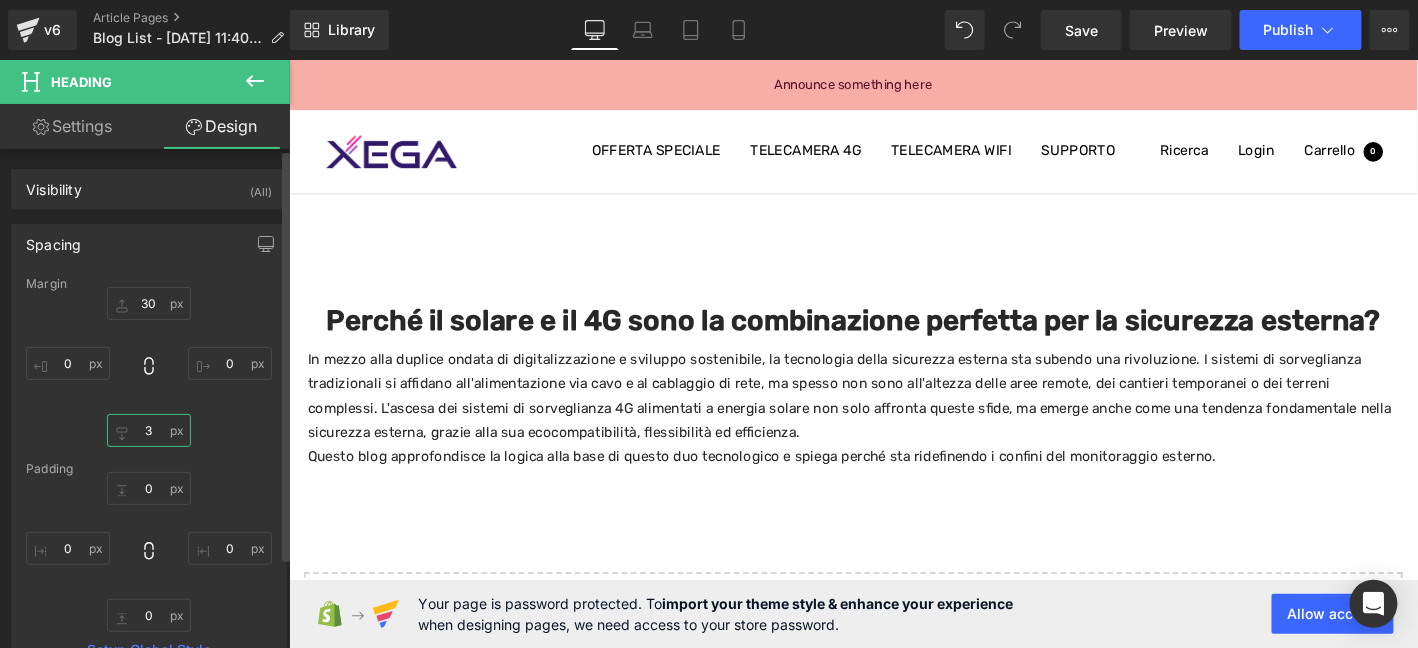 type on "30" 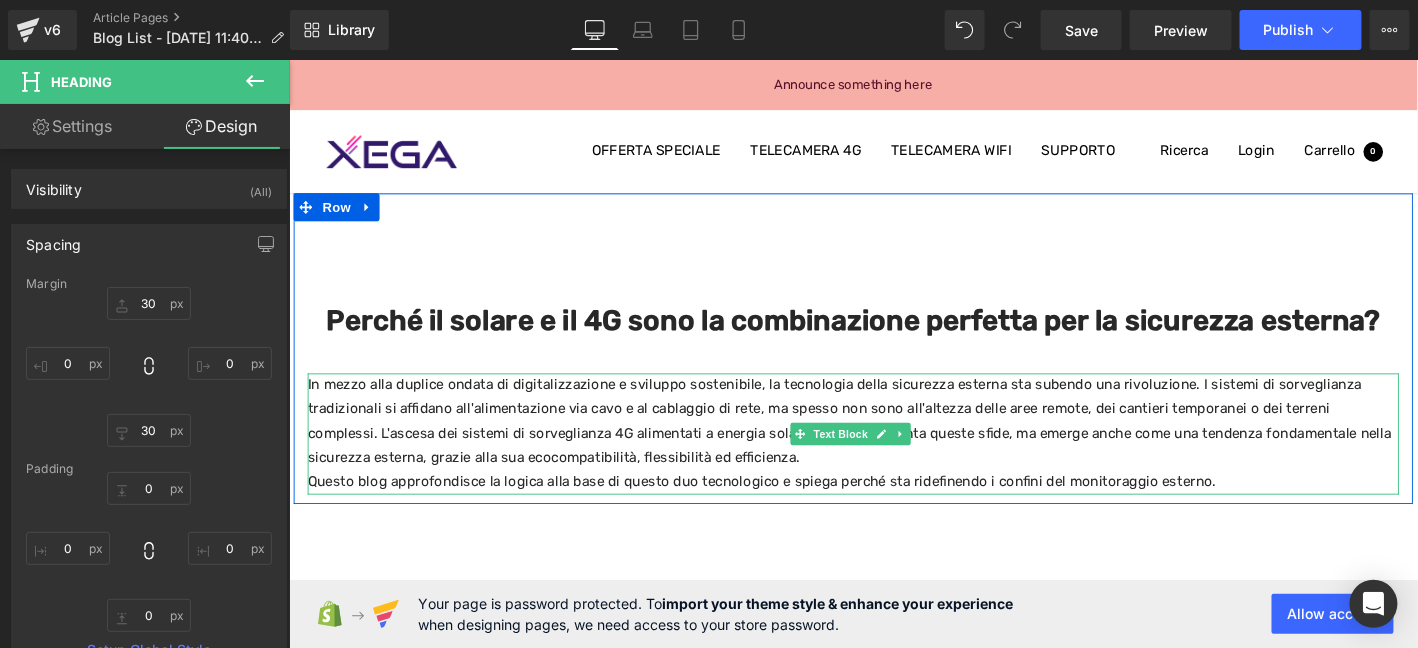 click on "In mezzo alla duplice ondata di digitalizzazione e sviluppo sostenibile, la tecnologia della sicurezza esterna sta subendo una rivoluzione. I sistemi di sorveglianza tradizionali si affidano all'alimentazione via cavo e al cablaggio di rete, ma spesso non sono all'altezza delle aree remote, dei cantieri temporanei o dei terreni complessi. L'ascesa dei sistemi di sorveglianza 4G alimentati a energia solare non solo affronta queste sfide, ma emerge anche come una tendenza fondamentale nella sicurezza esterna, grazie alla sua ecocompatibilità, flessibilità ed efficienza." at bounding box center [893, 447] 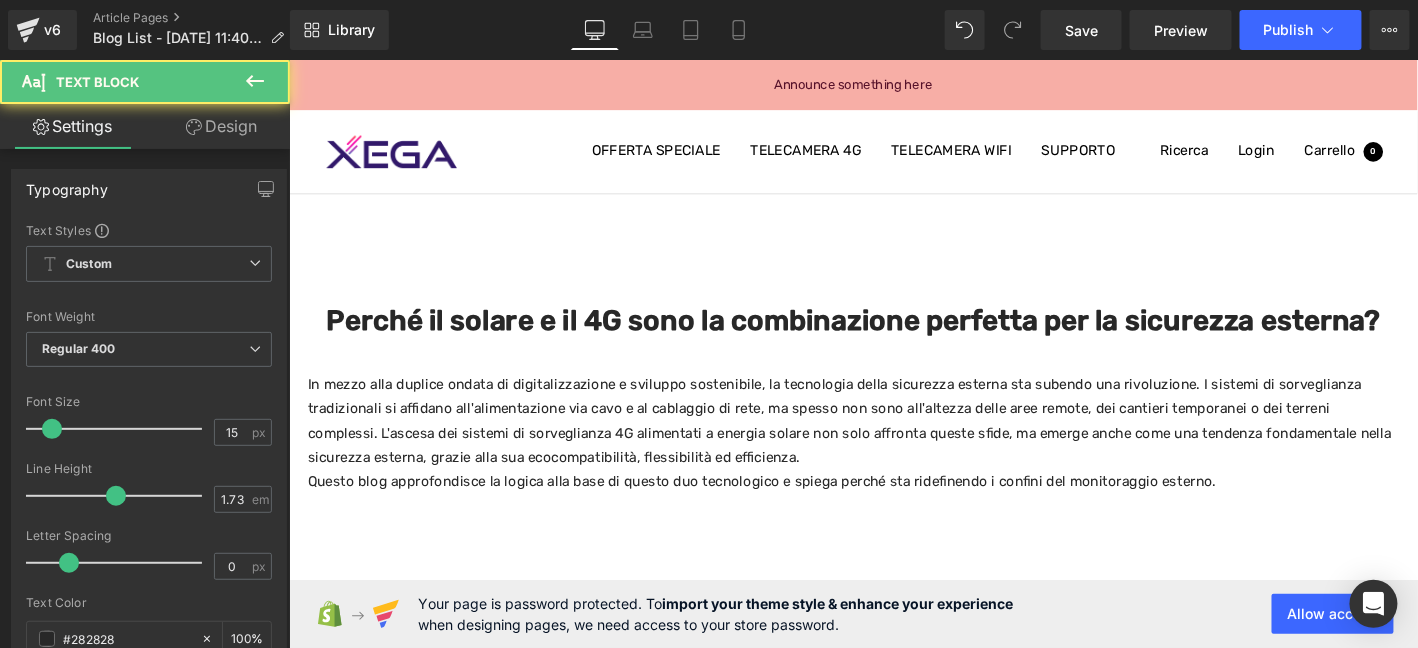 click on "Design" at bounding box center (221, 126) 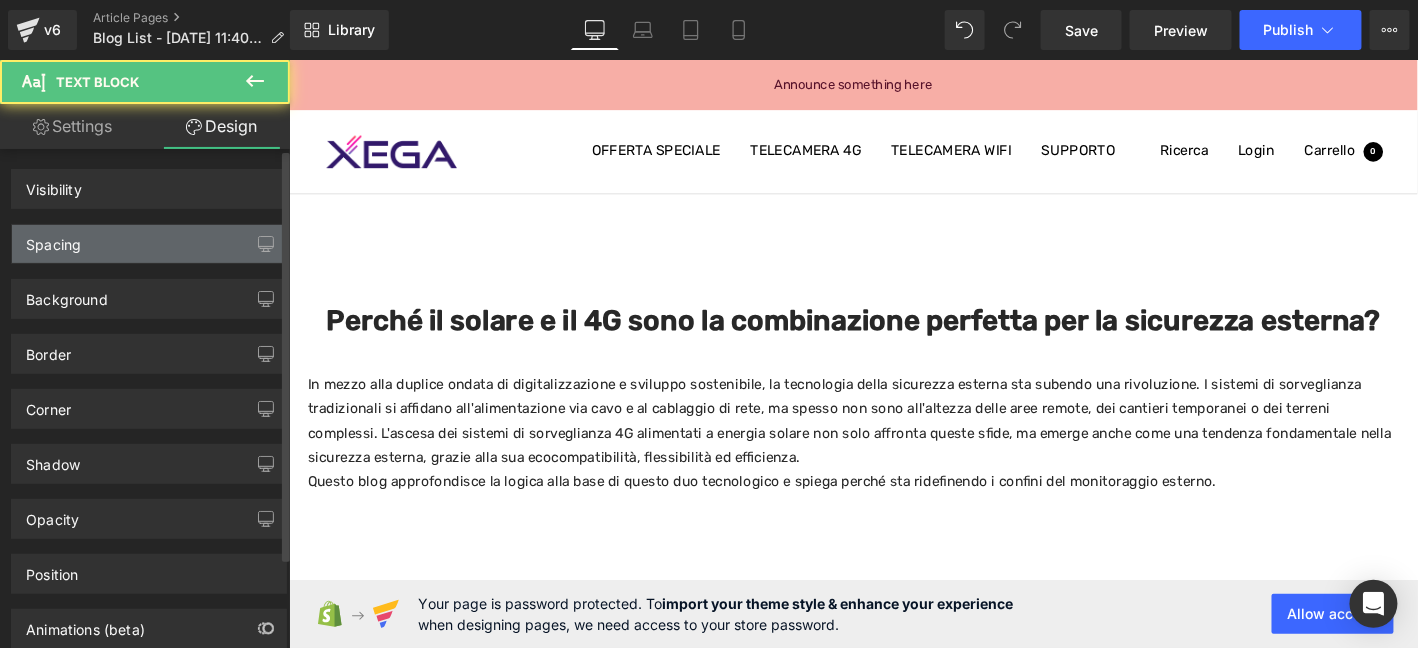 click on "Spacing" at bounding box center [149, 244] 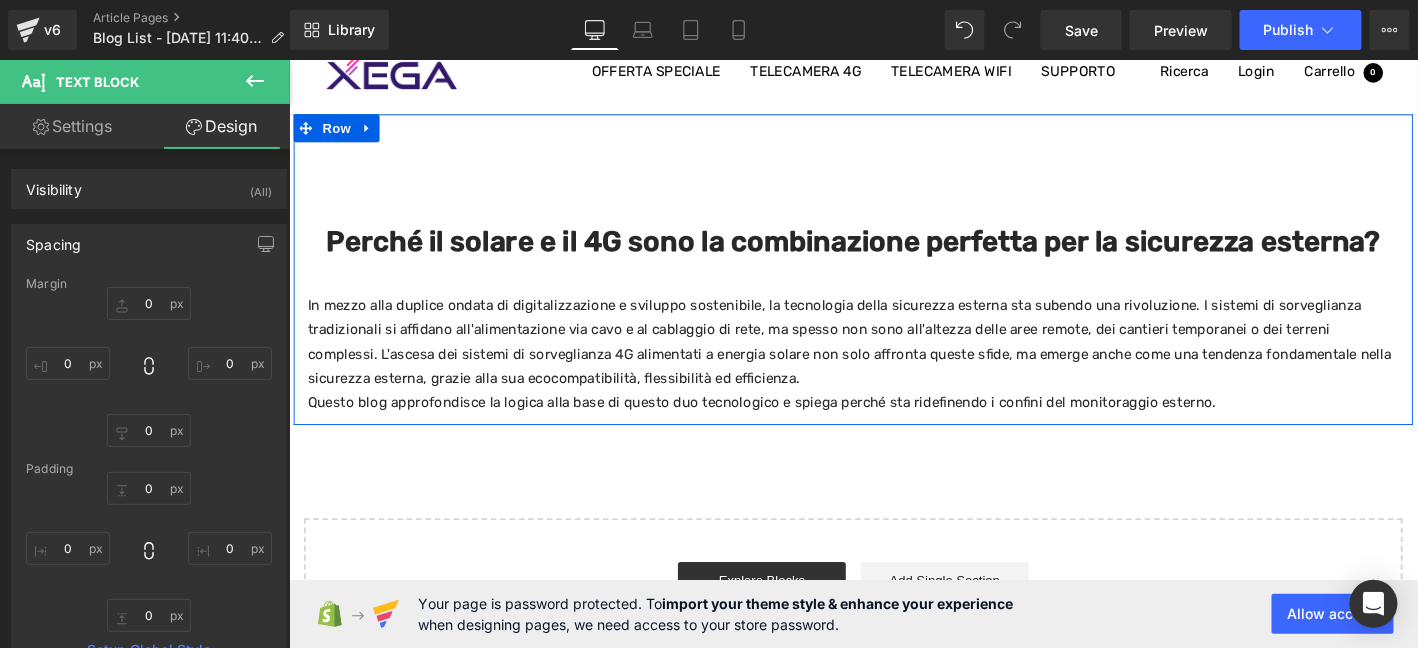 scroll, scrollTop: 99, scrollLeft: 0, axis: vertical 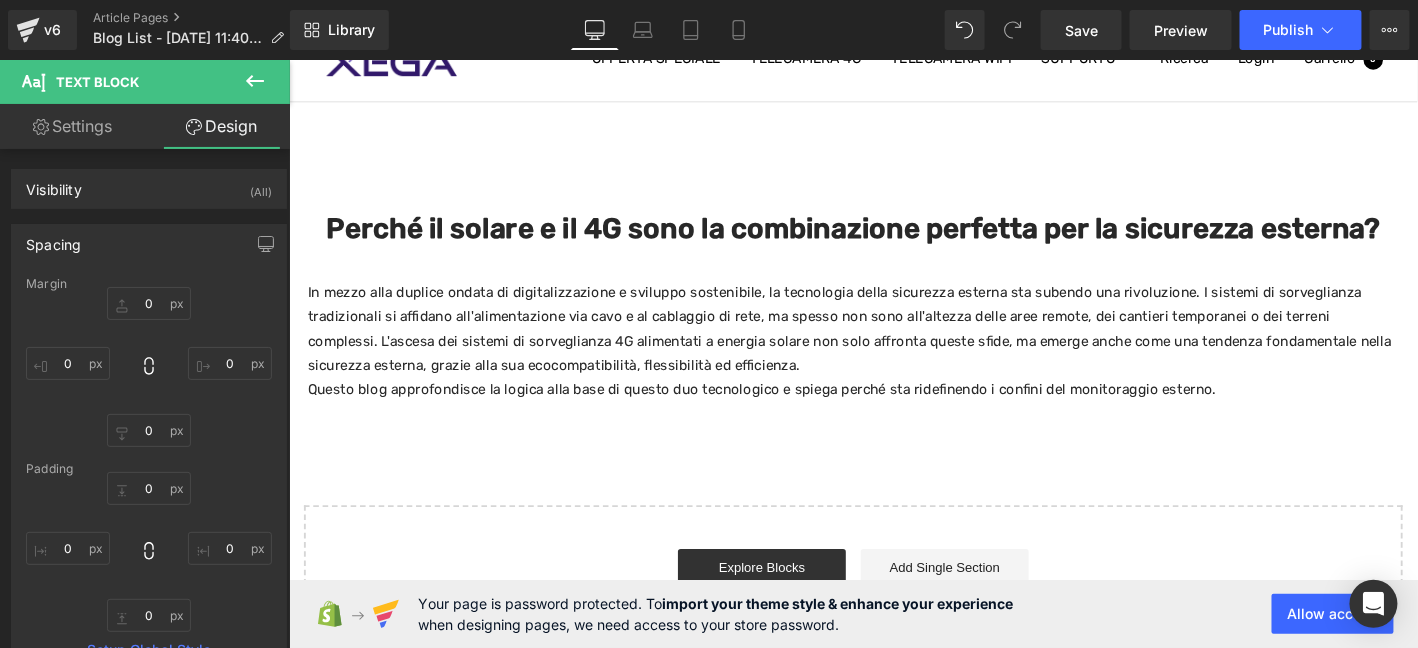 click on "Perché il solare e il 4G sono la combinazione perfetta per la sicurezza esterna?
Heading
In mezzo alla duplice ondata di digitalizzazione e sviluppo sostenibile, la tecnologia della sicurezza esterna sta subendo una rivoluzione. I sistemi di sorveglianza tradizionali si affidano all'alimentazione via cavo e al cablaggio di rete, ma spesso non sono all'altezza delle aree remote, dei cantieri temporanei o dei terreni complessi. L'ascesa dei sistemi di sorveglianza 4G alimentati a energia solare non solo affronta queste sfide, ma emerge anche come una tendenza fondamentale nella sicurezza esterna, grazie alla sua ecocompatibilità, flessibilità ed efficienza. Questo blog approfondisce la logica alla base di questo duo tecnologico e spiega perché sta ridefinendo i confini del monitoraggio esterno.
Text Block
Row   82px
Select your layout" at bounding box center (893, 402) 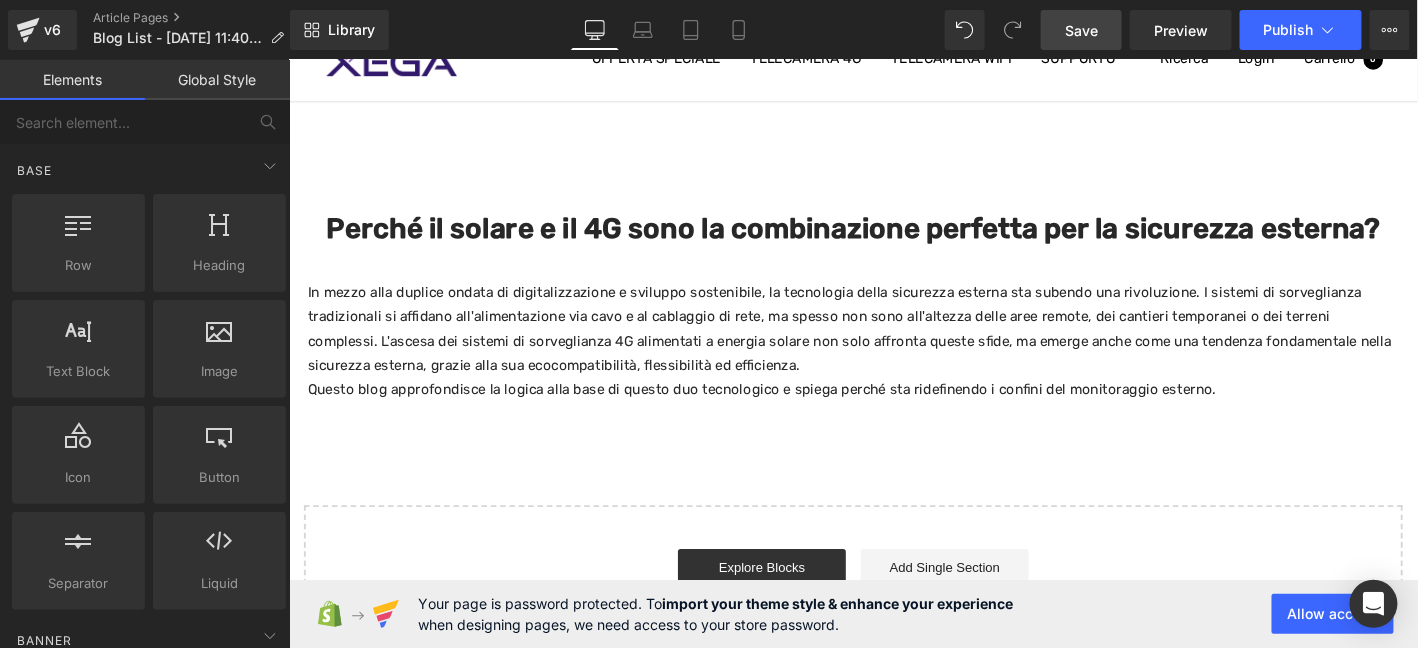 click on "Save" at bounding box center (1081, 30) 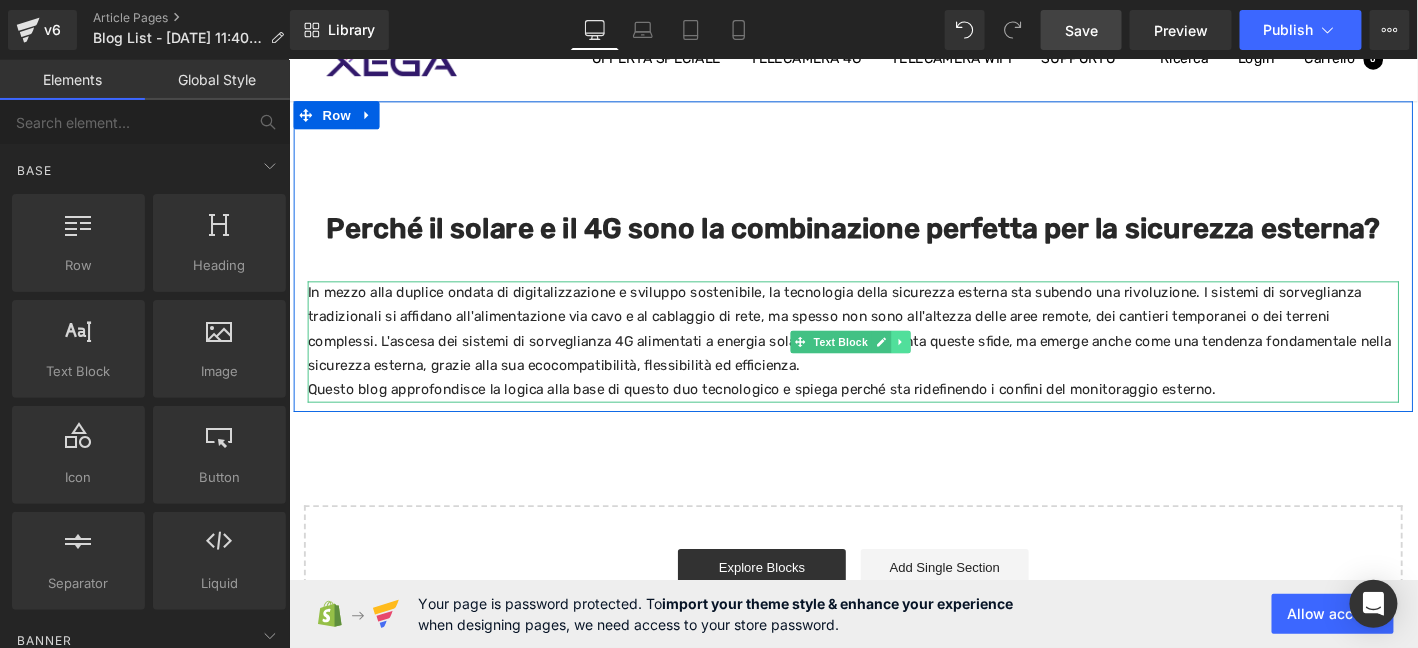 click at bounding box center [943, 361] 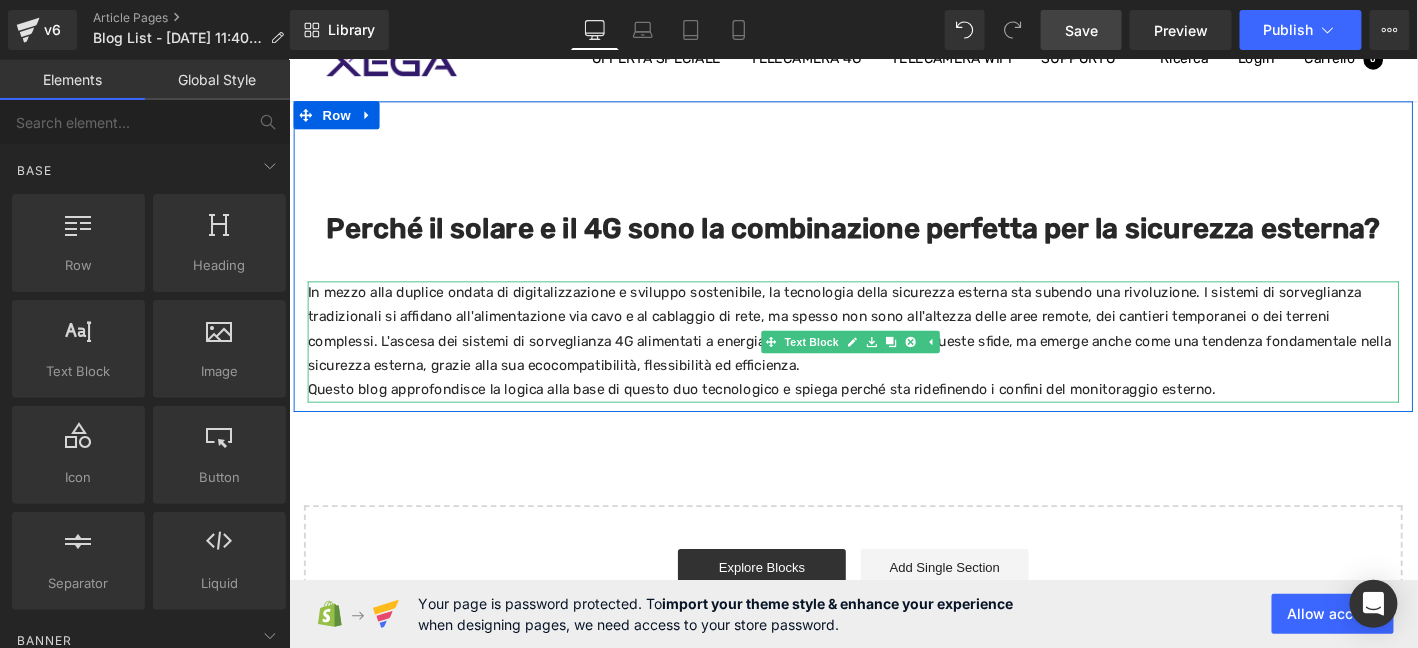 click on "Questo blog approfondisce la logica alla base di questo duo tecnologico e spiega perché sta ridefinendo i confini del monitoraggio esterno." at bounding box center (893, 413) 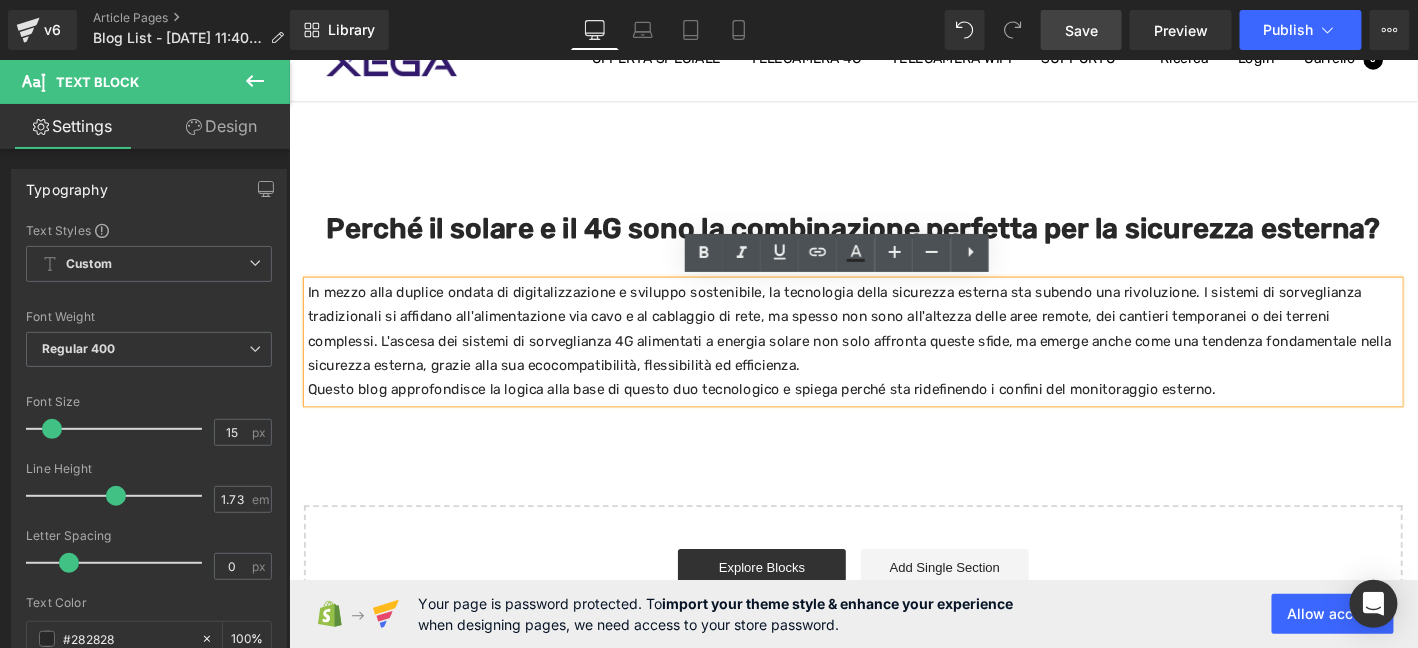 click on "Perché il solare e il 4G sono la combinazione perfetta per la sicurezza esterna?
Heading
In mezzo alla duplice ondata di digitalizzazione e sviluppo sostenibile, la tecnologia della sicurezza esterna sta subendo una rivoluzione. I sistemi di sorveglianza tradizionali si affidano all'alimentazione via cavo e al cablaggio di rete, ma spesso non sono all'altezza delle aree remote, dei cantieri temporanei o dei terreni complessi. L'ascesa dei sistemi di sorveglianza 4G alimentati a energia solare non solo affronta queste sfide, ma emerge anche come una tendenza fondamentale nella sicurezza esterna, grazie alla sua ecocompatibilità, flessibilità ed efficienza. Questo blog approfondisce la logica alla base di questo duo tecnologico e spiega perché sta ridefinendo i confini del monitoraggio esterno.
Text Block
Row   82px
Select your layout" at bounding box center (893, 402) 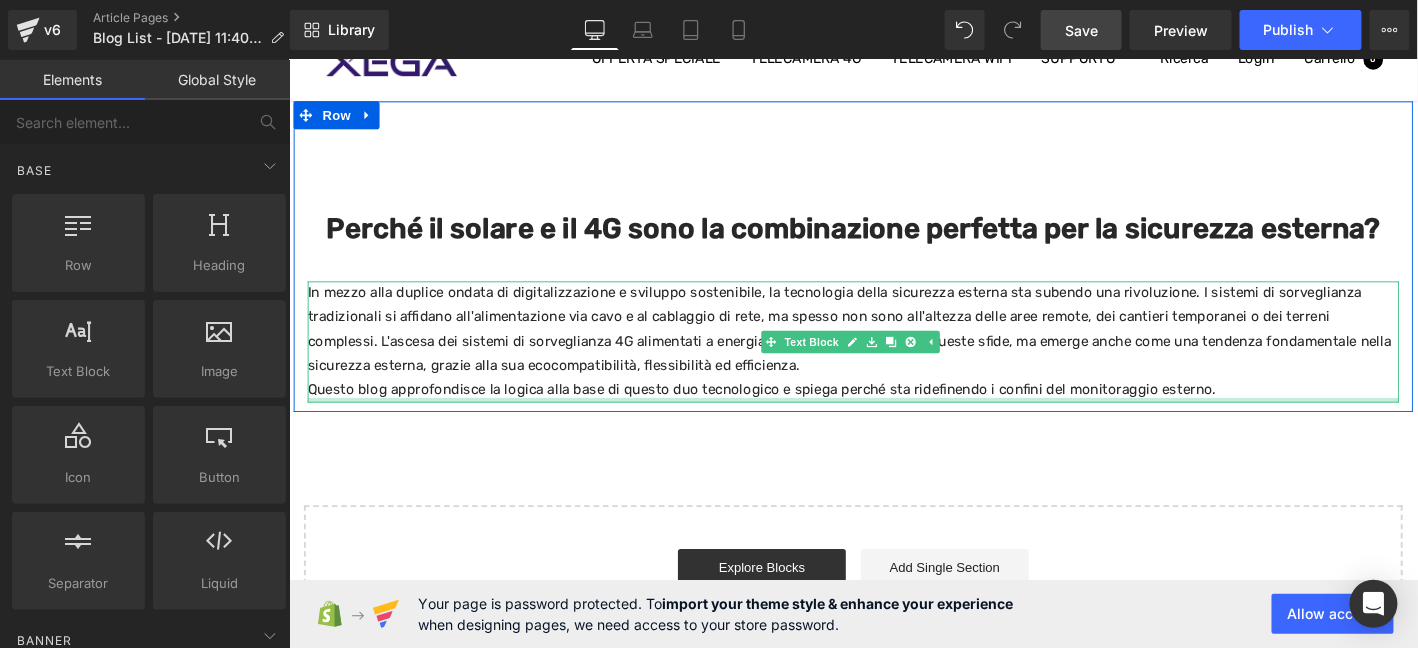 click on "Questo blog approfondisce la logica alla base di questo duo tecnologico e spiega perché sta ridefinendo i confini del monitoraggio esterno." at bounding box center (893, 413) 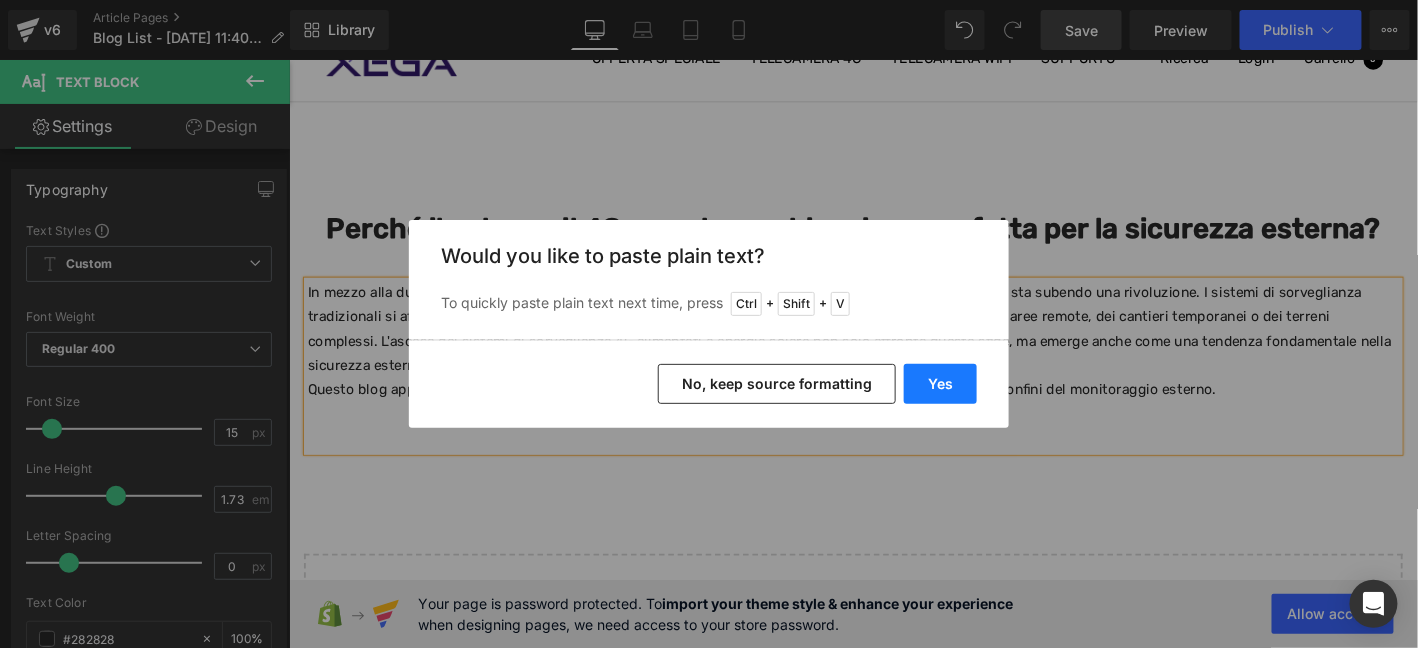 click on "Yes" at bounding box center [940, 384] 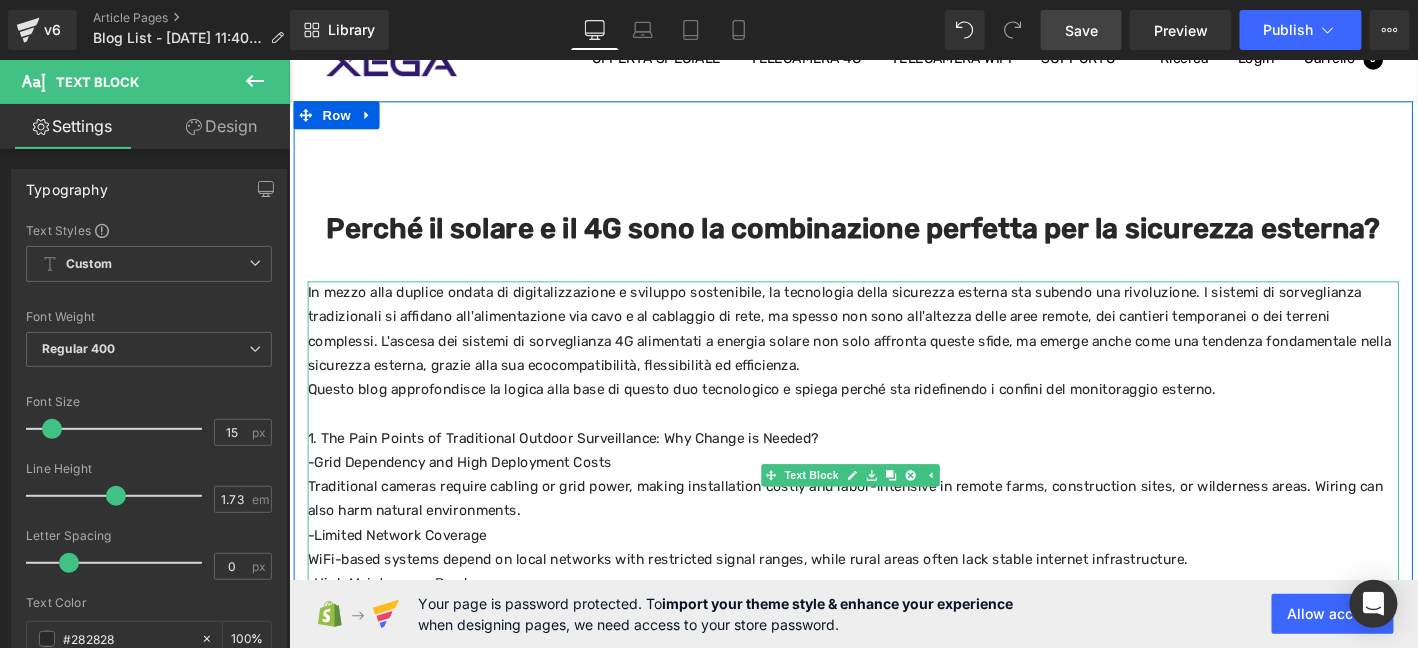 click on "1. The Pain Points of Traditional Outdoor Surveillance: Why Change is Needed?" at bounding box center (893, 465) 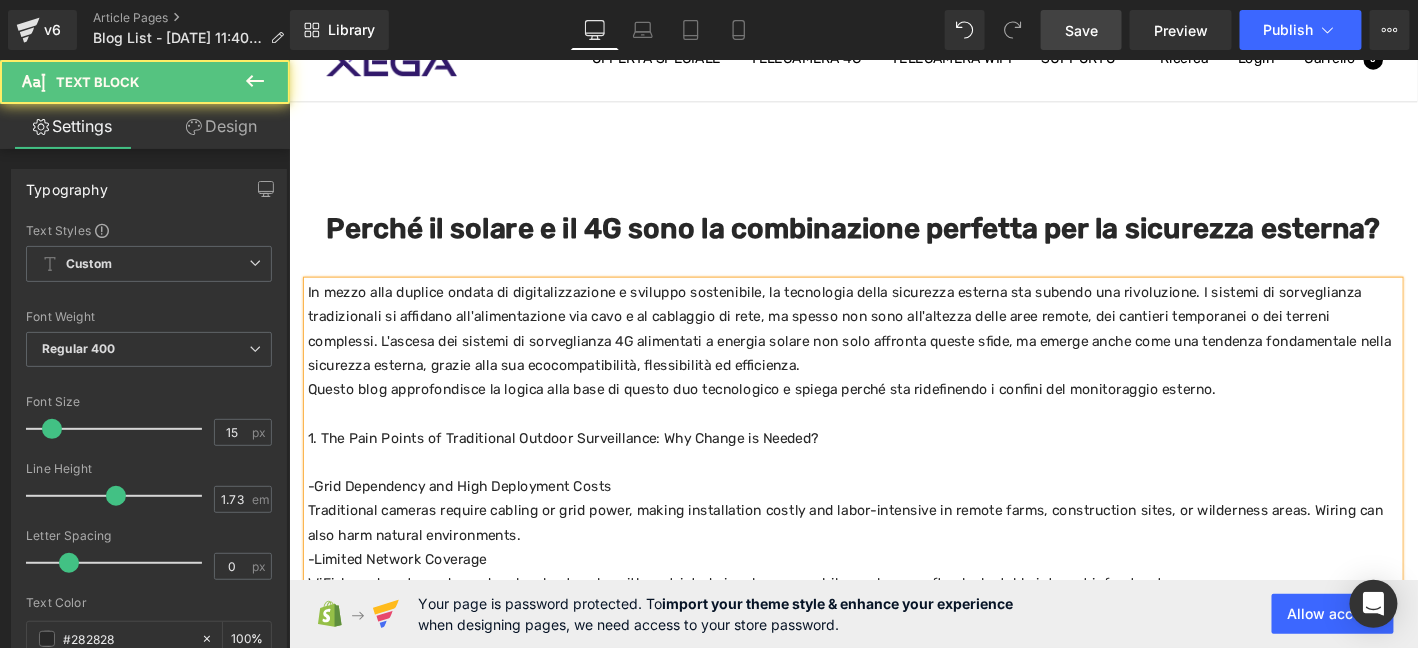 click on "1. The Pain Points of Traditional Outdoor Surveillance: Why Change is Needed?" at bounding box center [893, 465] 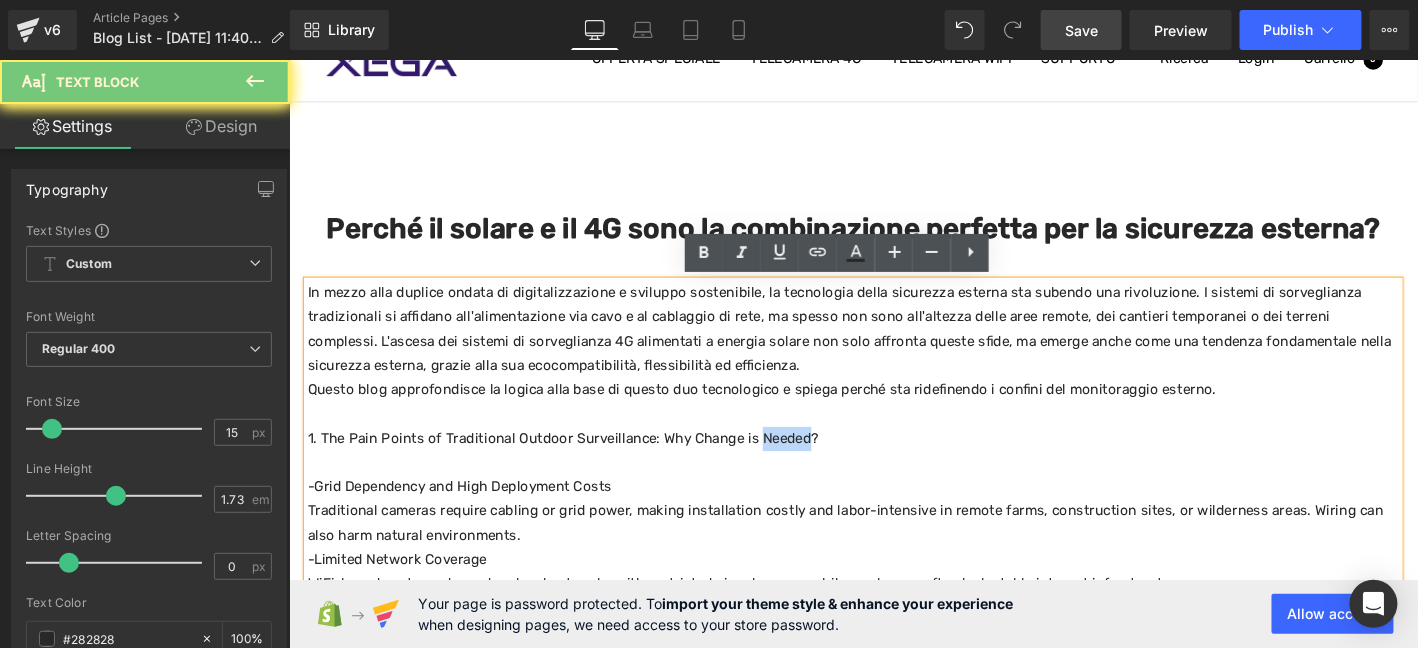 click on "1. The Pain Points of Traditional Outdoor Surveillance: Why Change is Needed?" at bounding box center (893, 465) 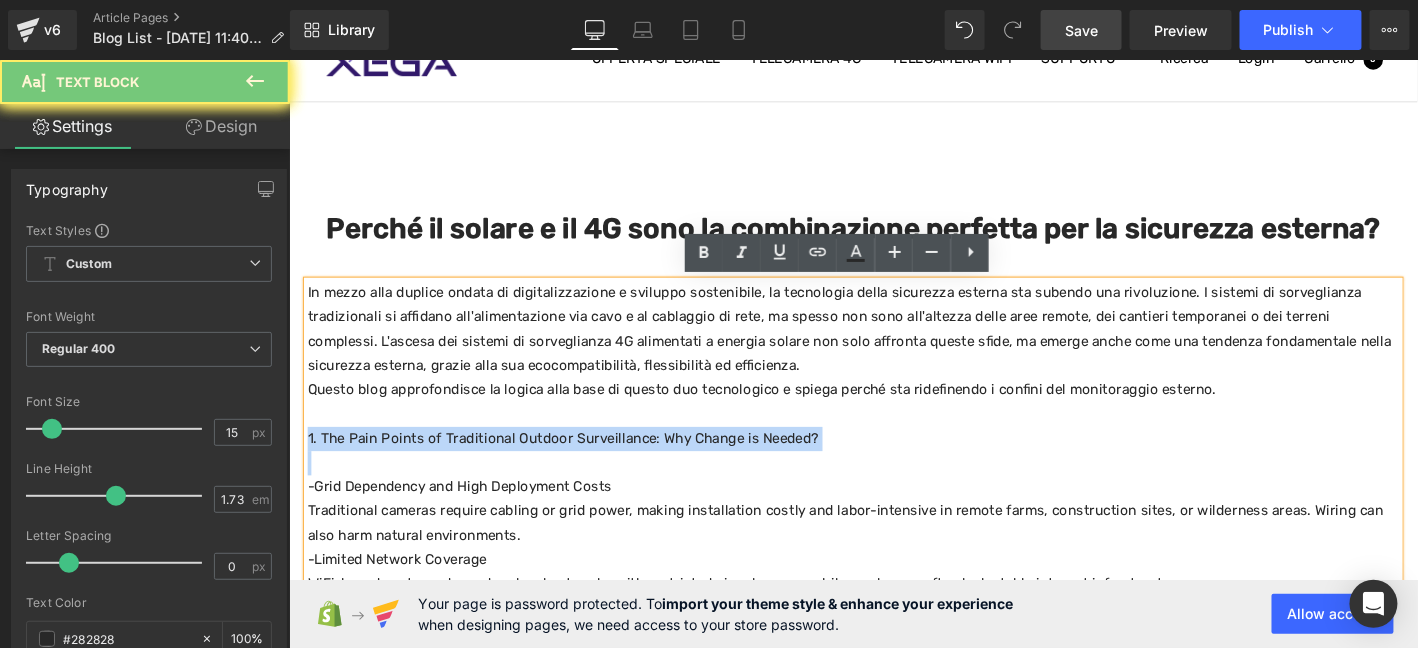 click on "1. The Pain Points of Traditional Outdoor Surveillance: Why Change is Needed?" at bounding box center [893, 465] 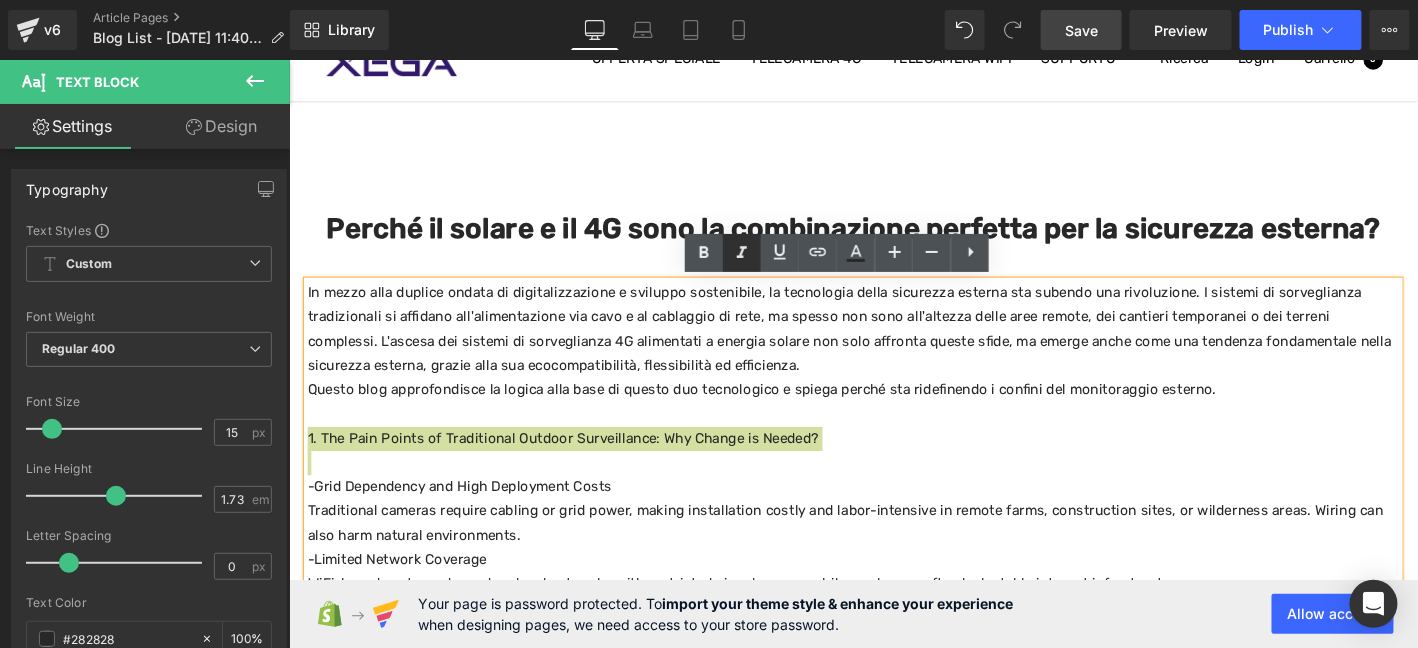 drag, startPoint x: 706, startPoint y: 248, endPoint x: 751, endPoint y: 250, distance: 45.044422 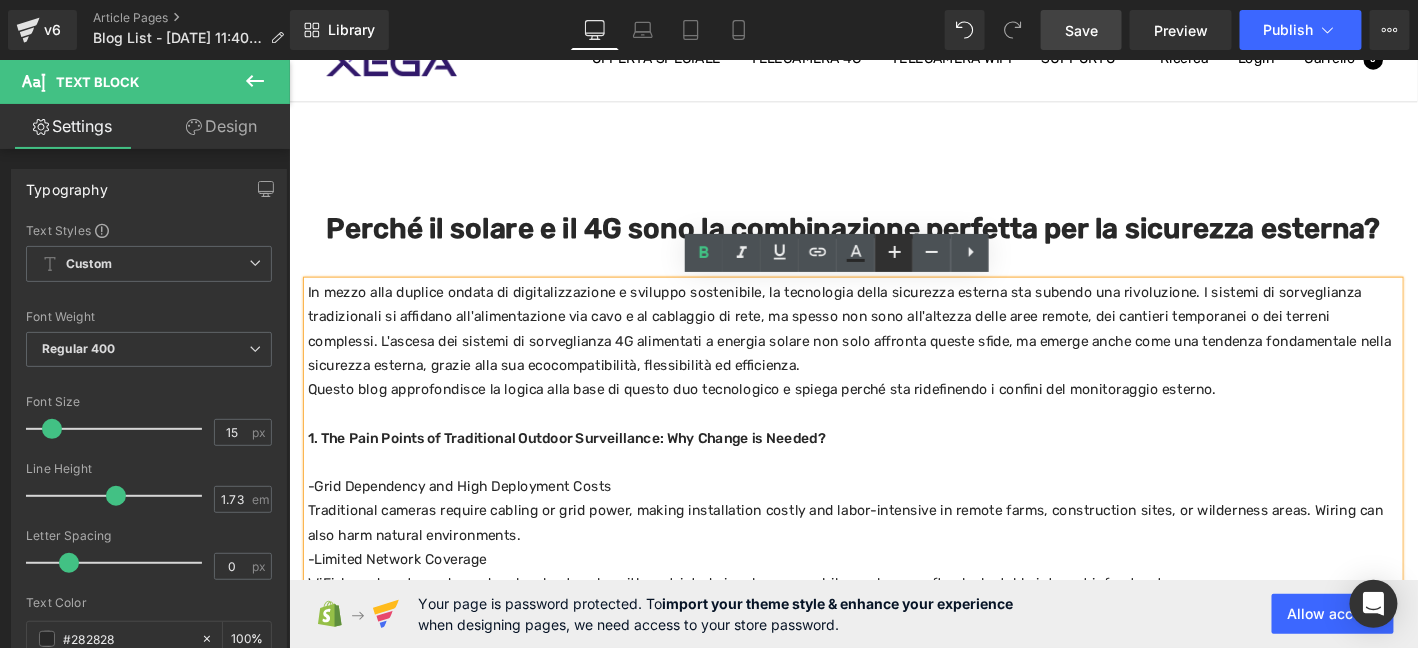 click 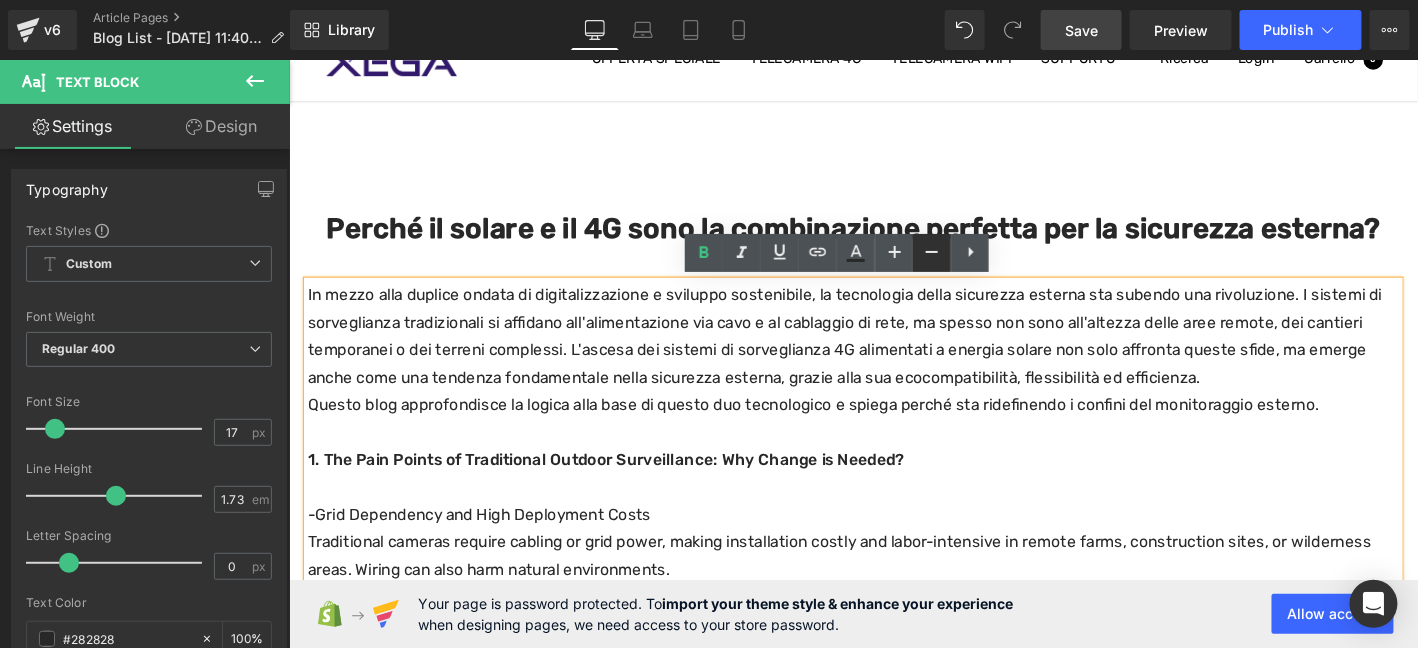 click 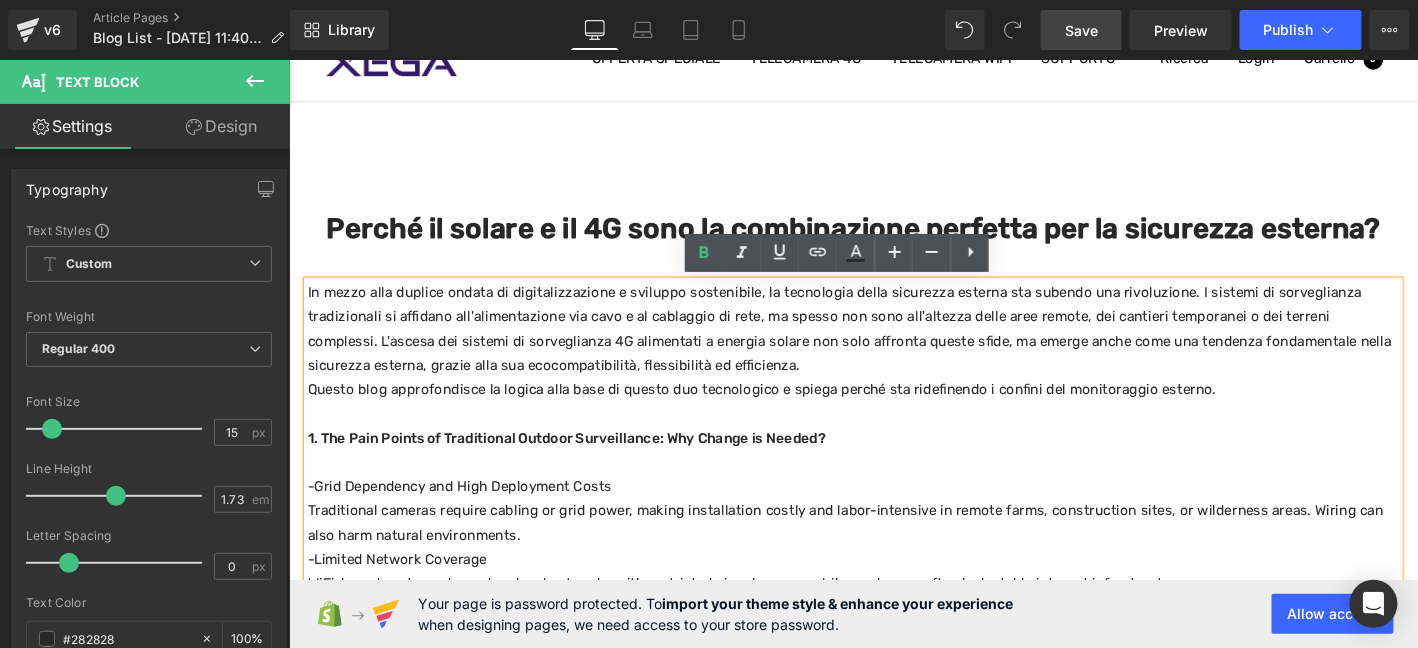 click on "-Grid Dependency and High Deployment Costs" at bounding box center (893, 517) 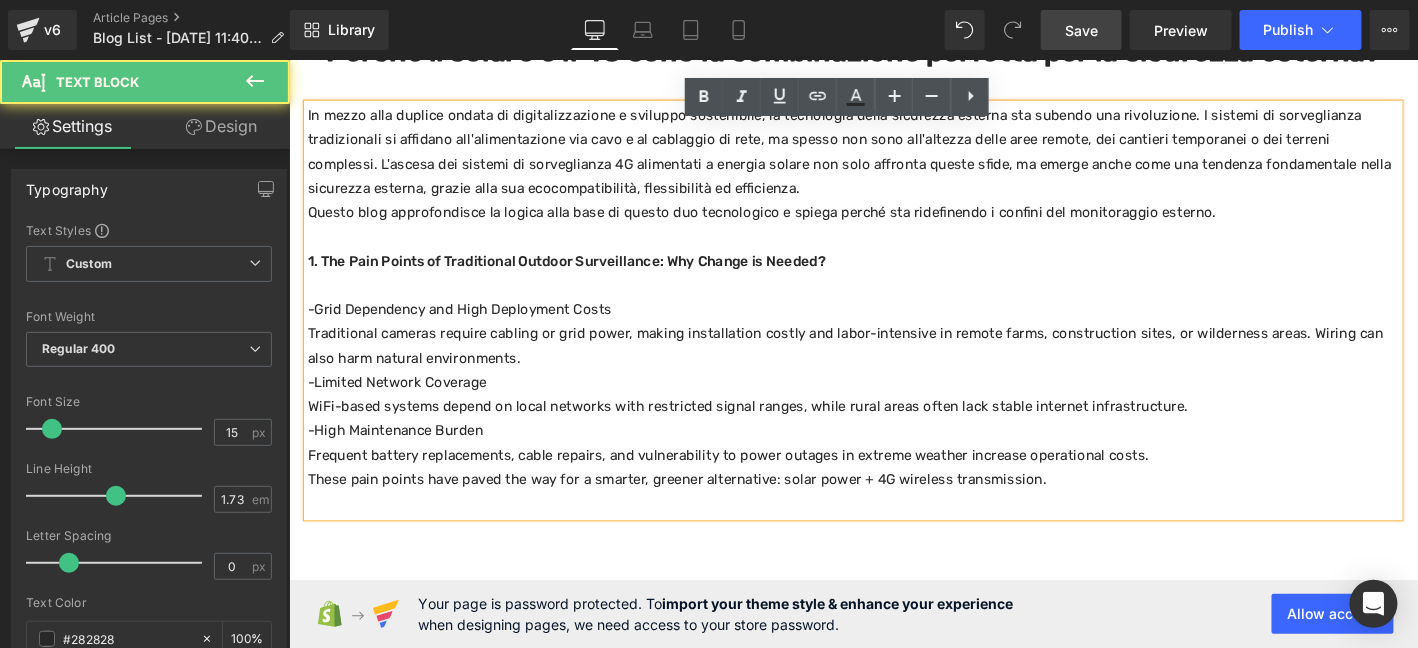 scroll, scrollTop: 299, scrollLeft: 0, axis: vertical 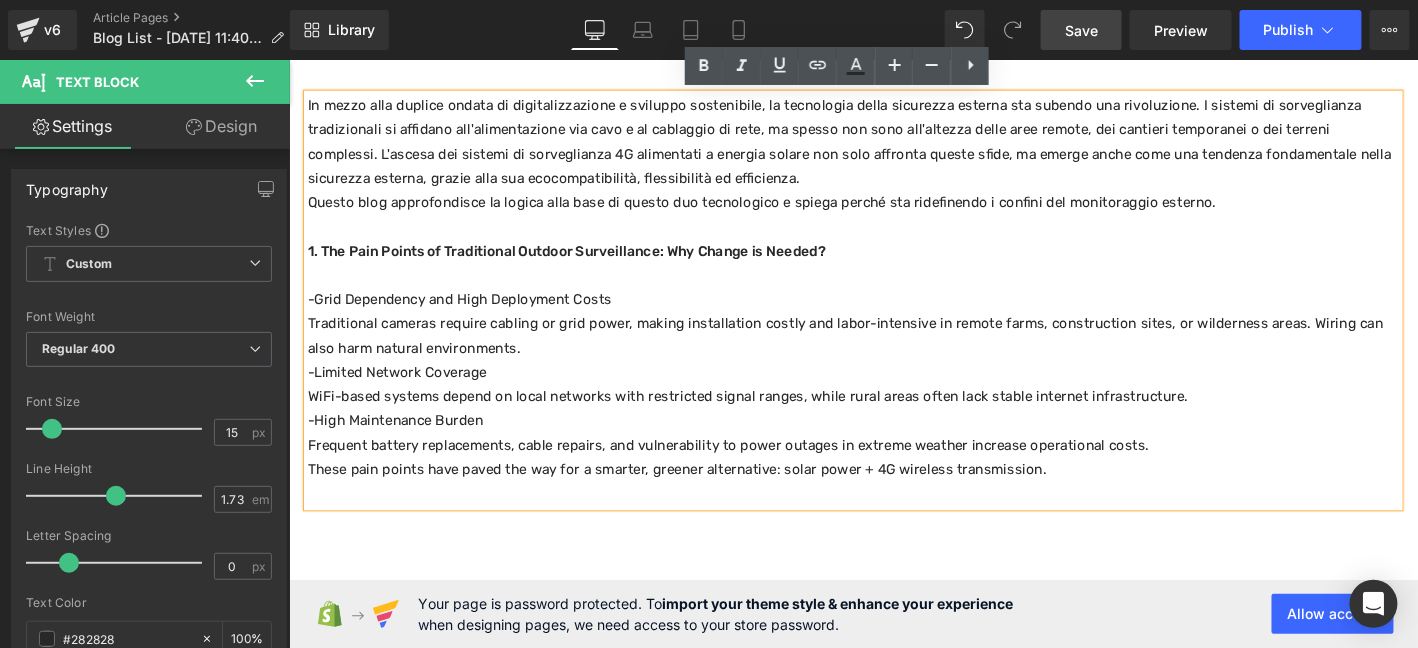 click on "Traditional cameras require cabling or grid power, making installation costly and labor-intensive in remote farms, construction sites, or wilderness areas. Wiring can also harm natural environments." at bounding box center (893, 356) 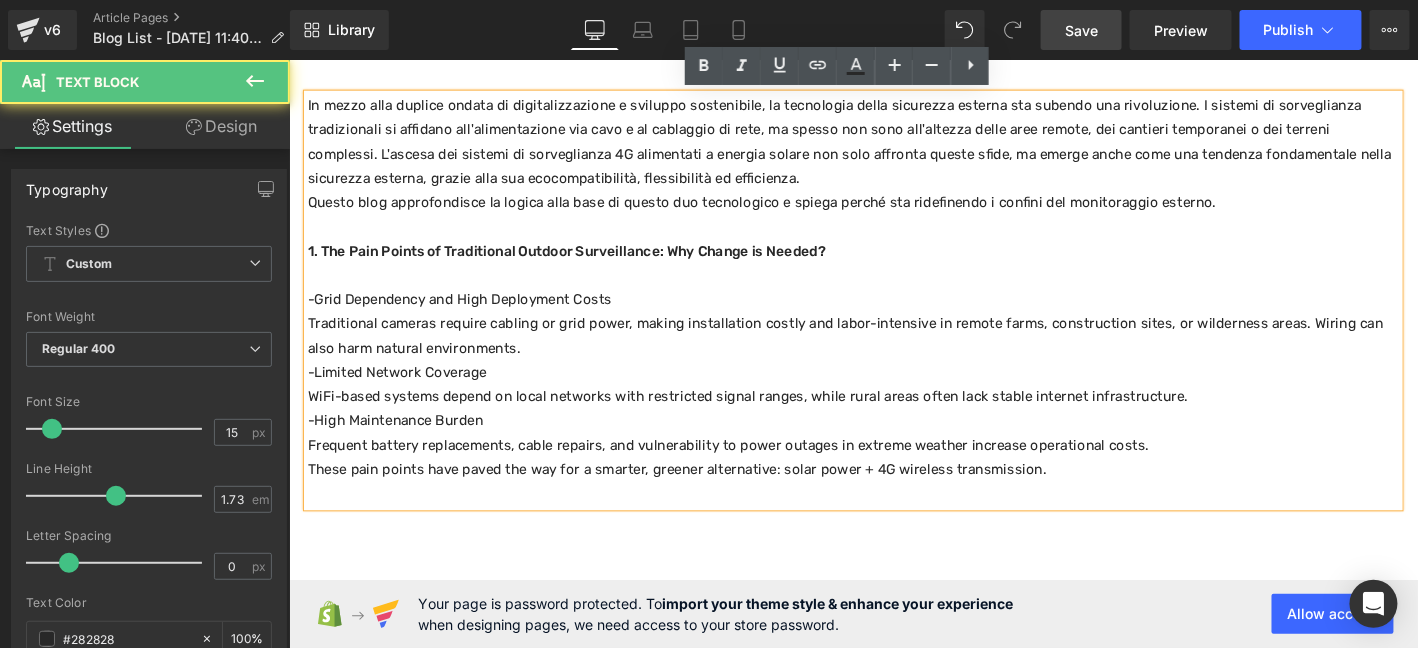type 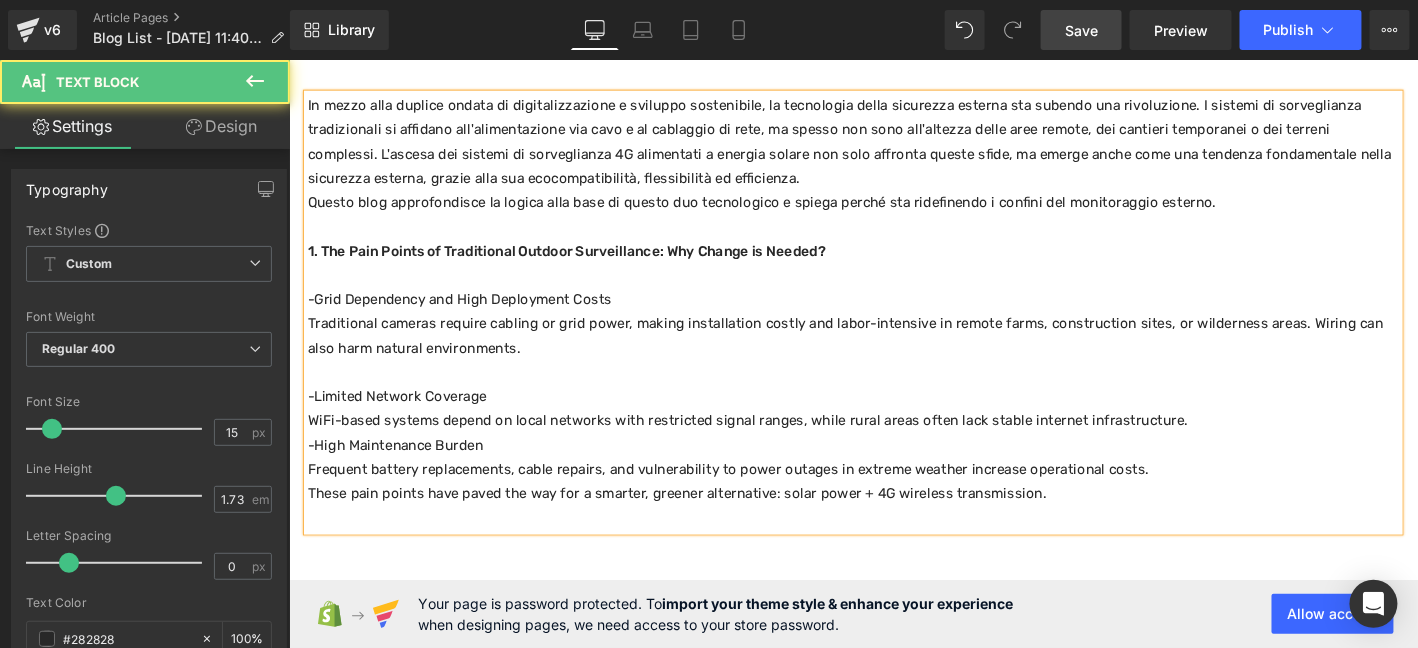 click on "WiFi-based systems depend on local networks with restricted signal ranges, while rural areas often lack stable internet infrastructure." at bounding box center [893, 447] 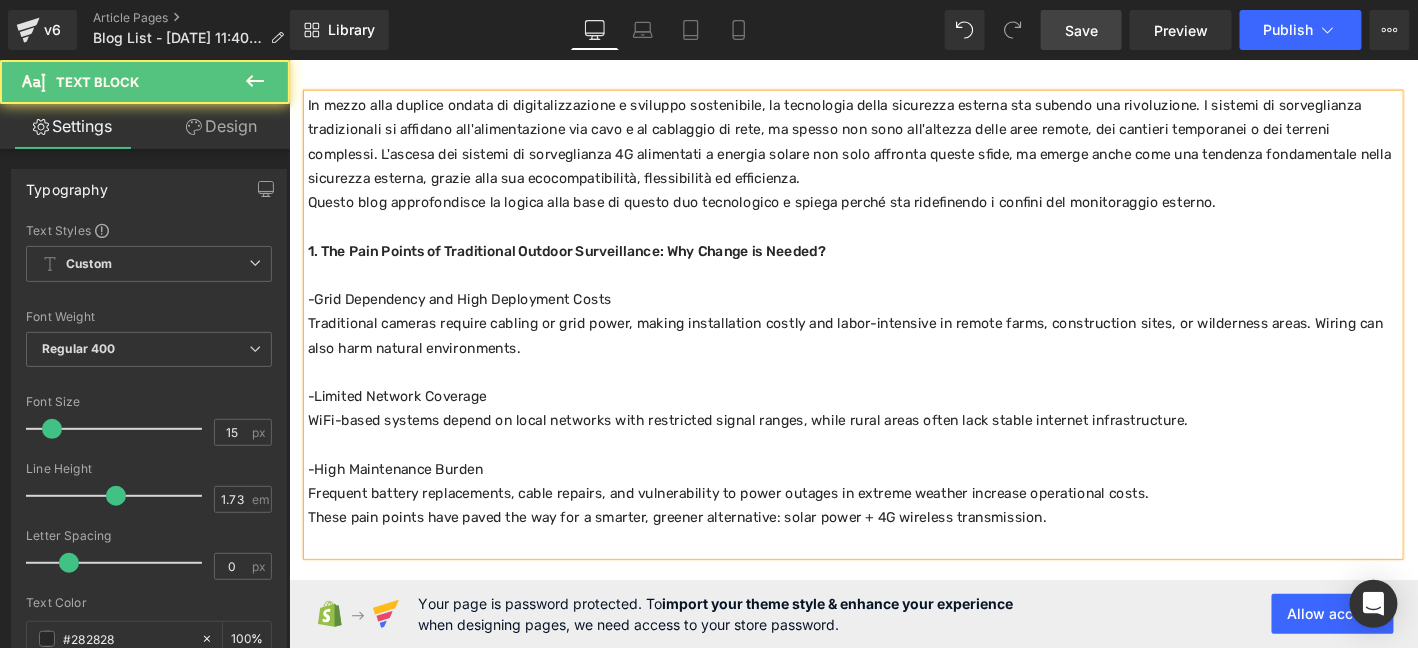 click on "-Grid Dependency and High Deployment Costs" at bounding box center [893, 317] 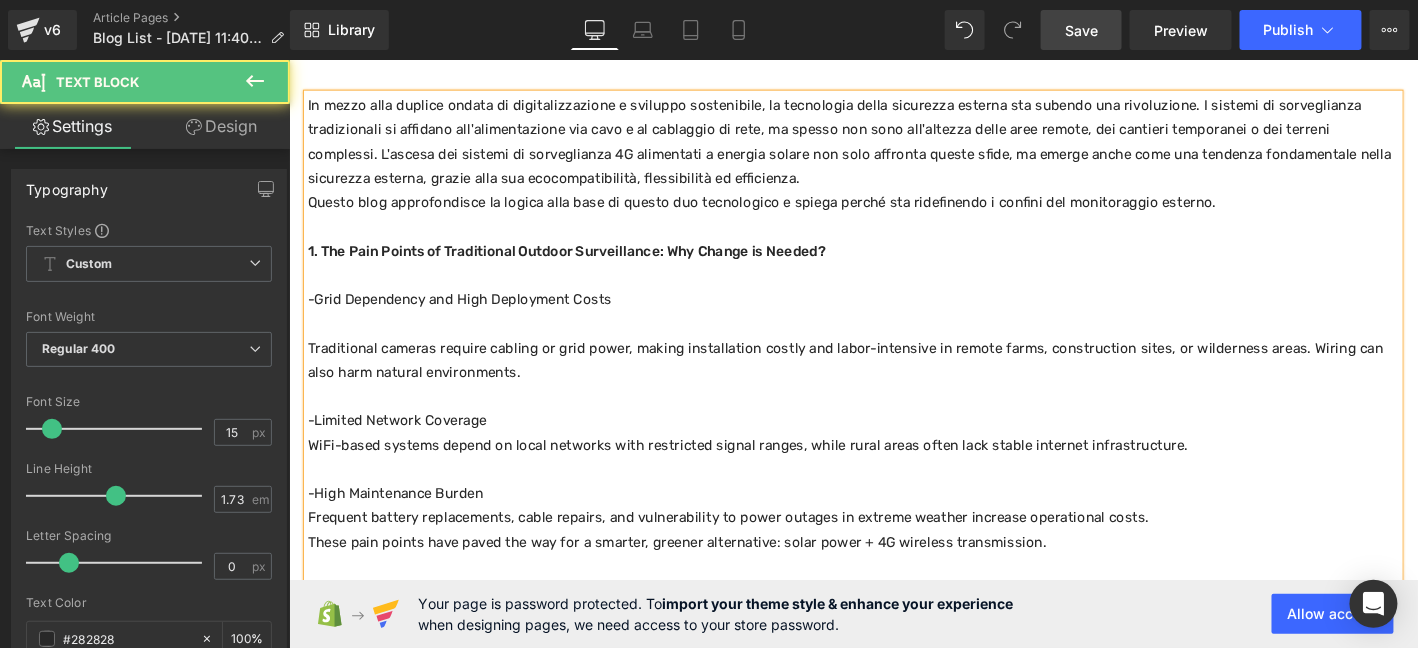 click on "-Limited Network Coverage" at bounding box center (893, 447) 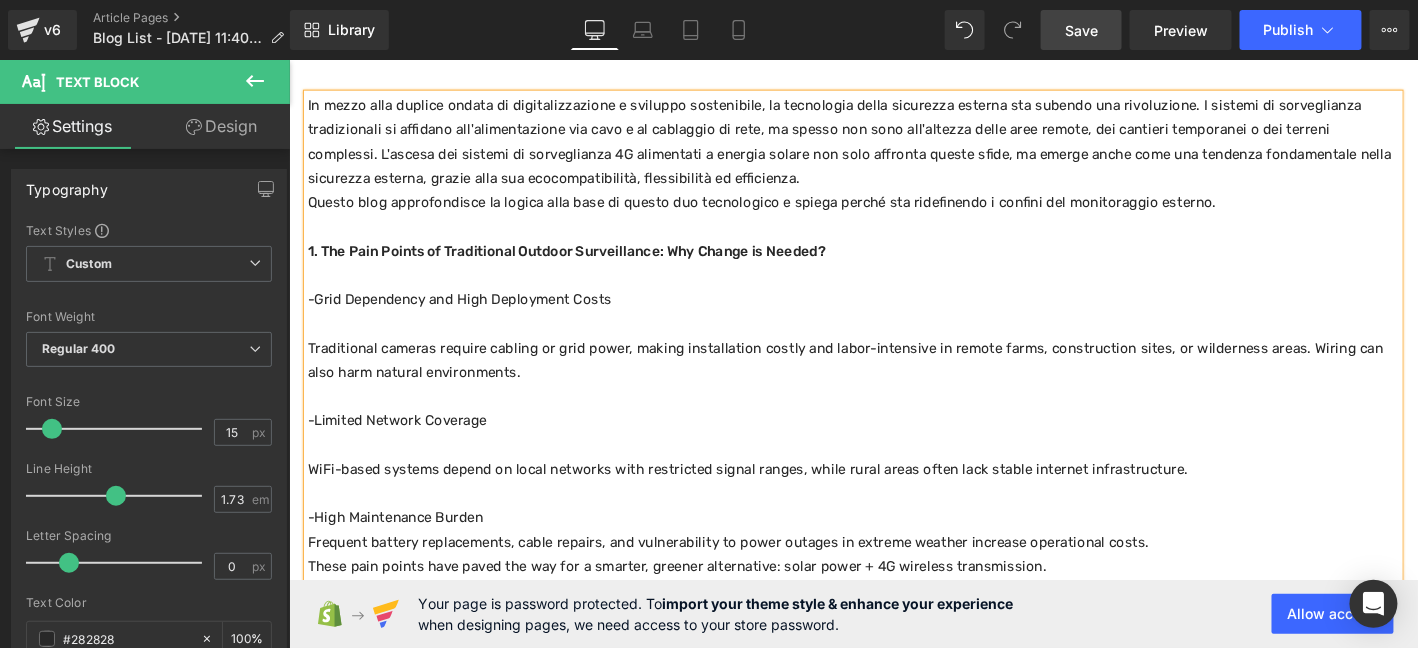 click on "-High Maintenance Burden" at bounding box center [893, 551] 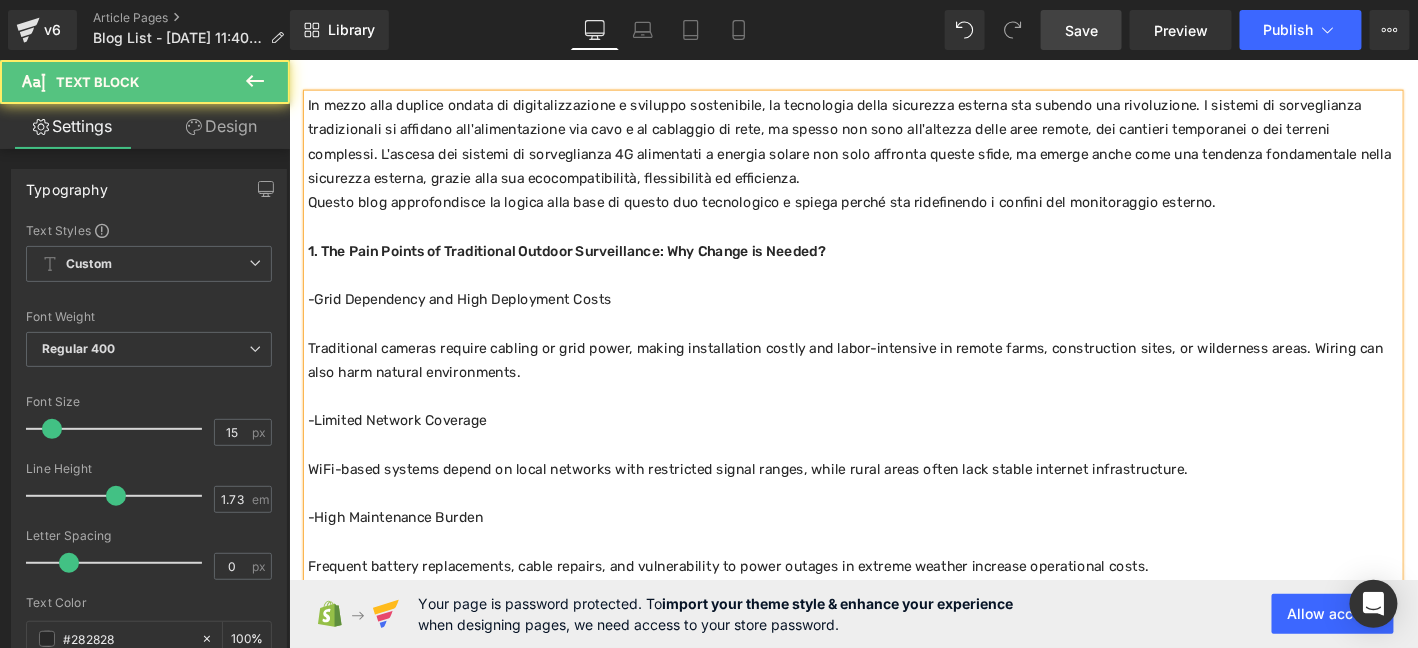 click at bounding box center (893, 343) 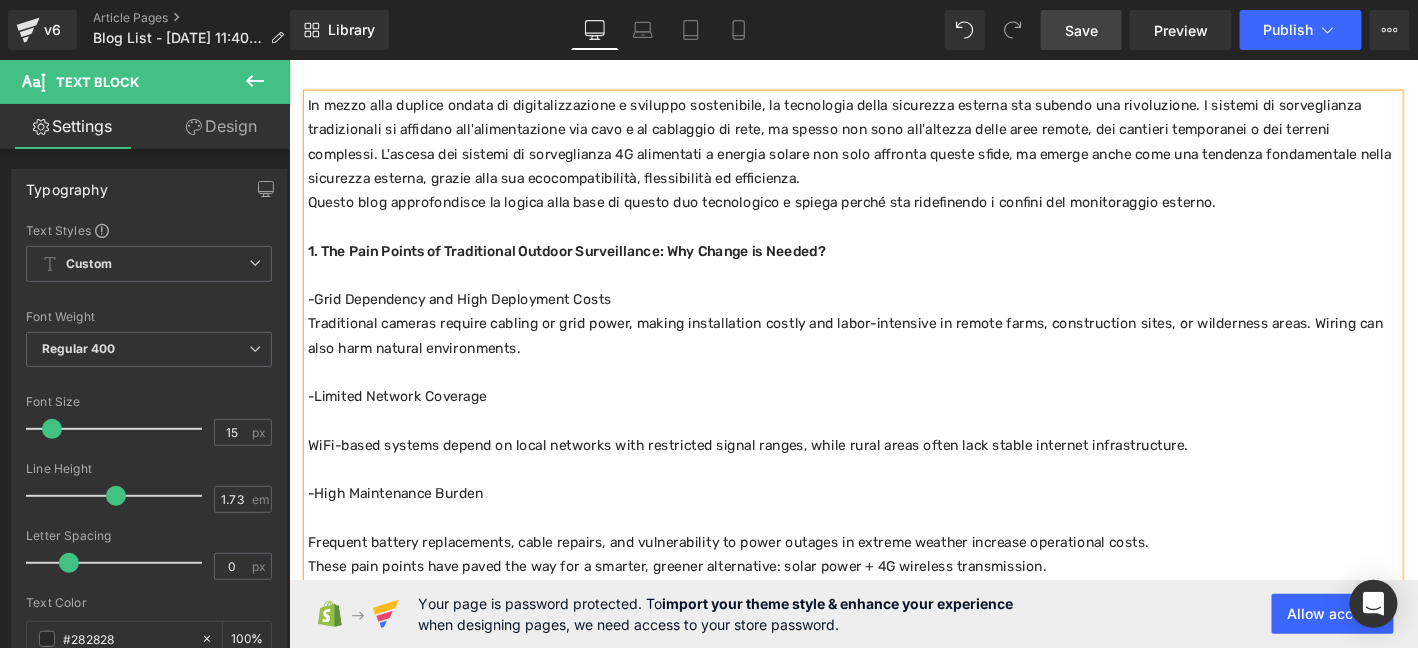 click at bounding box center [893, 447] 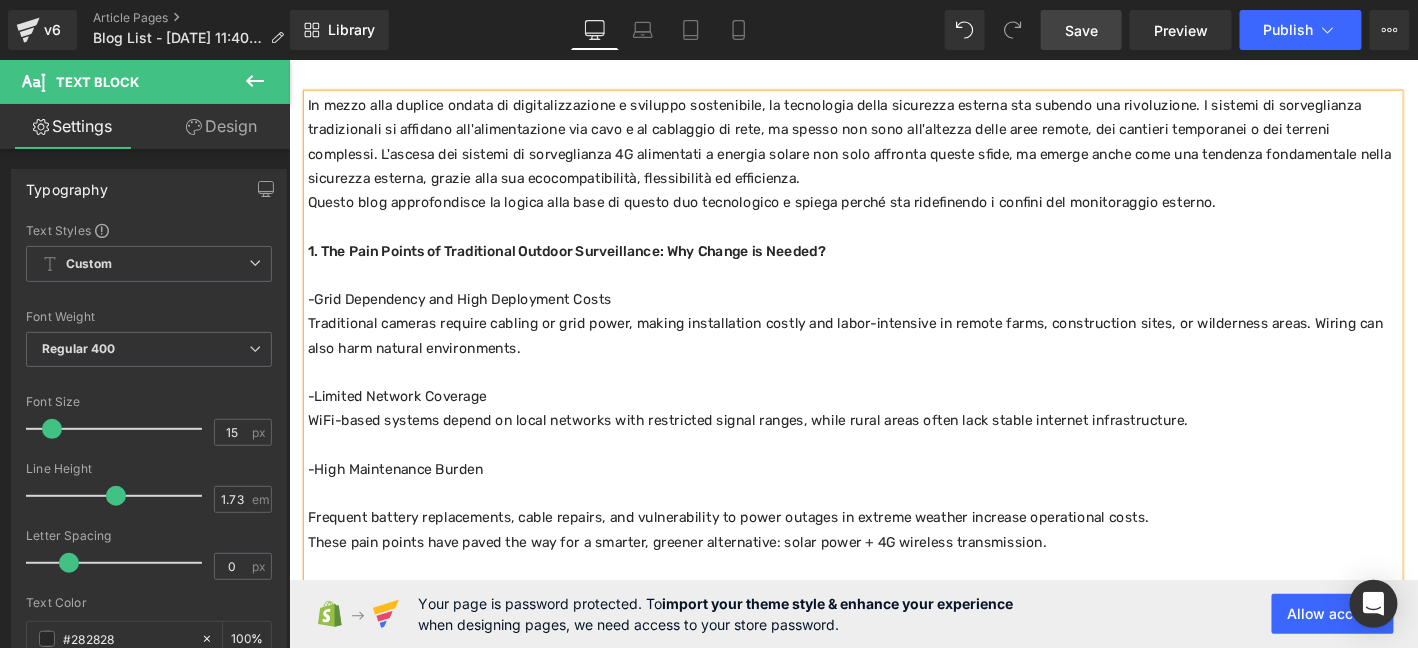 click at bounding box center (893, 473) 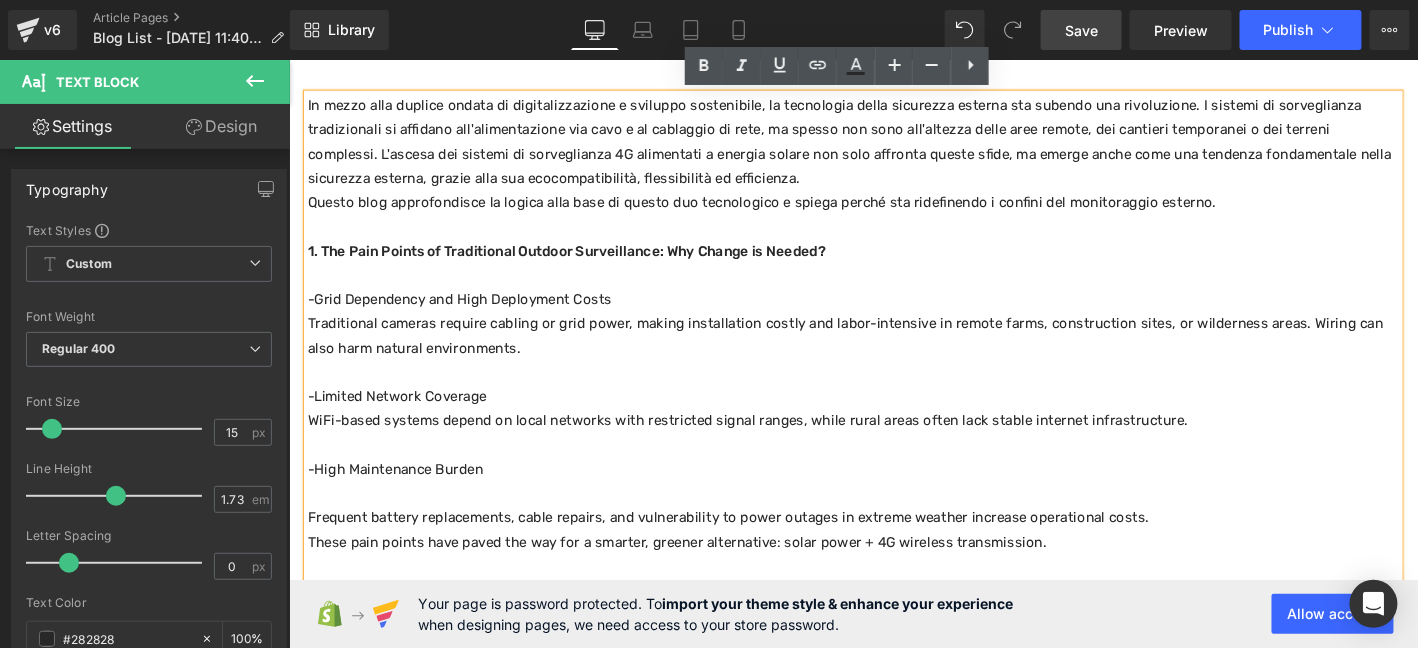 click on "Frequent battery replacements, cable repairs, and vulnerability to power outages in extreme weather increase operational costs." at bounding box center [893, 551] 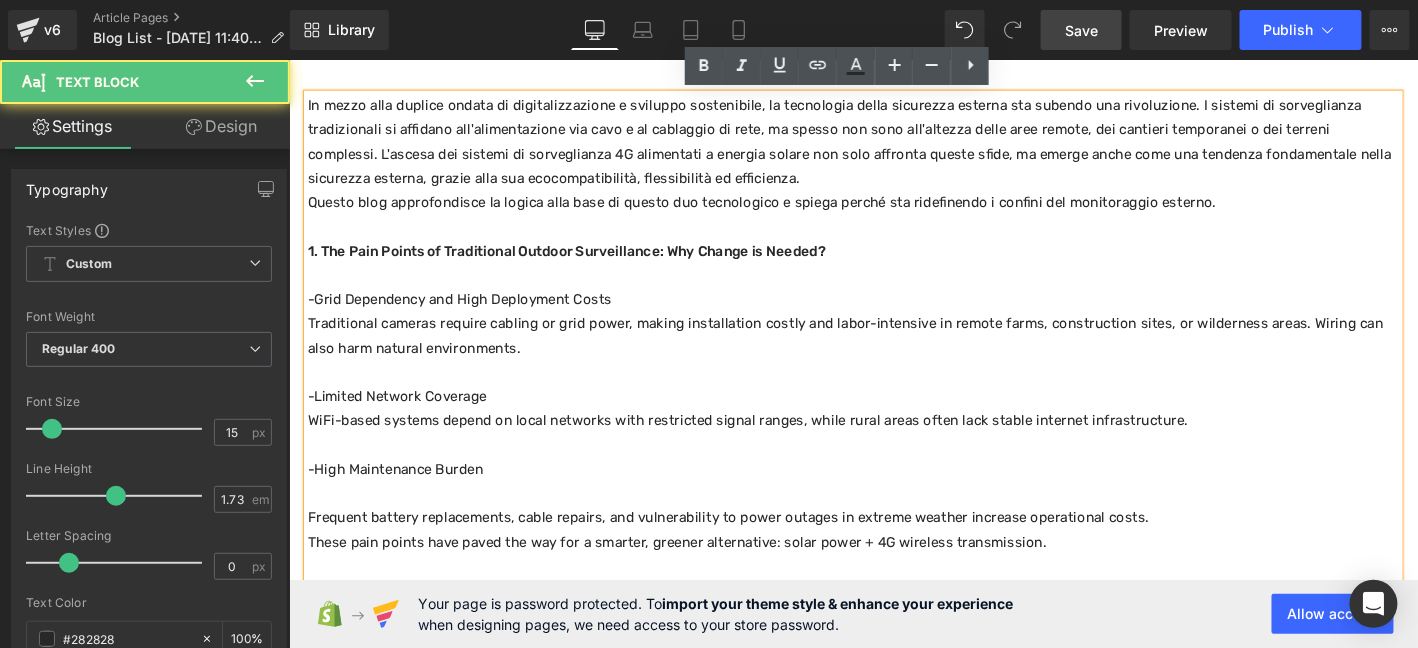 click at bounding box center (893, 525) 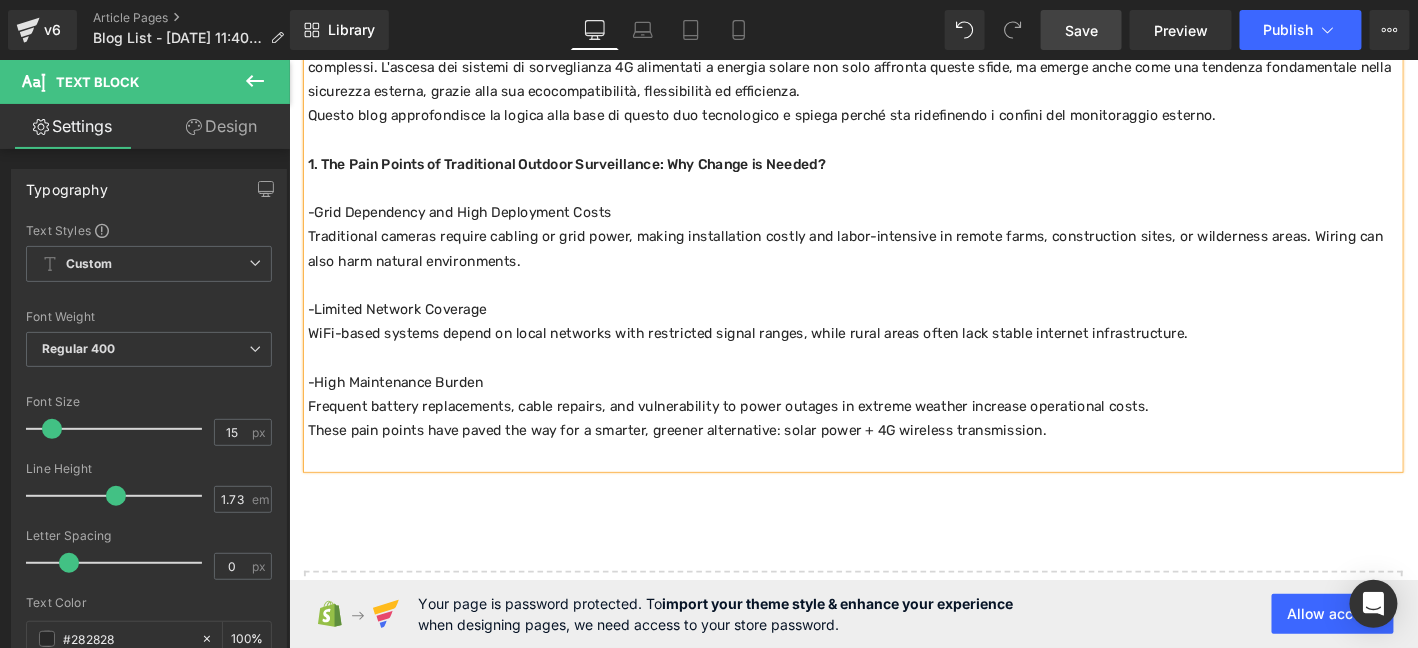 scroll, scrollTop: 400, scrollLeft: 0, axis: vertical 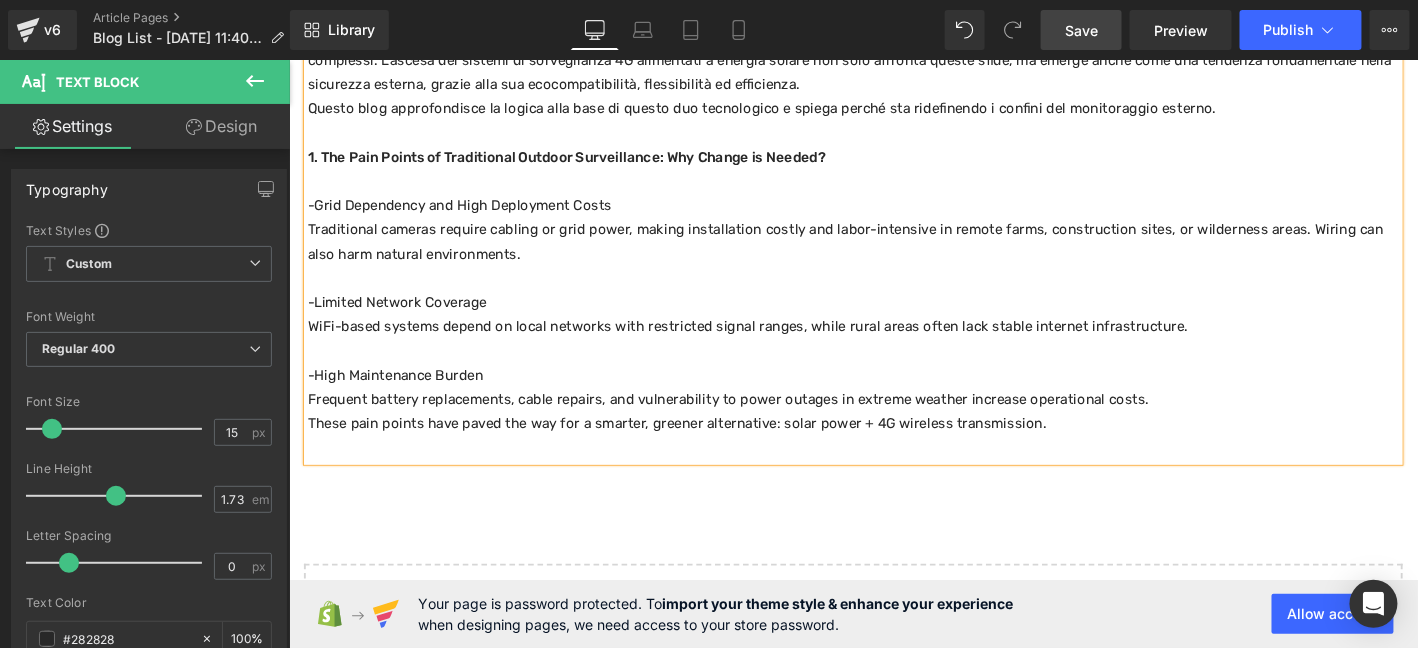 click on "Save" at bounding box center (1081, 30) 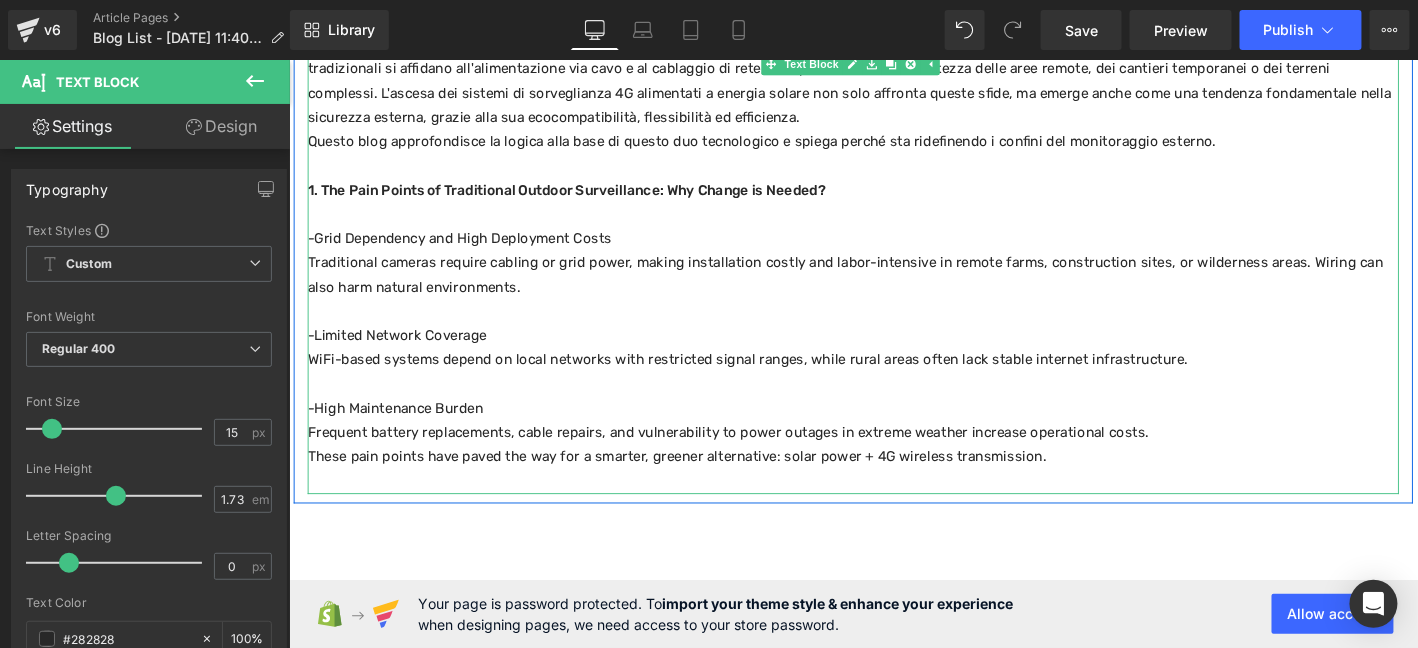 scroll, scrollTop: 367, scrollLeft: 0, axis: vertical 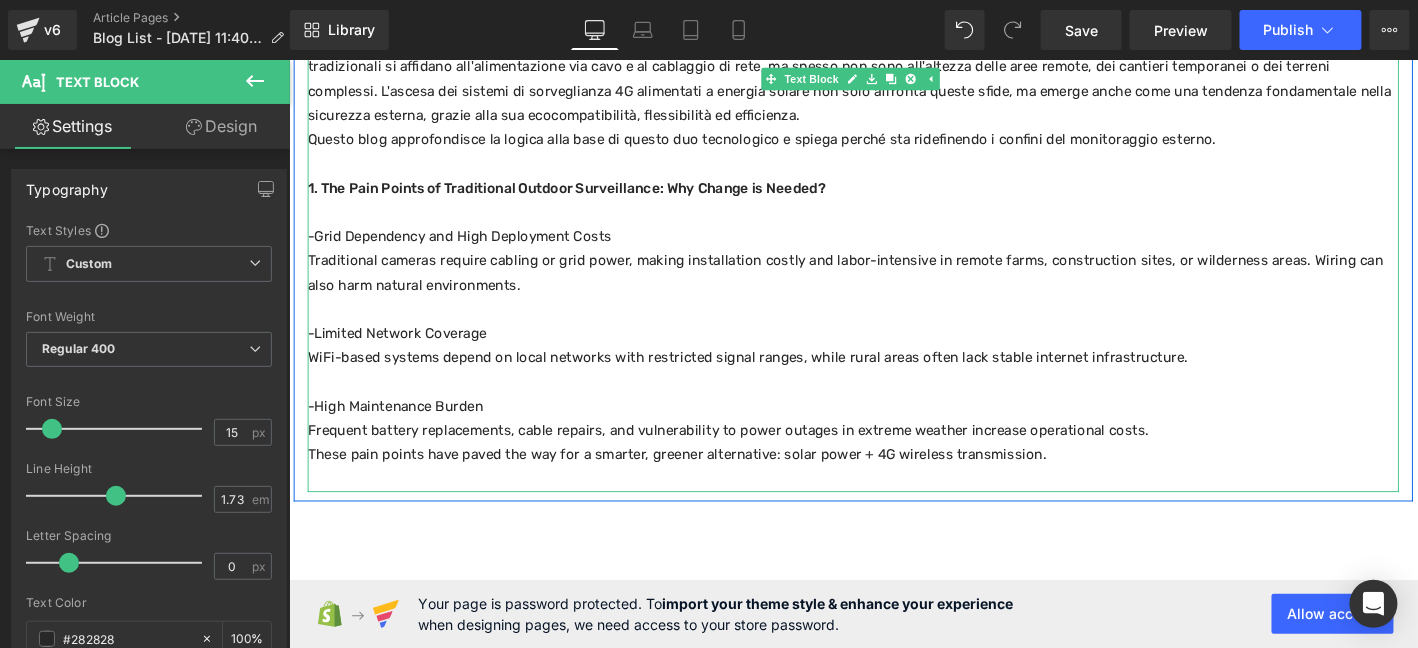 click on "These pain points have paved the way for a smarter, greener alternative: solar power + 4G wireless transmission." at bounding box center [893, 483] 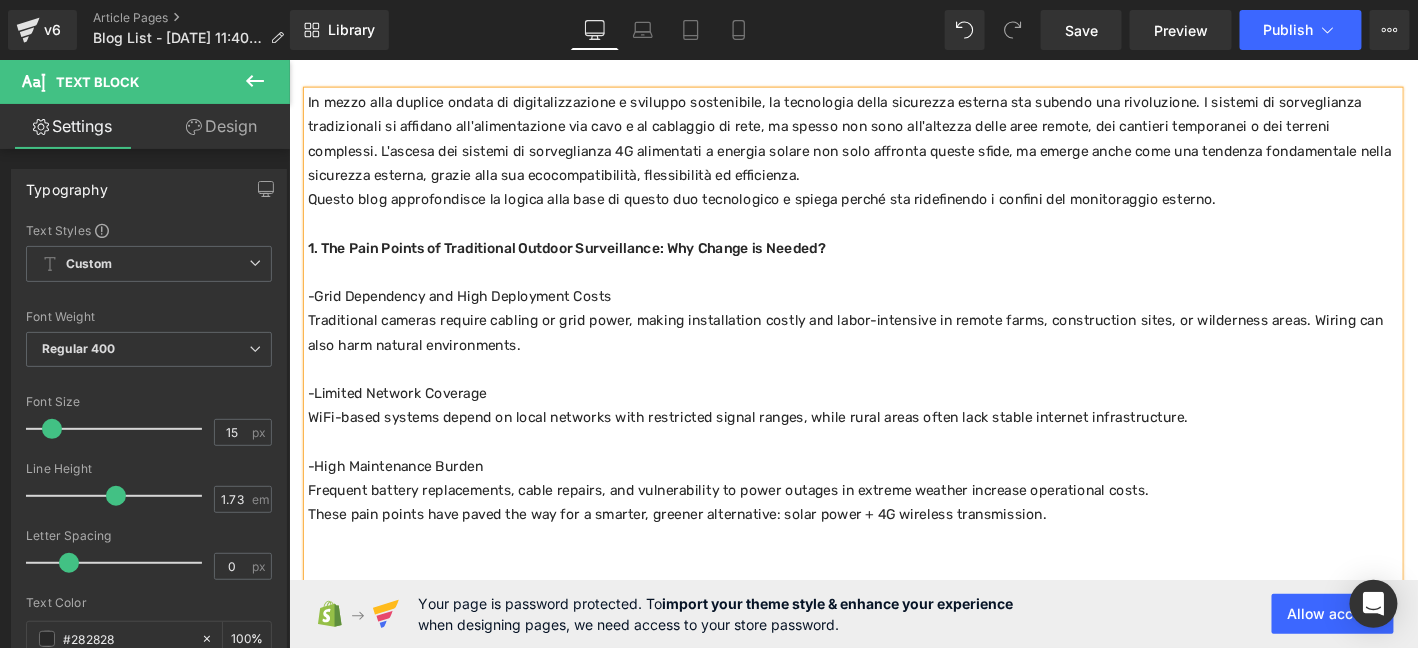 scroll, scrollTop: 299, scrollLeft: 0, axis: vertical 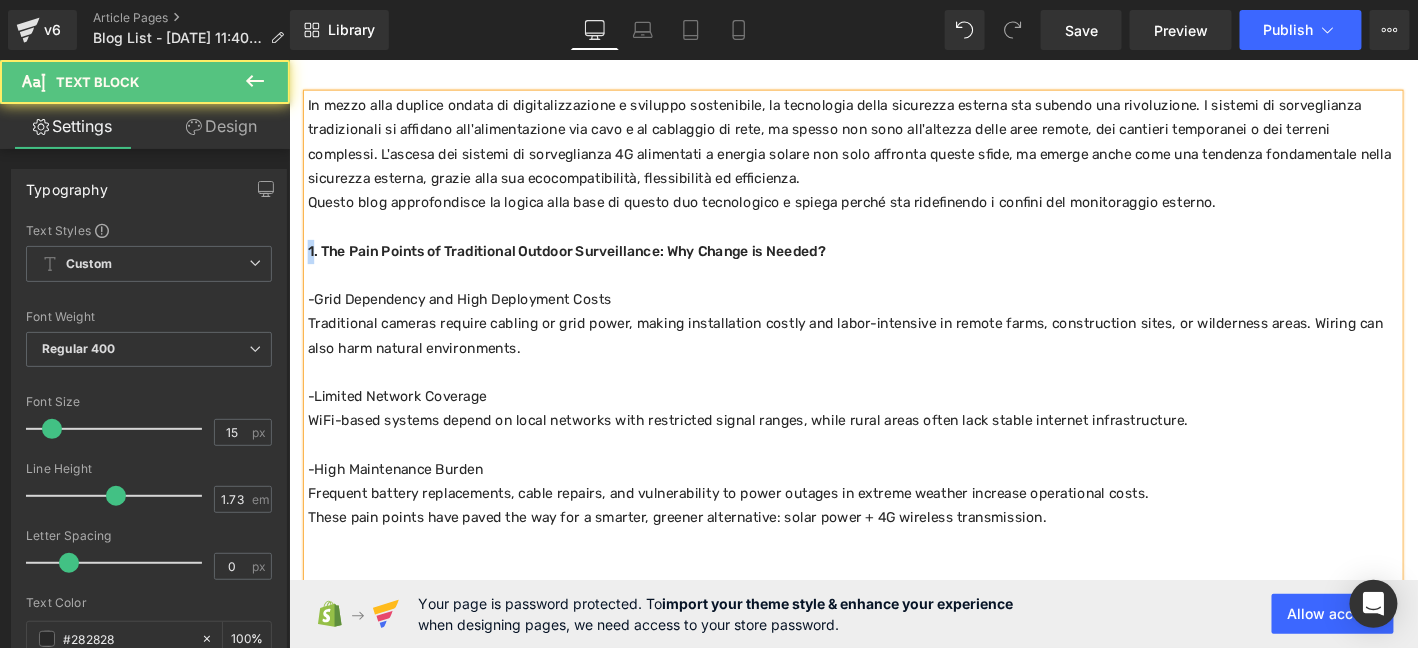 drag, startPoint x: 309, startPoint y: 255, endPoint x: 290, endPoint y: 259, distance: 19.416489 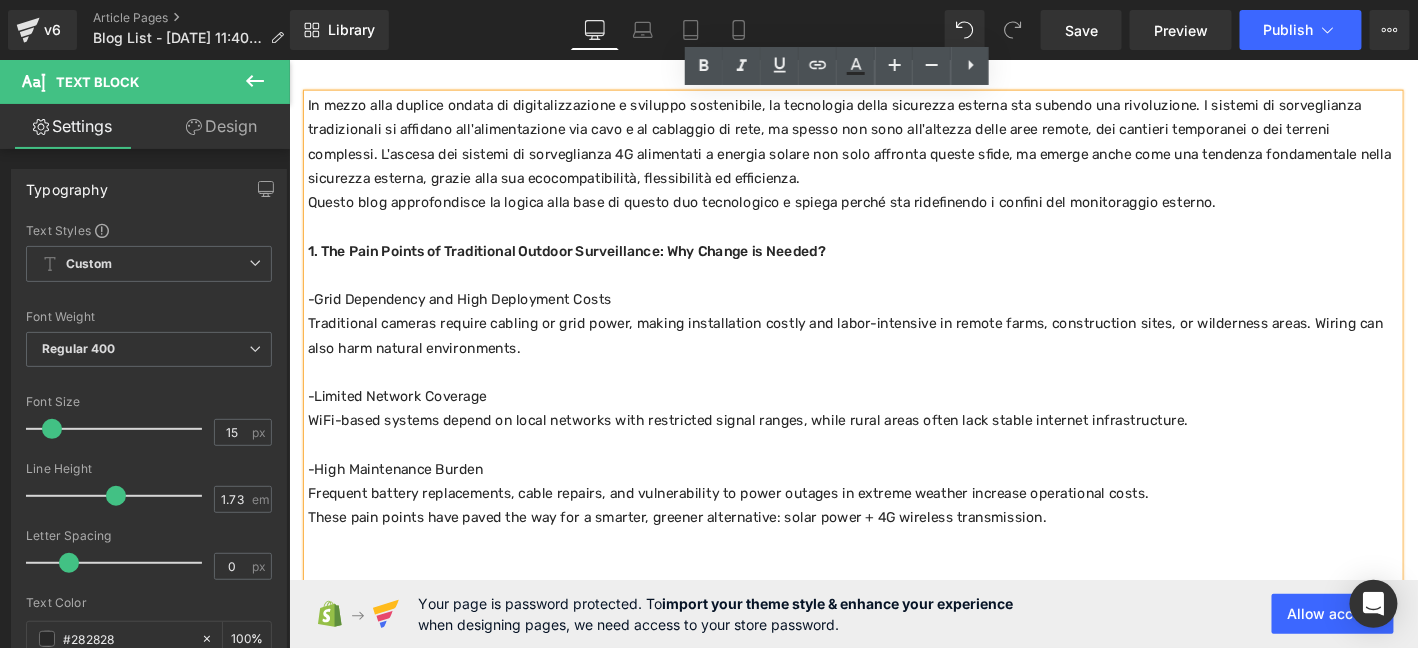 click on "In mezzo alla duplice ondata di digitalizzazione e sviluppo sostenibile, la tecnologia della sicurezza esterna sta subendo una rivoluzione. I sistemi di sorveglianza tradizionali si affidano all'alimentazione via cavo e al cablaggio di rete, ma spesso non sono all'altezza delle aree remote, dei cantieri temporanei o dei terreni complessi. L'ascesa dei sistemi di sorveglianza 4G alimentati a energia solare non solo affronta queste sfide, ma emerge anche come una tendenza fondamentale nella sicurezza esterna, grazie alla sua ecocompatibilità, flessibilità ed efficienza.
Questo blog approfondisce la logica alla base di questo duo tecnologico e spiega perché sta ridefinendo i confini del monitoraggio esterno. 1. The Pain Points of Traditional Outdoor Surveillance: Why Change is Needed?
-Grid Dependency and High Deployment Costs -Limited Network Coverage WiFi-based systems depend on local networks with restricted signal ranges, while rural areas often lack stable internet infrastructure." at bounding box center [893, 368] 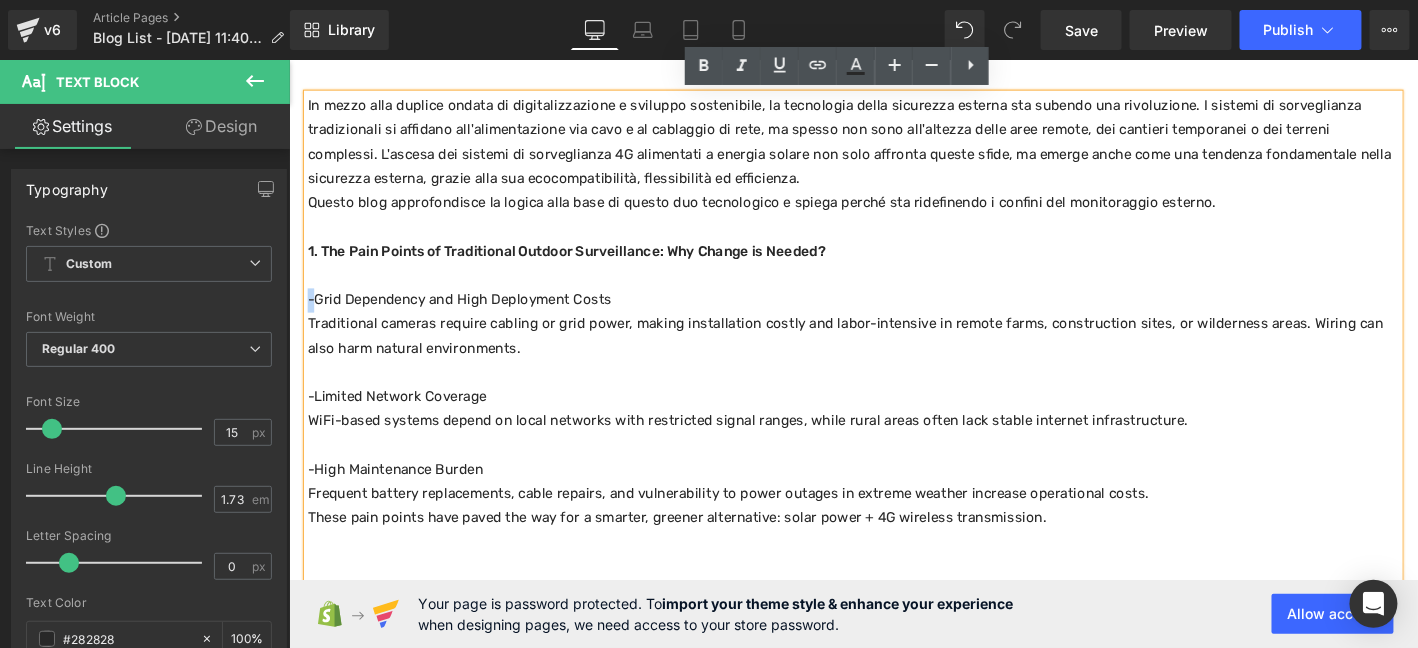 click on "-Grid Dependency and High Deployment Costs" at bounding box center (893, 317) 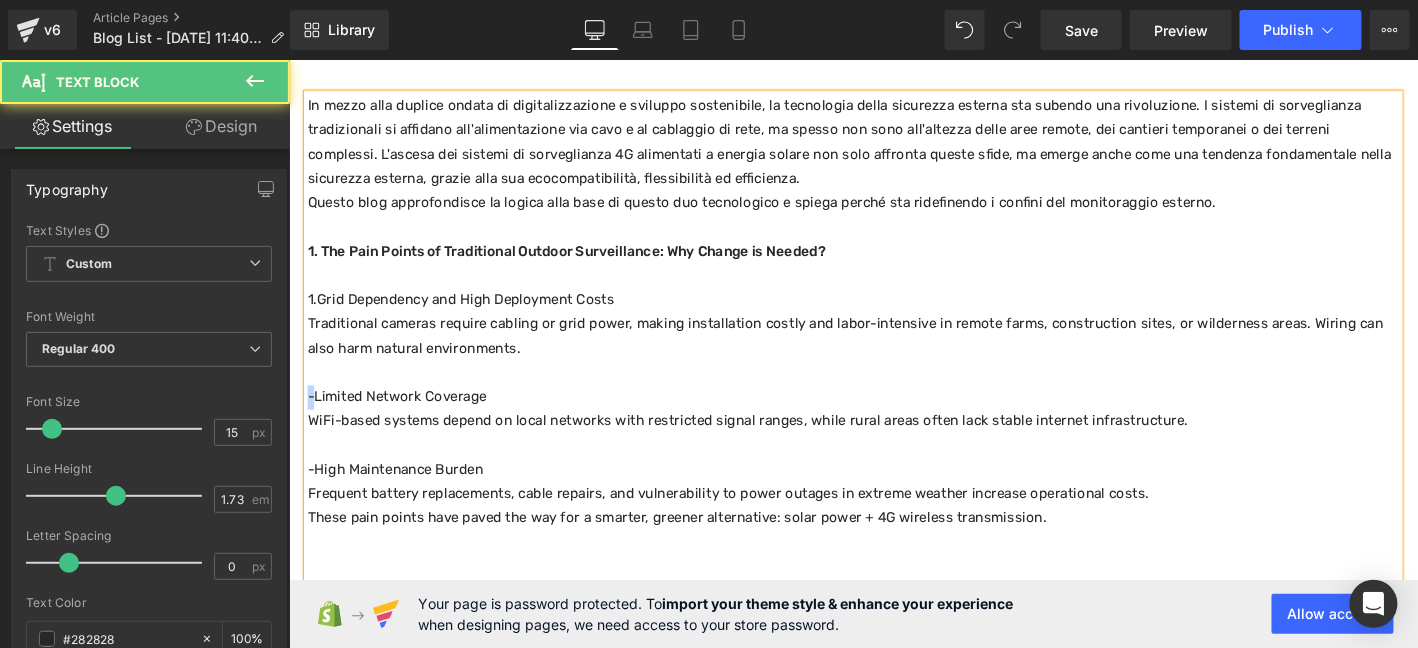 drag, startPoint x: 308, startPoint y: 418, endPoint x: 291, endPoint y: 418, distance: 17 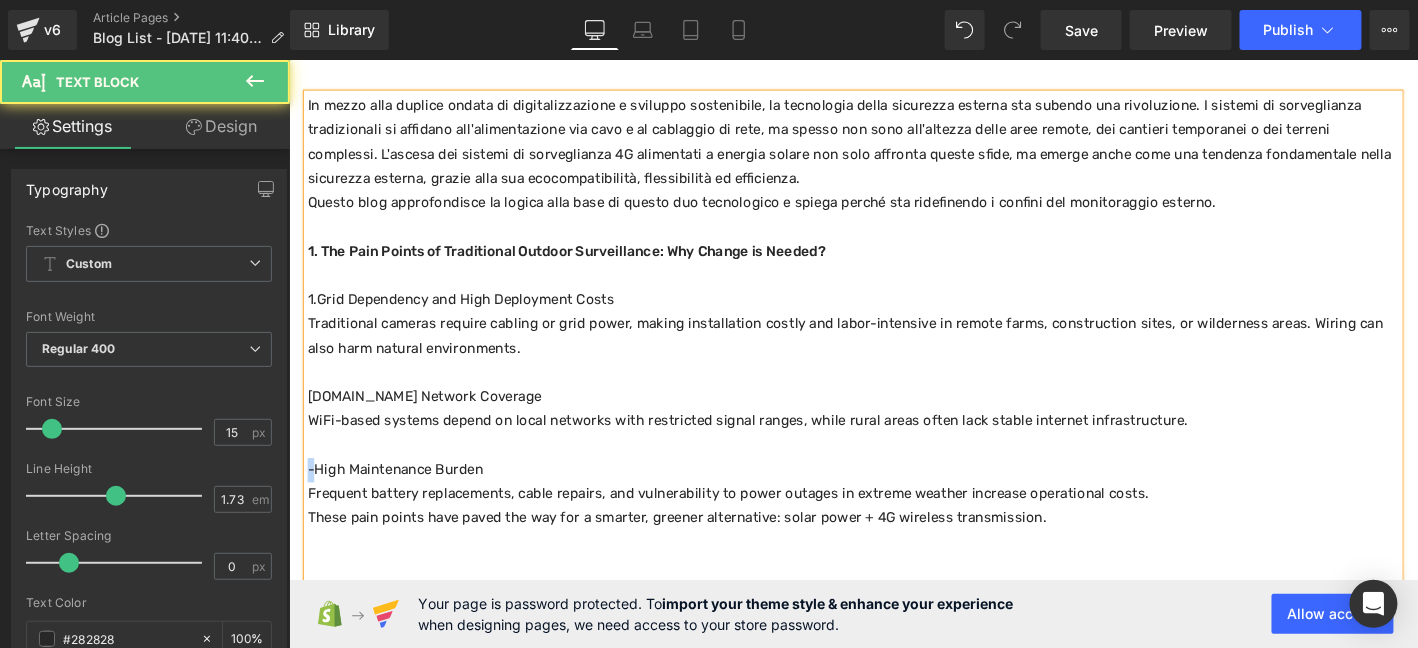 drag, startPoint x: 309, startPoint y: 498, endPoint x: 294, endPoint y: 498, distance: 15 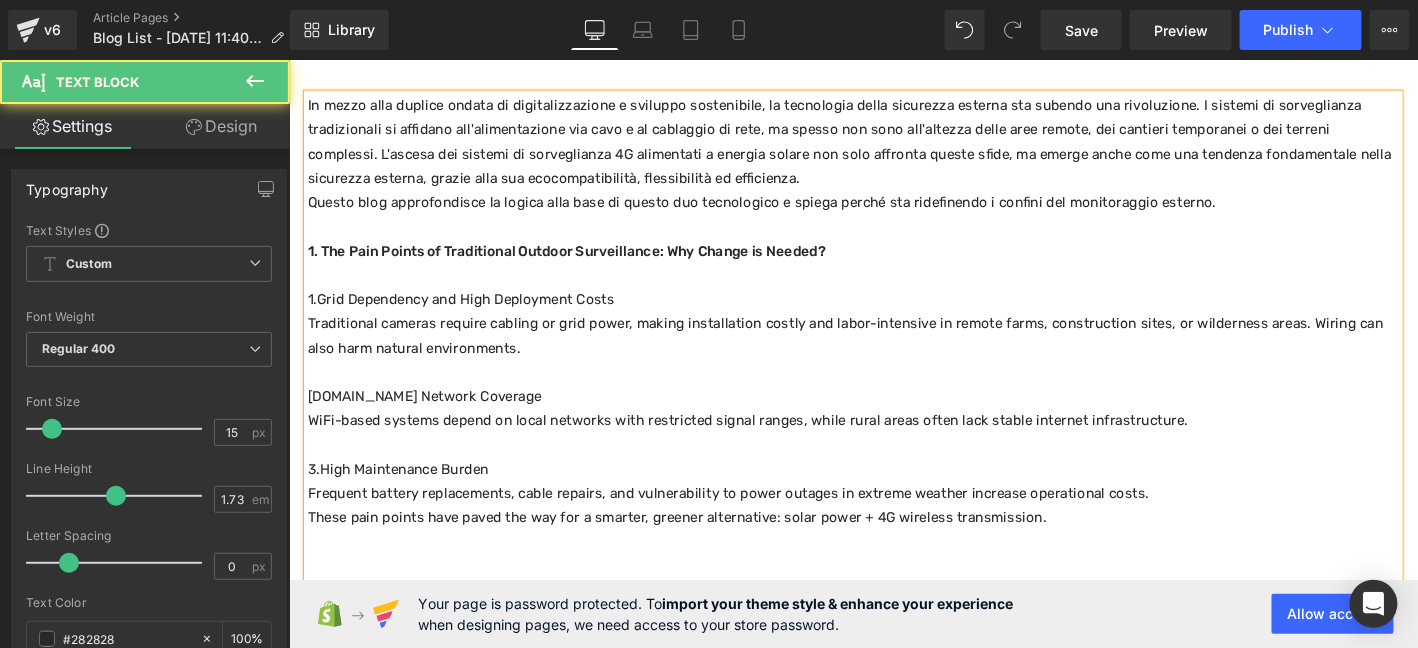 click on "1. The Pain Points of Traditional Outdoor Surveillance: Why Change is Needed?" at bounding box center (585, 264) 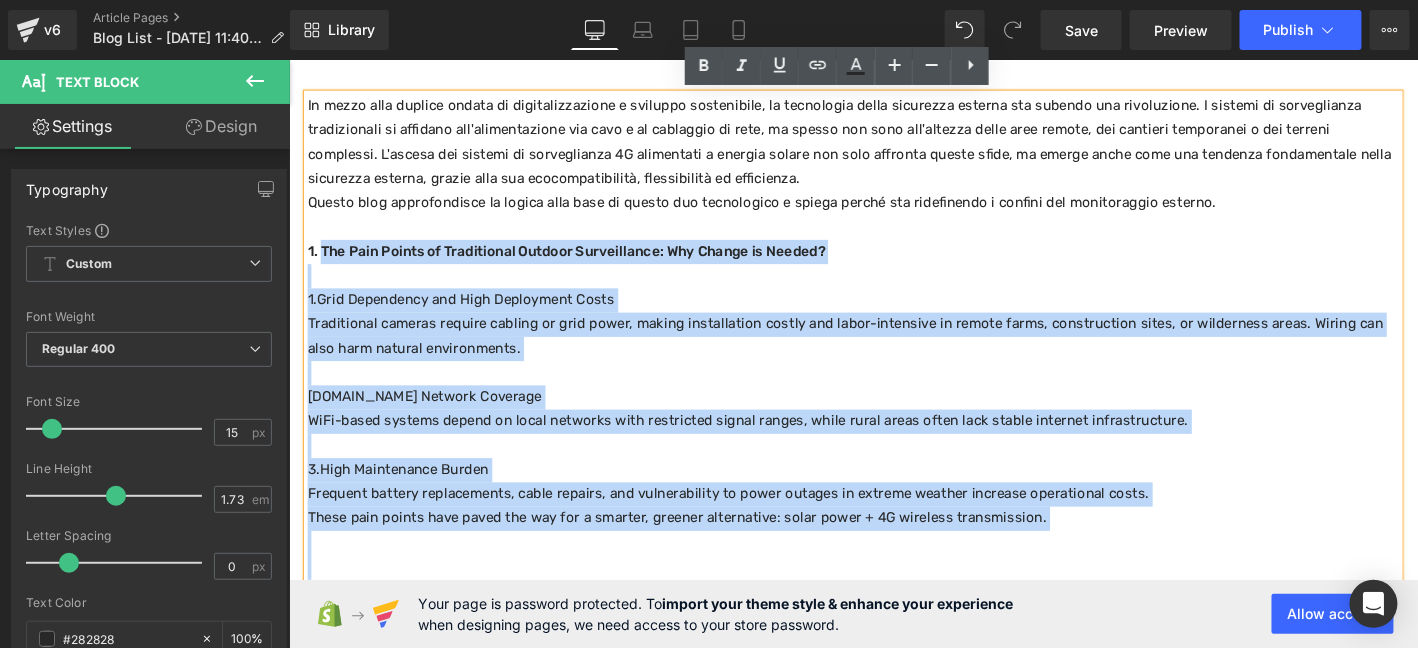 drag, startPoint x: 319, startPoint y: 271, endPoint x: 299, endPoint y: 273, distance: 20.09975 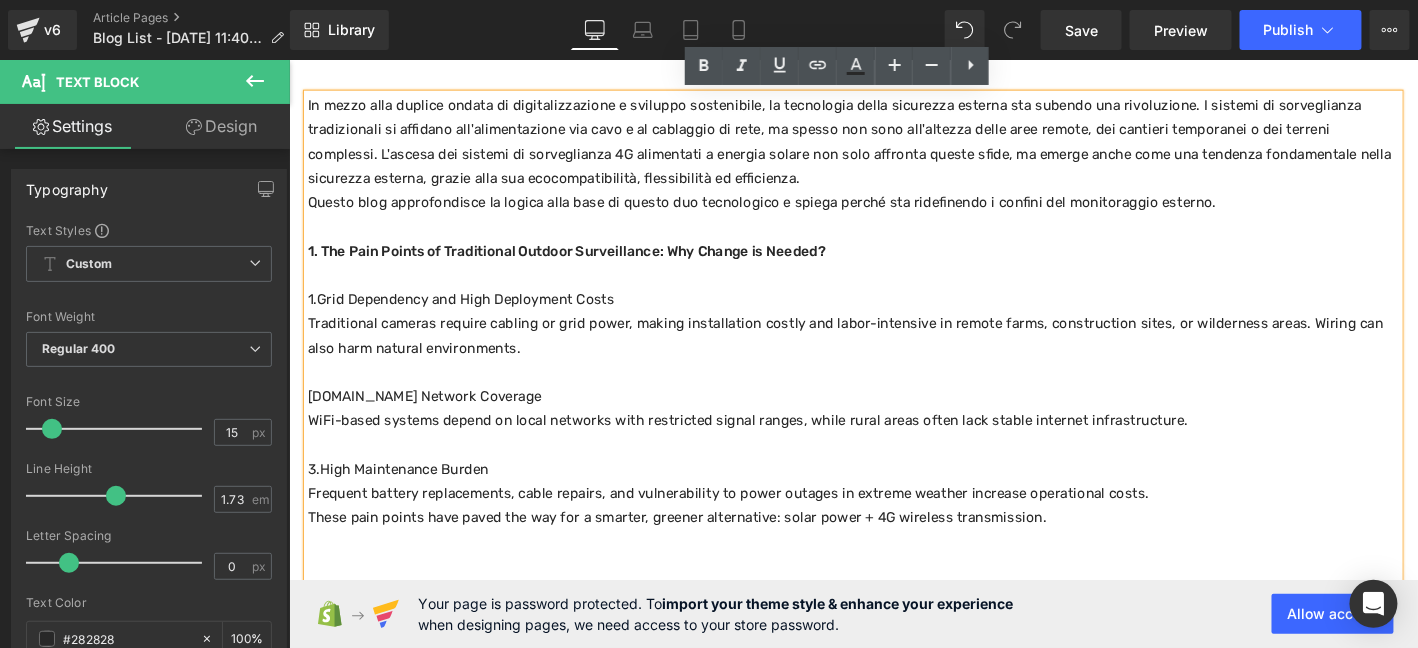 click on "1. The Pain Points of Traditional Outdoor Surveillance: Why Change is Needed?" at bounding box center (585, 264) 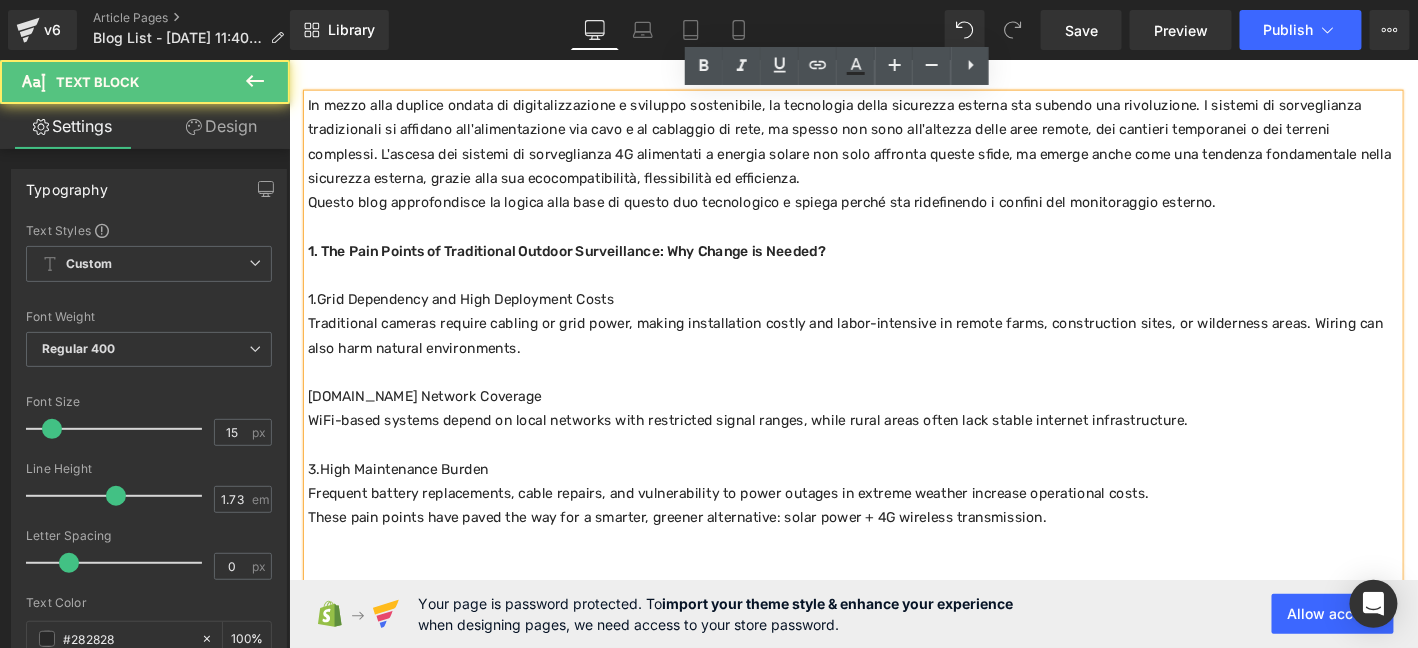 click on "1. The Pain Points of Traditional Outdoor Surveillance: Why Change is Needed?" at bounding box center (585, 264) 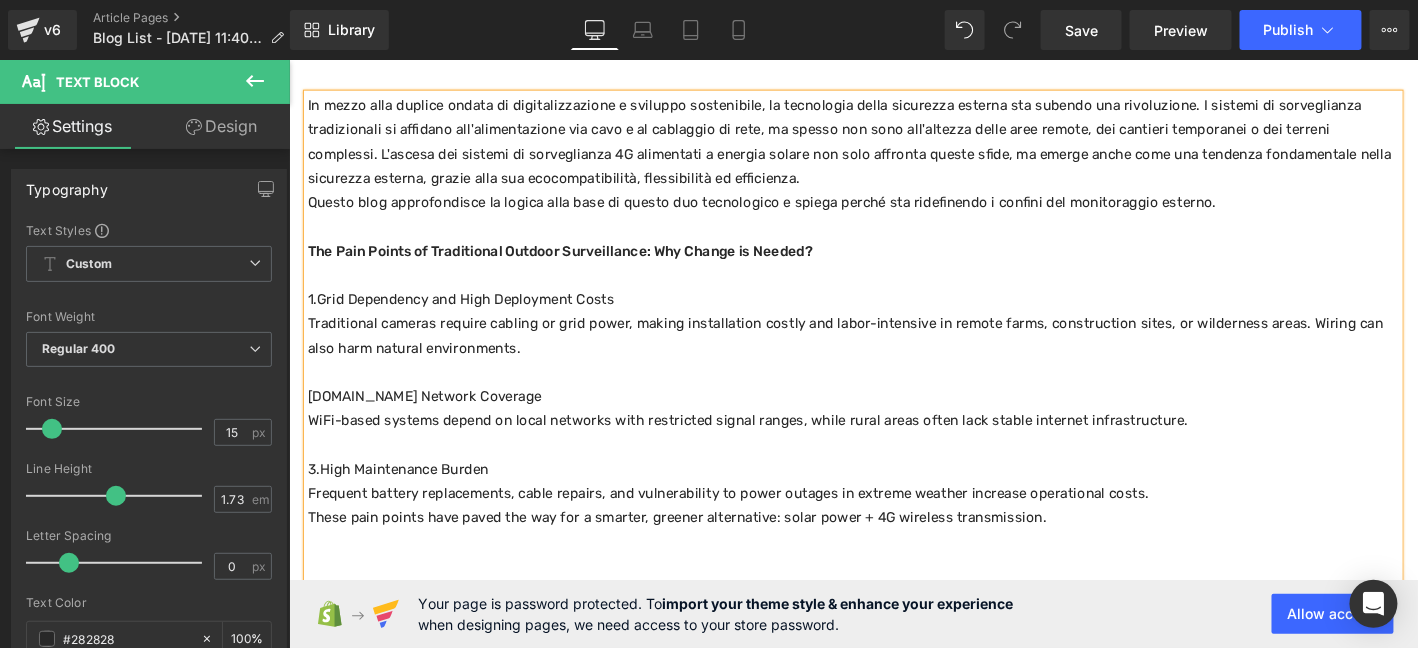click at bounding box center (893, 239) 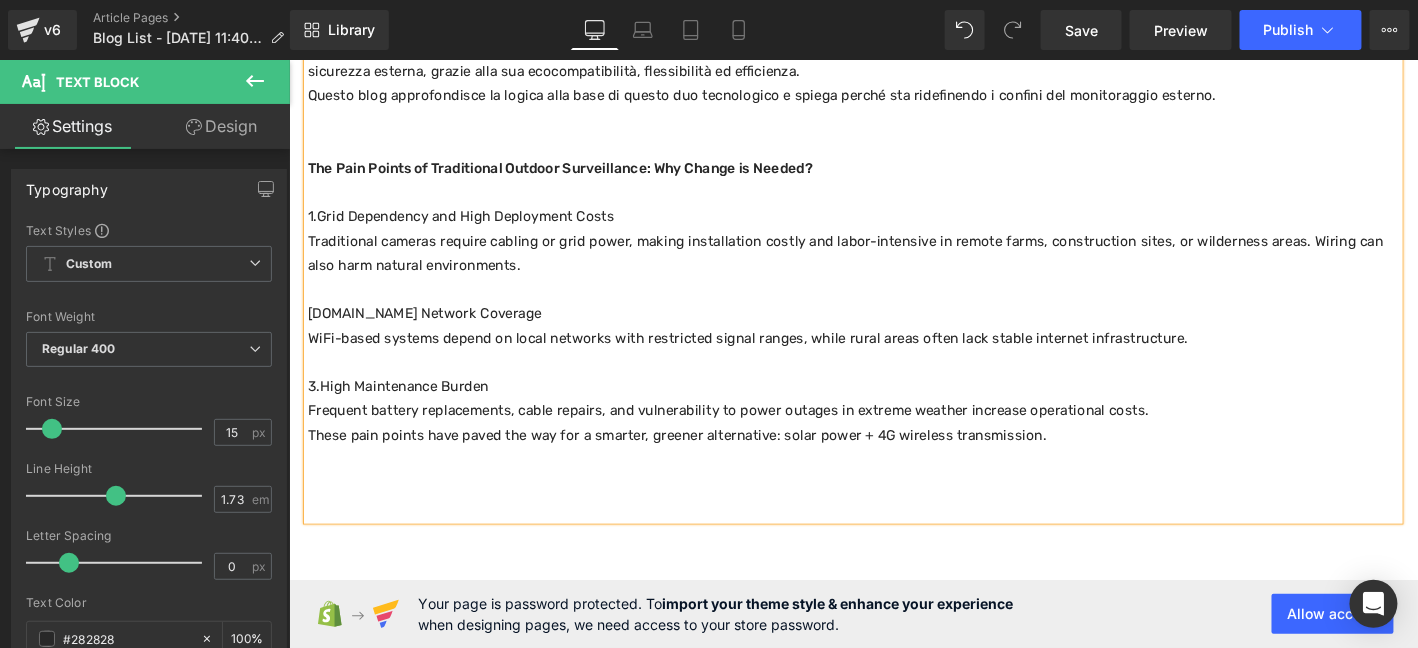 scroll, scrollTop: 466, scrollLeft: 0, axis: vertical 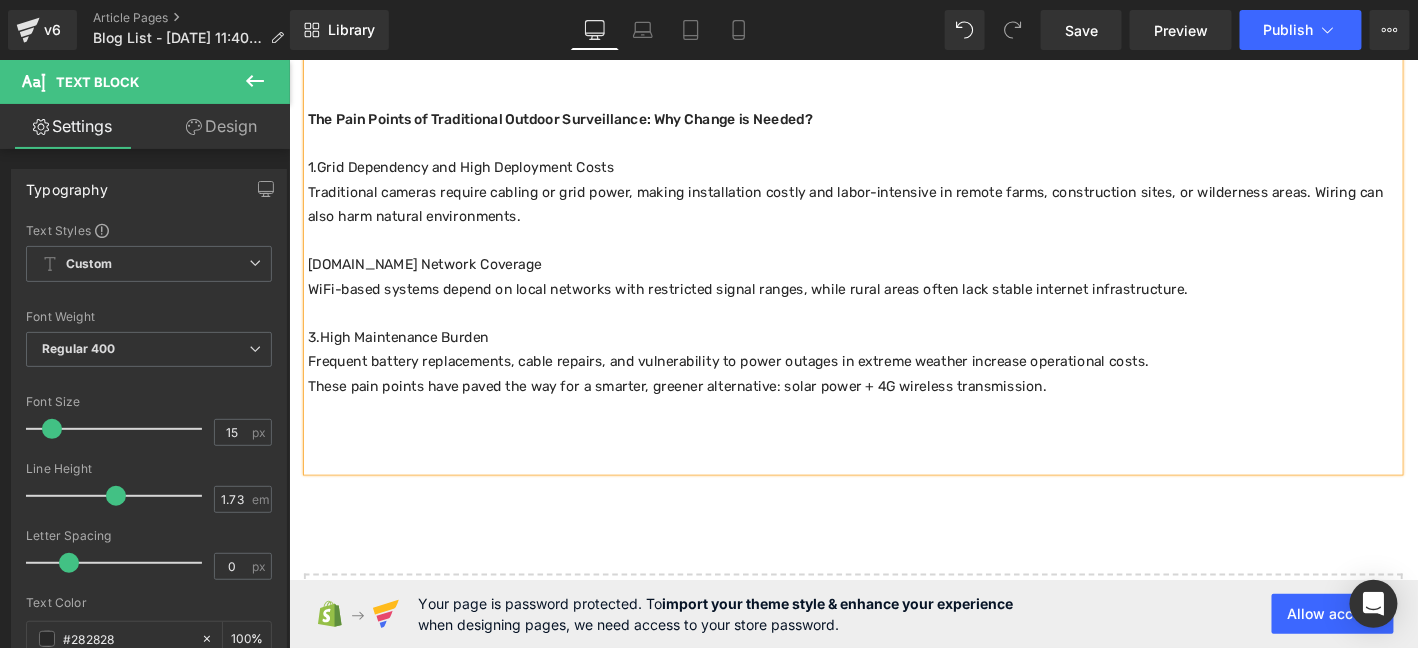 click on "These pain points have paved the way for a smarter, greener alternative: solar power + 4G wireless transmission." at bounding box center (893, 410) 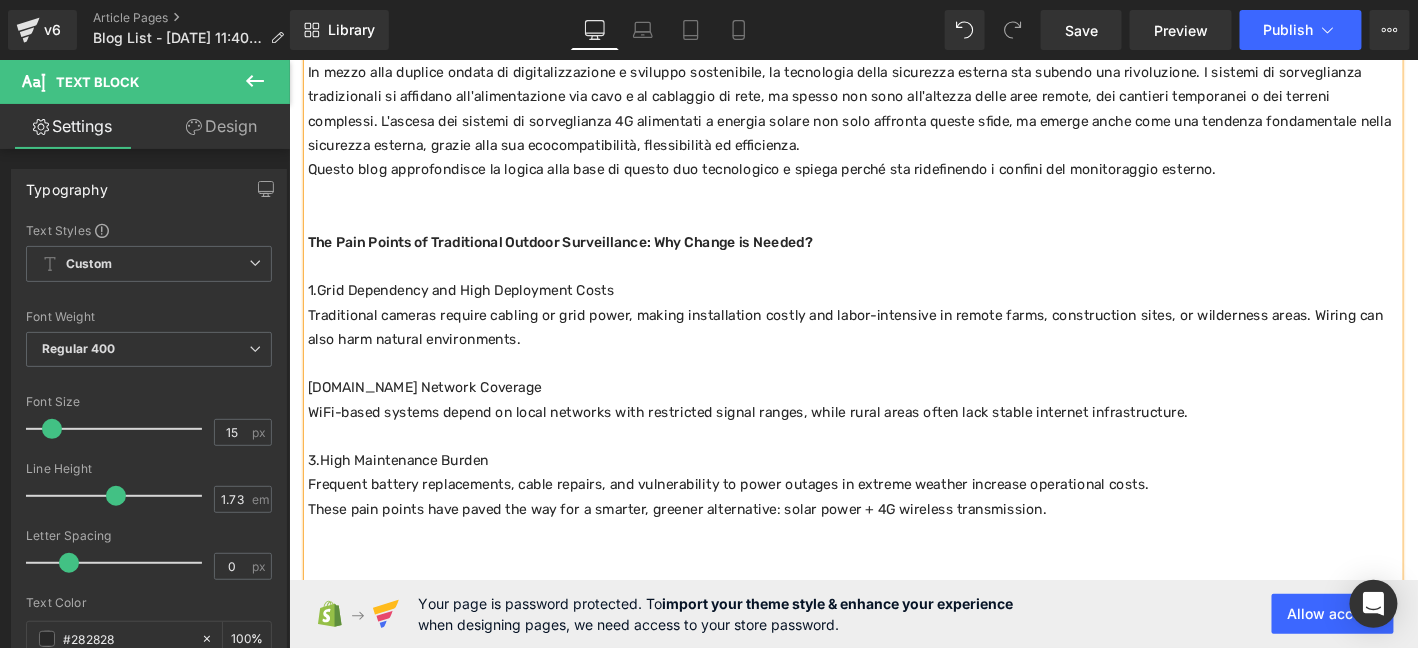 scroll, scrollTop: 333, scrollLeft: 0, axis: vertical 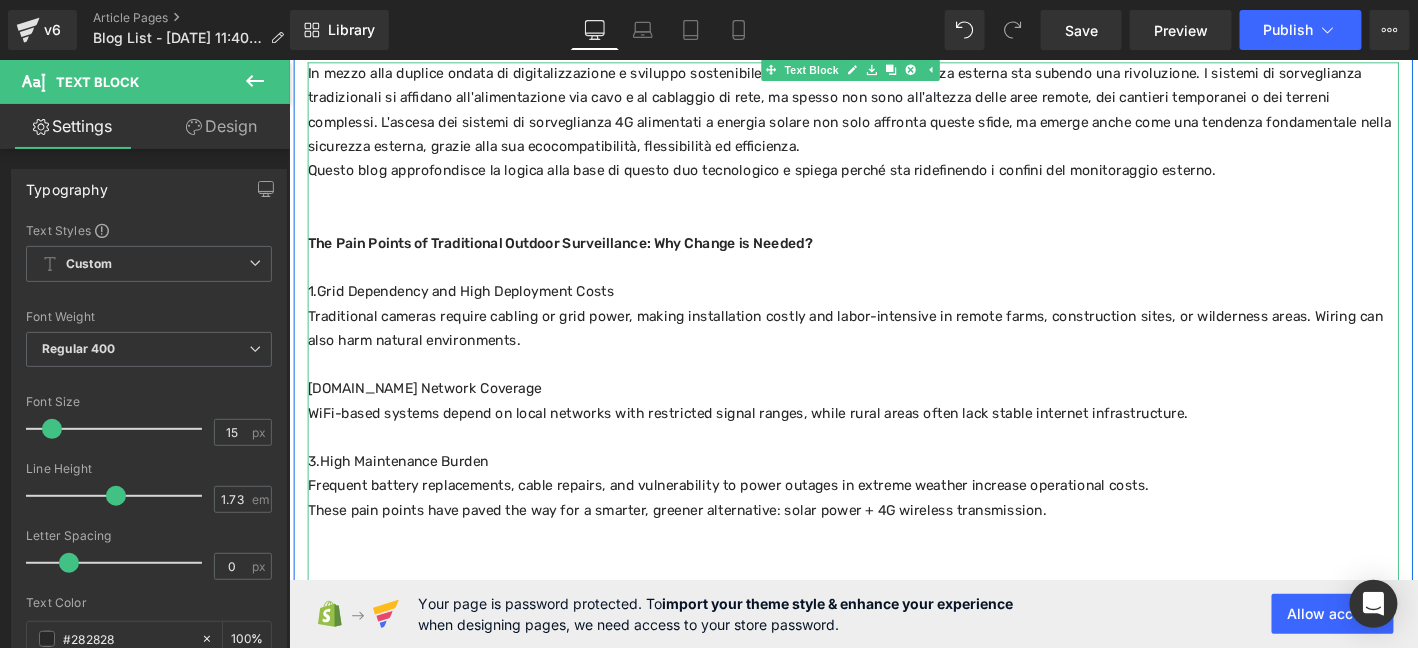 drag, startPoint x: 1360, startPoint y: 446, endPoint x: 1343, endPoint y: 447, distance: 17.029387 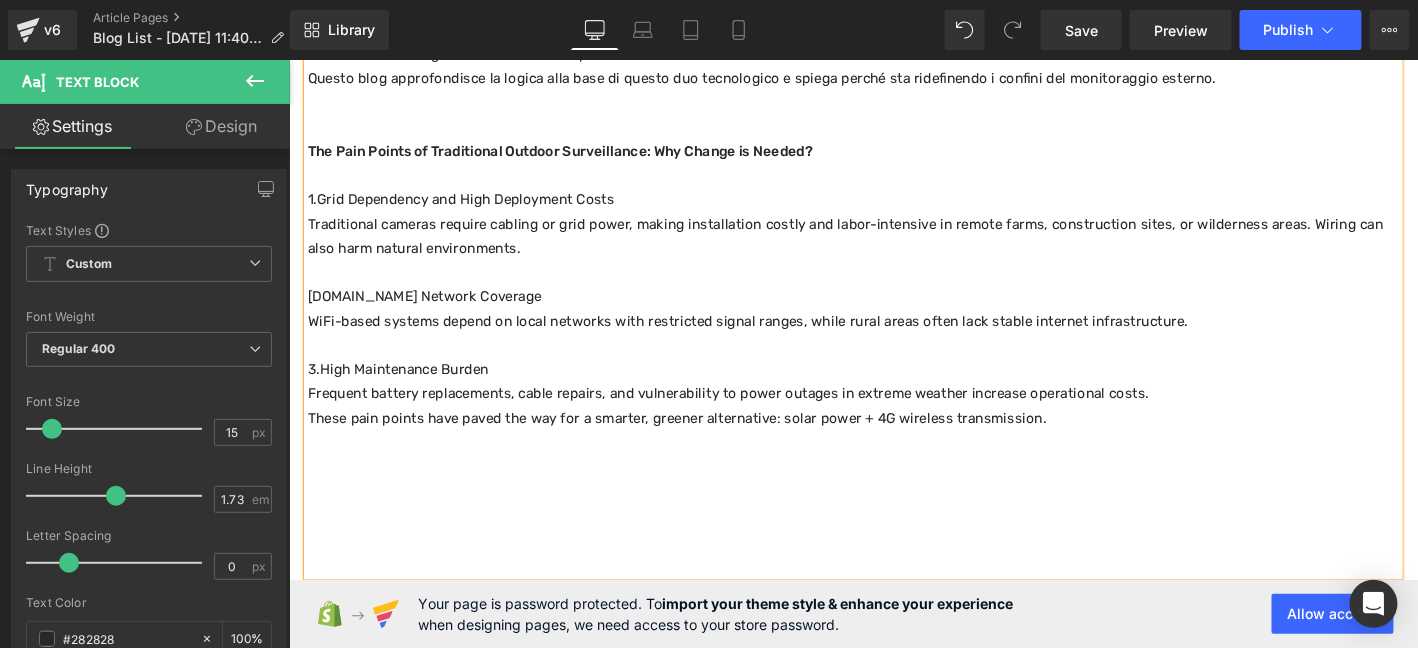 scroll, scrollTop: 433, scrollLeft: 0, axis: vertical 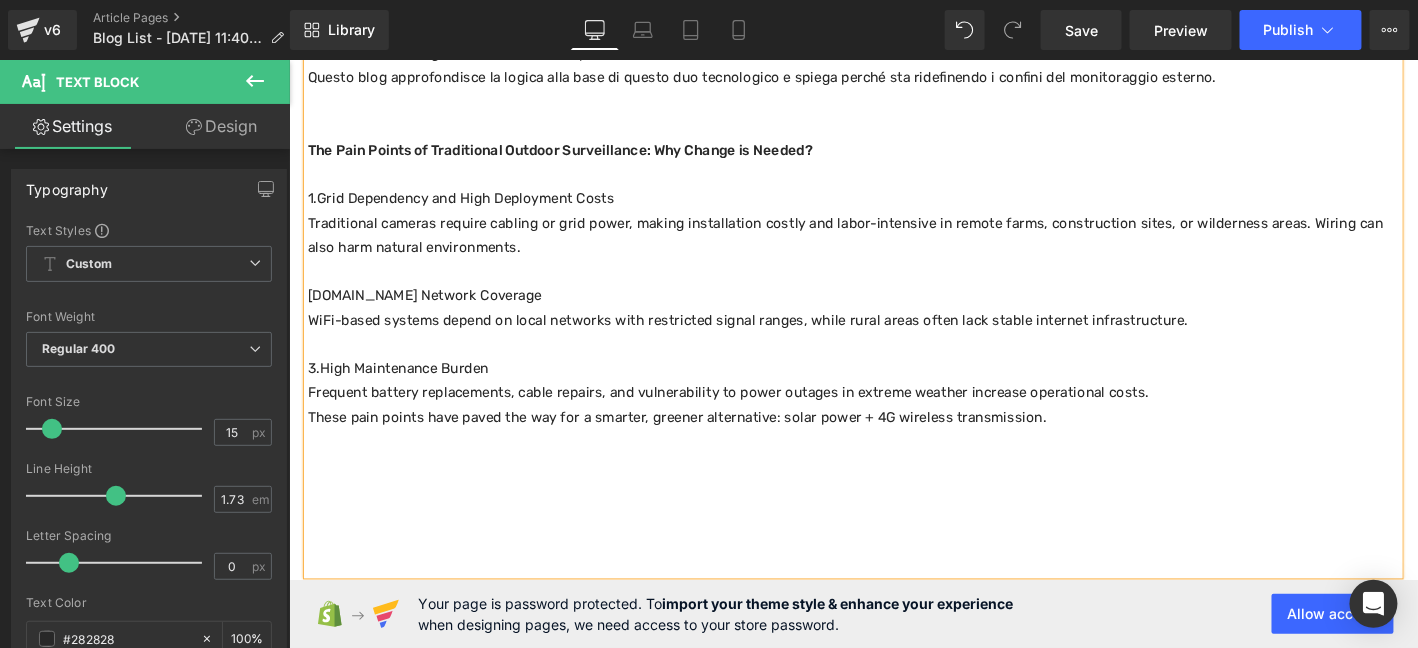 click on "These pain points have paved the way for a smarter, greener alternative: solar power + 4G wireless transmission." at bounding box center [893, 443] 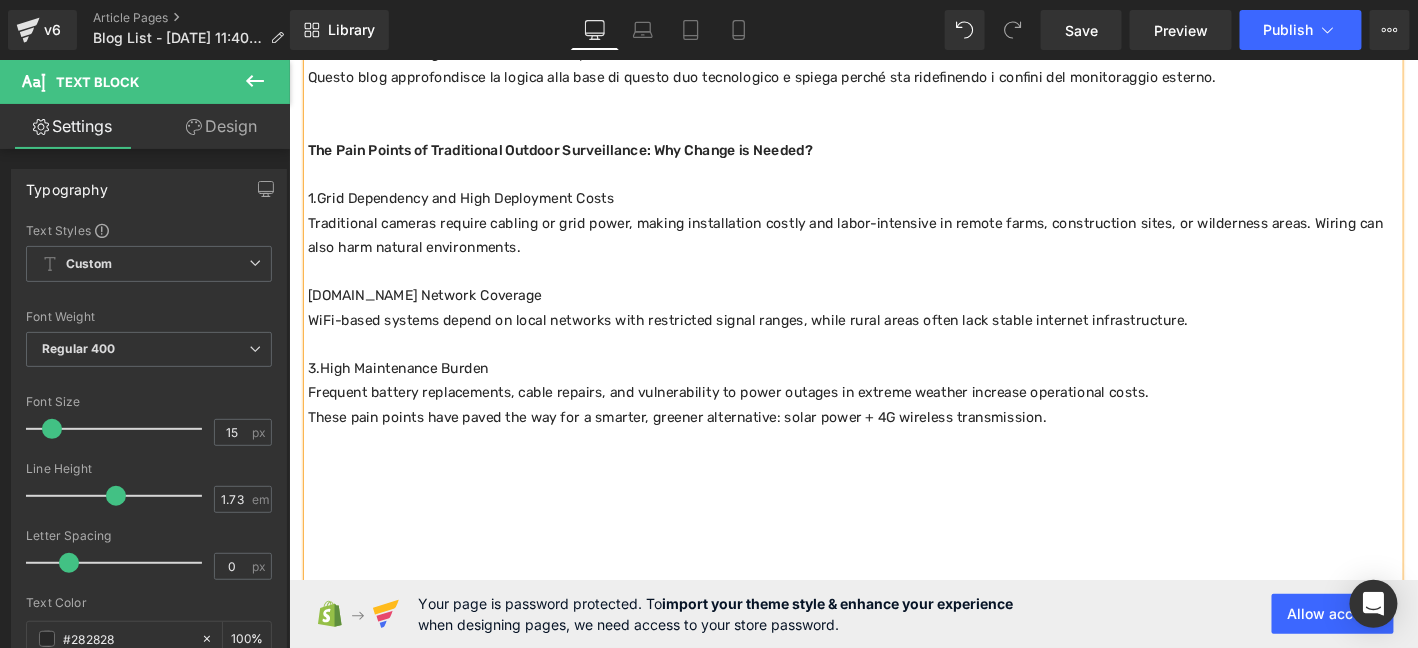 click on "Frequent battery replacements, cable repairs, and vulnerability to power outages in extreme weather increase operational costs." at bounding box center [893, 417] 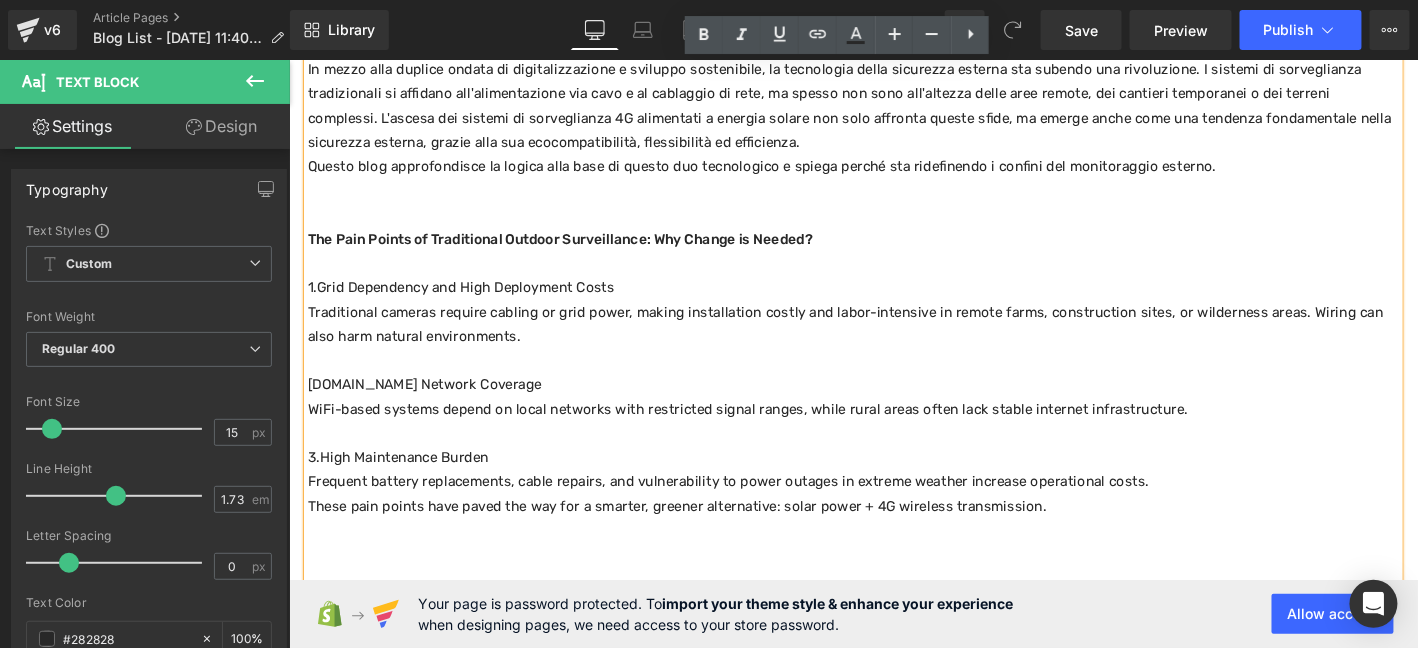 scroll, scrollTop: 333, scrollLeft: 0, axis: vertical 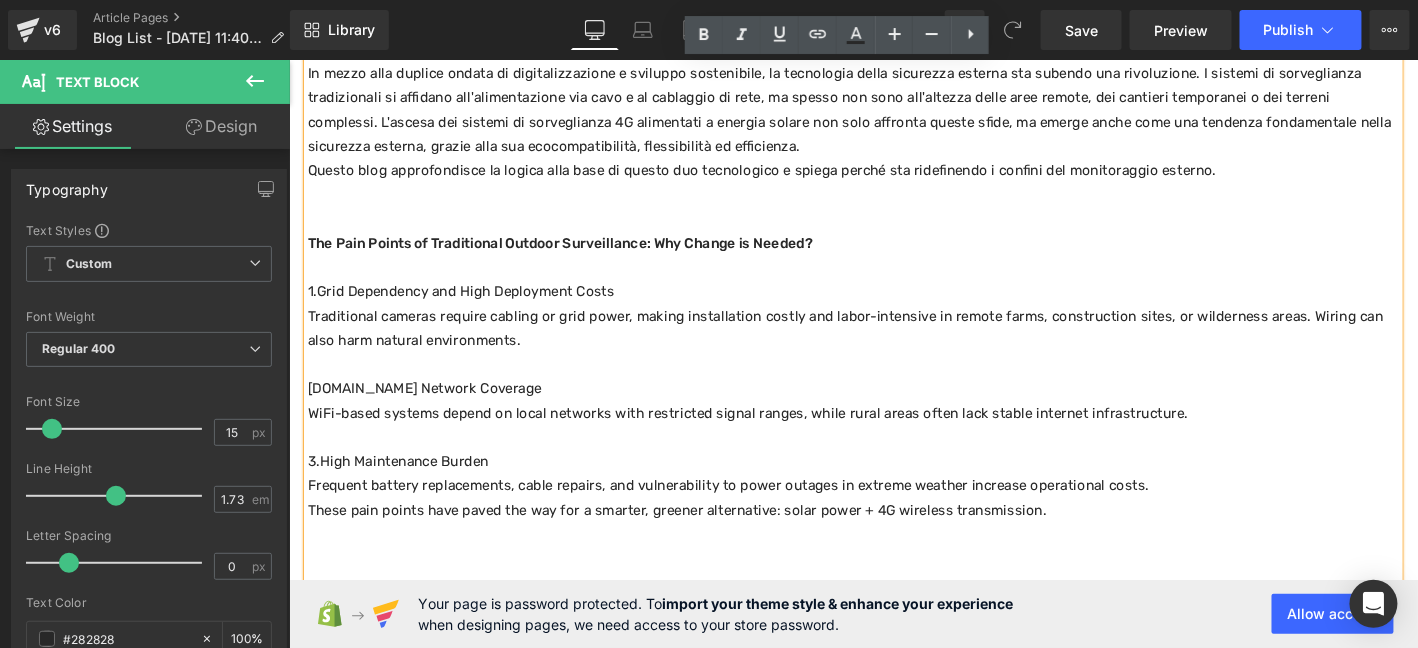 click on "[DOMAIN_NAME] Network Coverage" at bounding box center [893, 413] 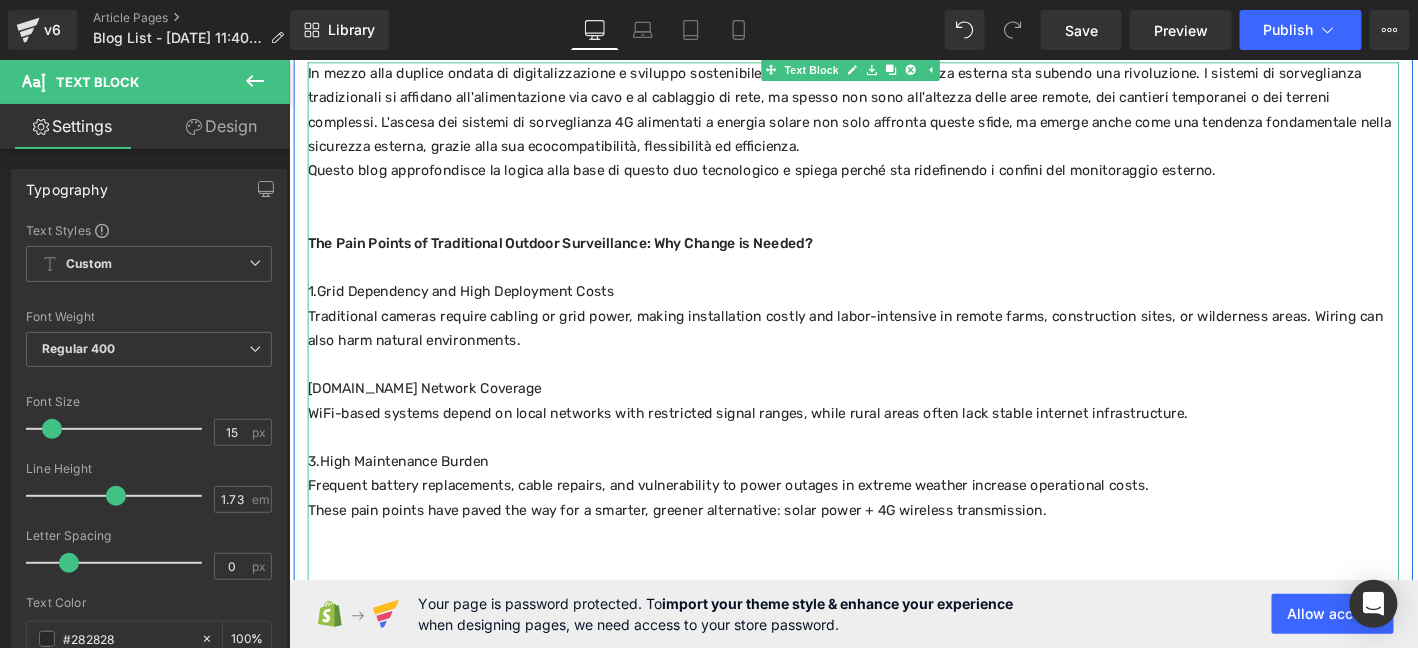 click on "These pain points have paved the way for a smarter, greener alternative: solar power + 4G wireless transmission." at bounding box center (893, 543) 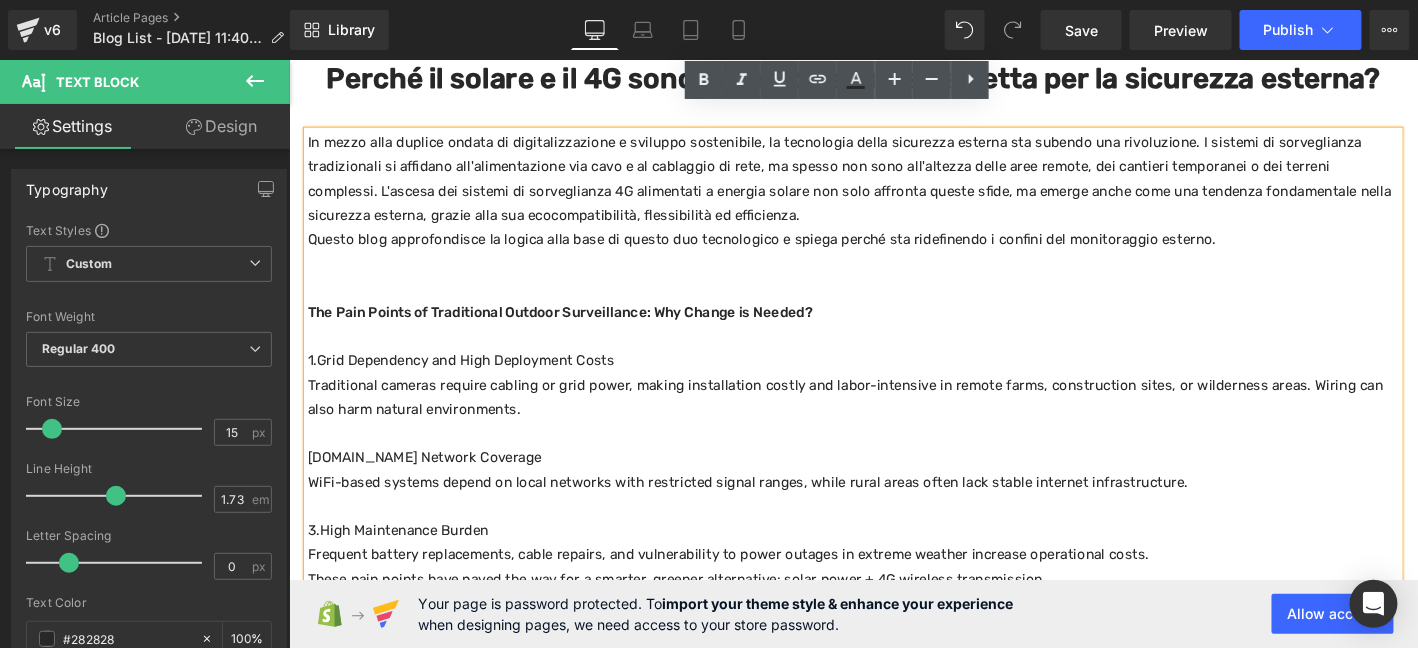 scroll, scrollTop: 233, scrollLeft: 0, axis: vertical 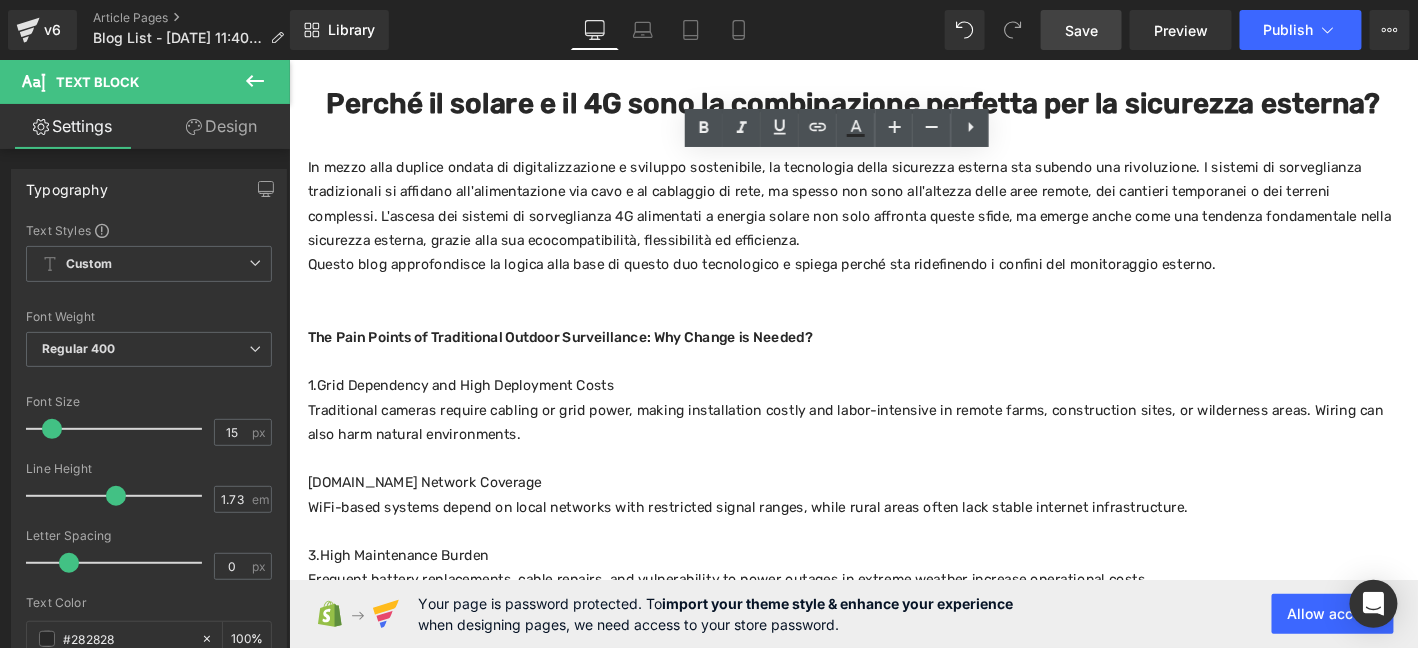click on "Save" at bounding box center (1081, 30) 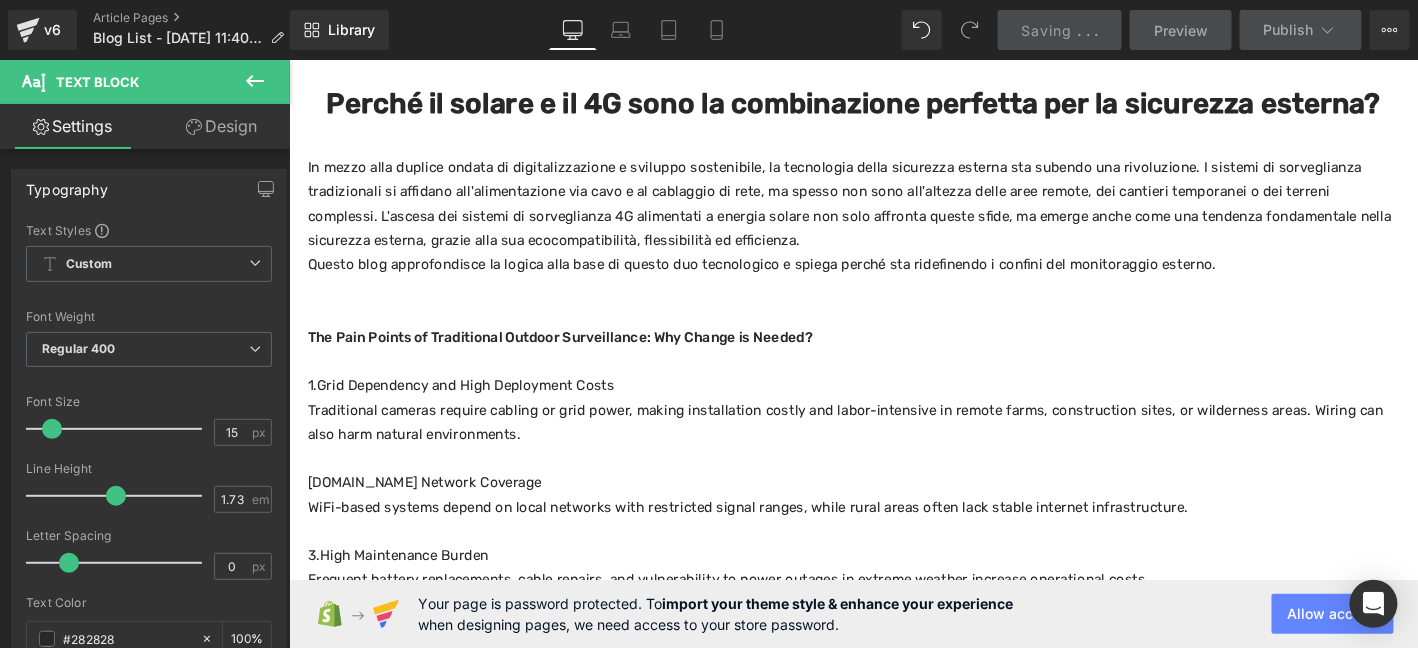 click on "Allow access" at bounding box center (1333, 614) 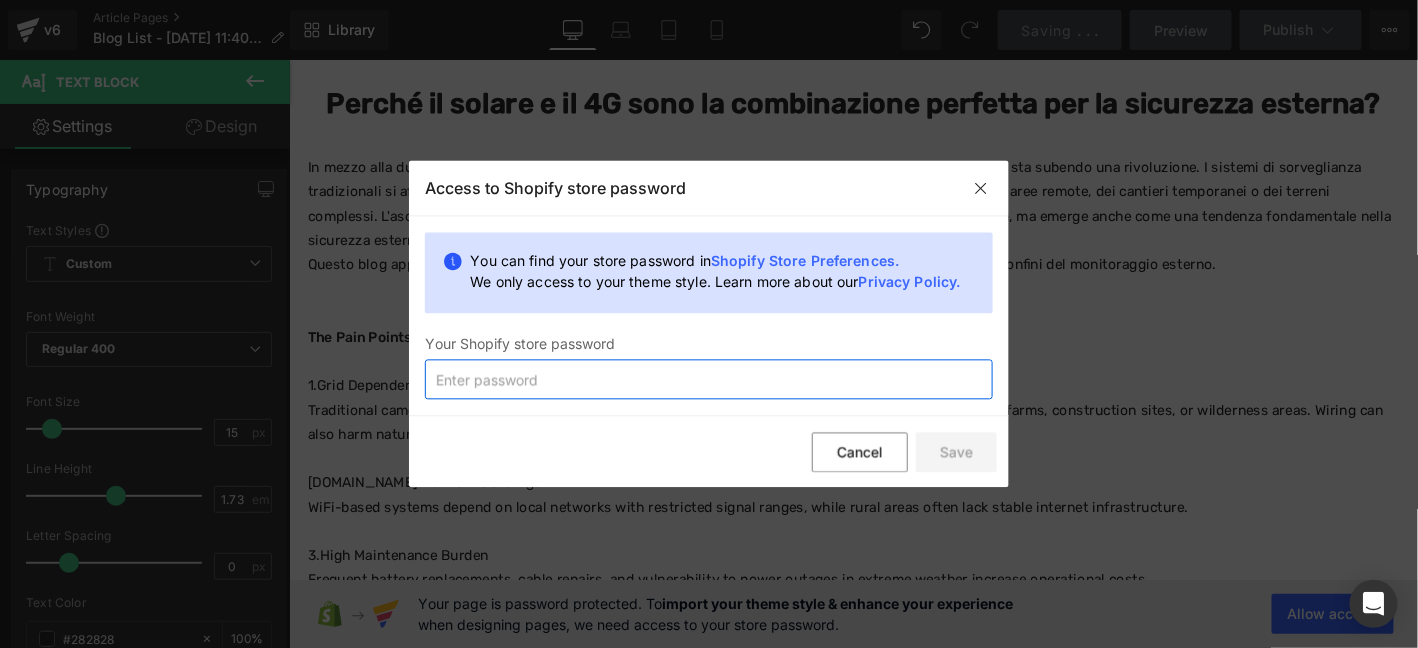 click at bounding box center [709, 380] 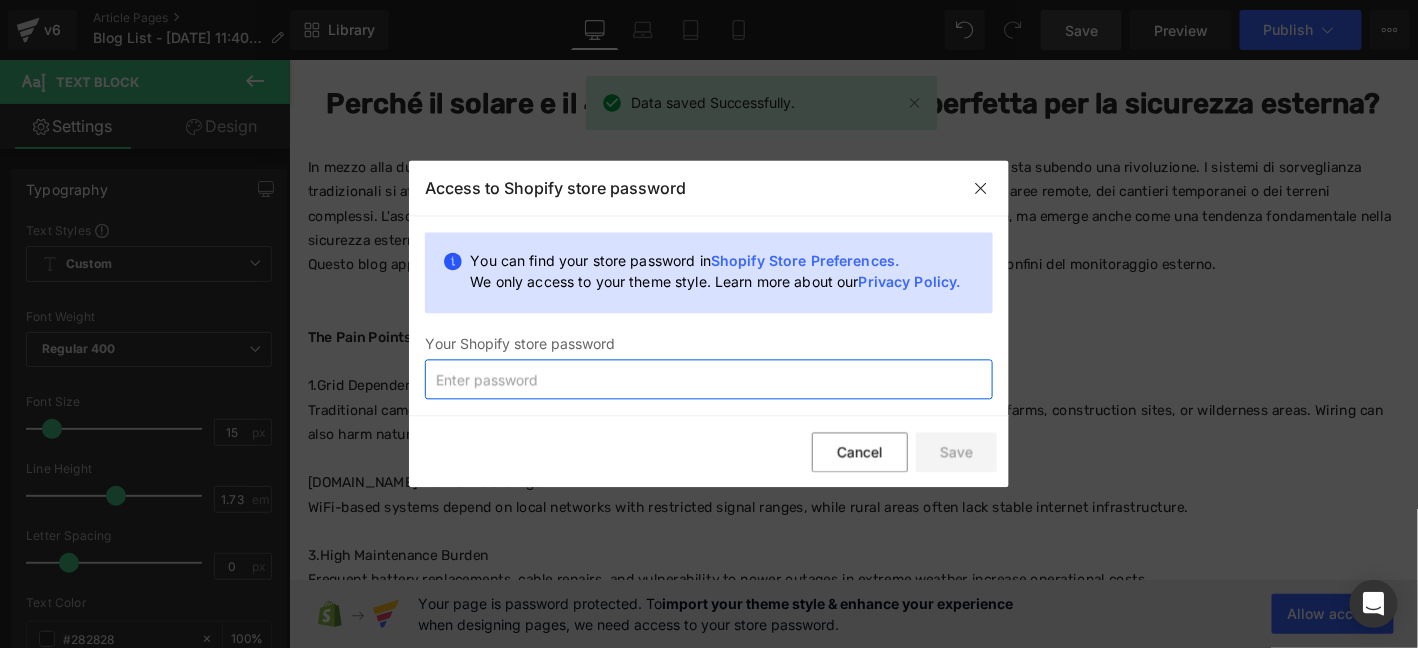 type on "123" 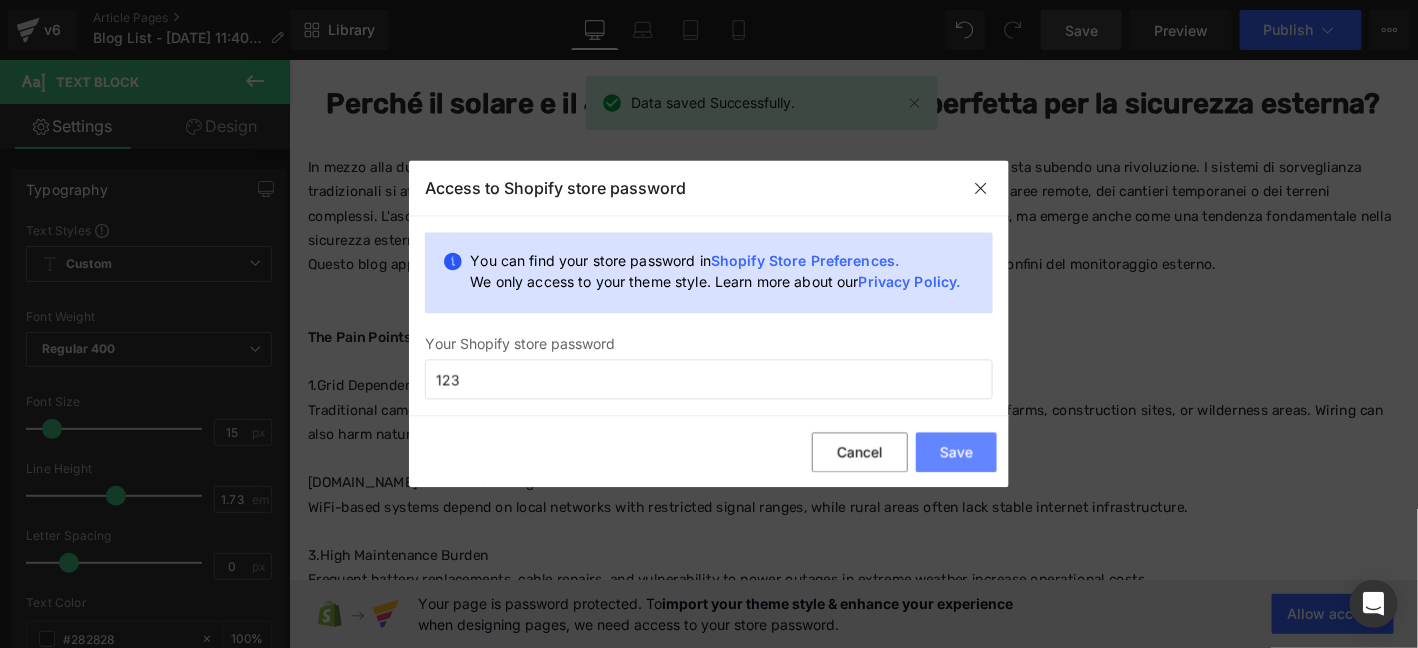 click on "Save" at bounding box center [956, 452] 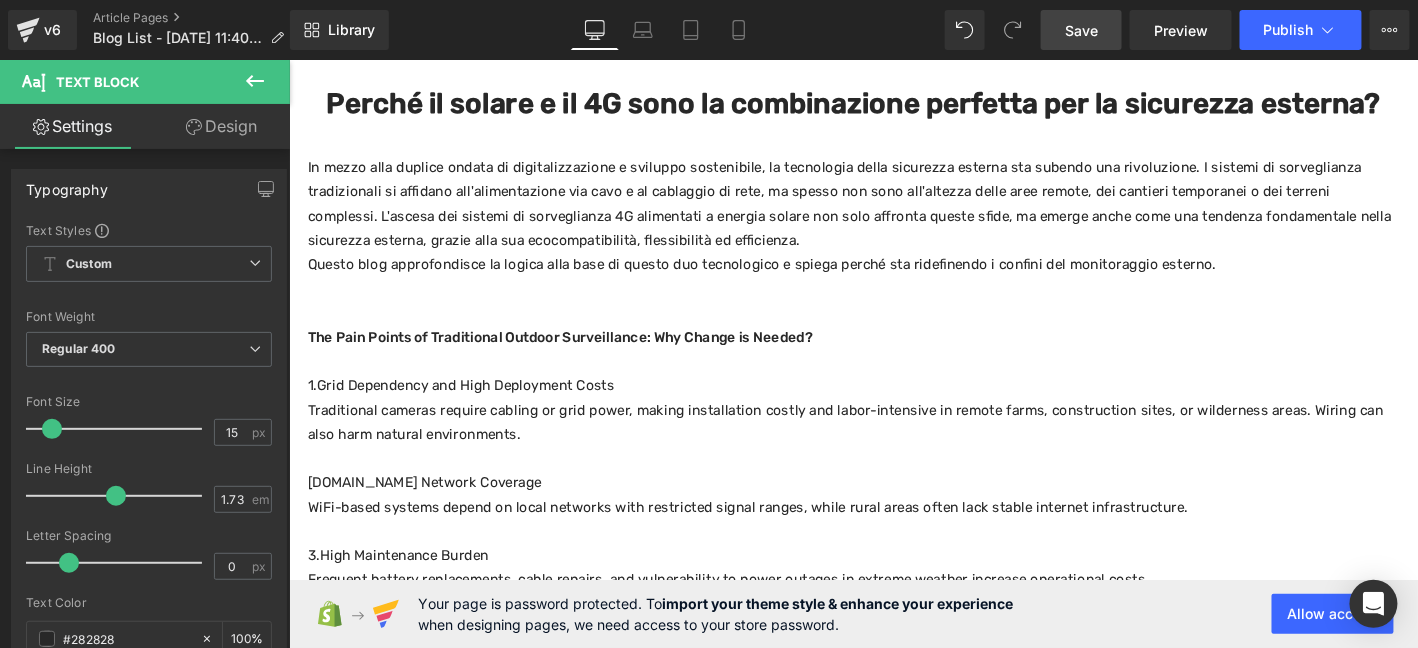 click on "Save" at bounding box center [1081, 30] 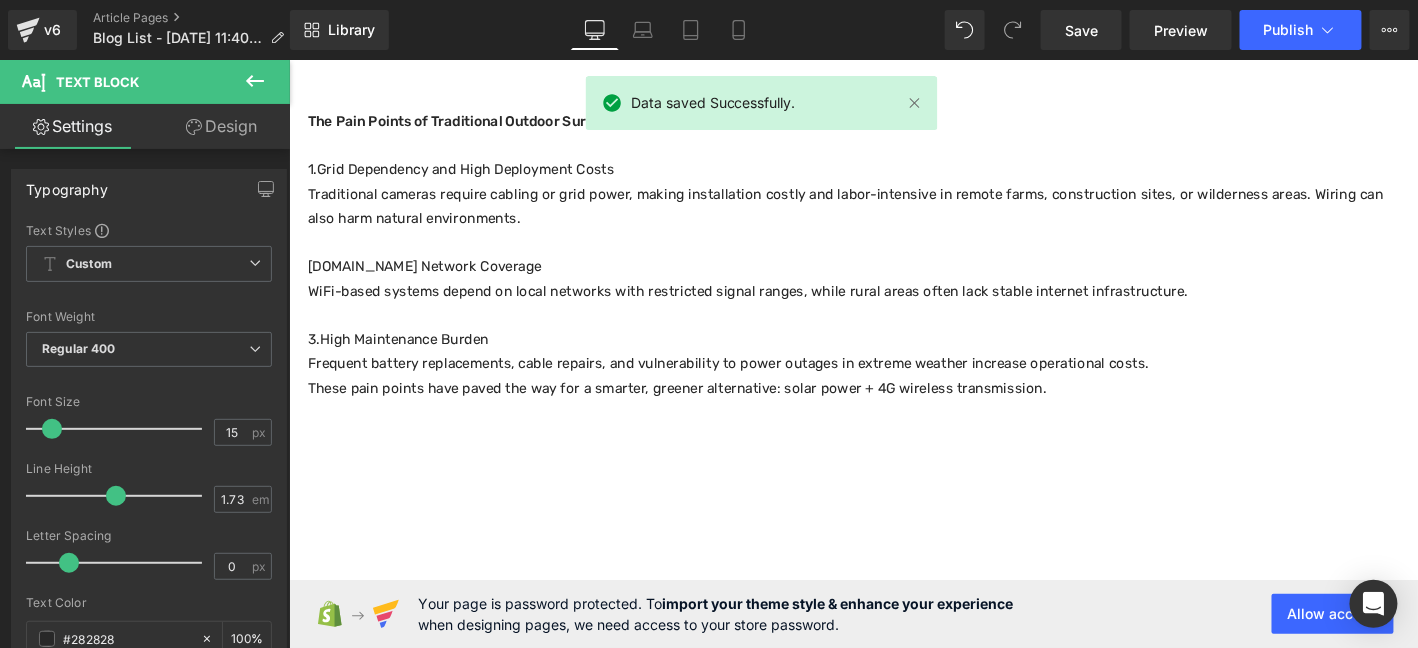 scroll, scrollTop: 499, scrollLeft: 0, axis: vertical 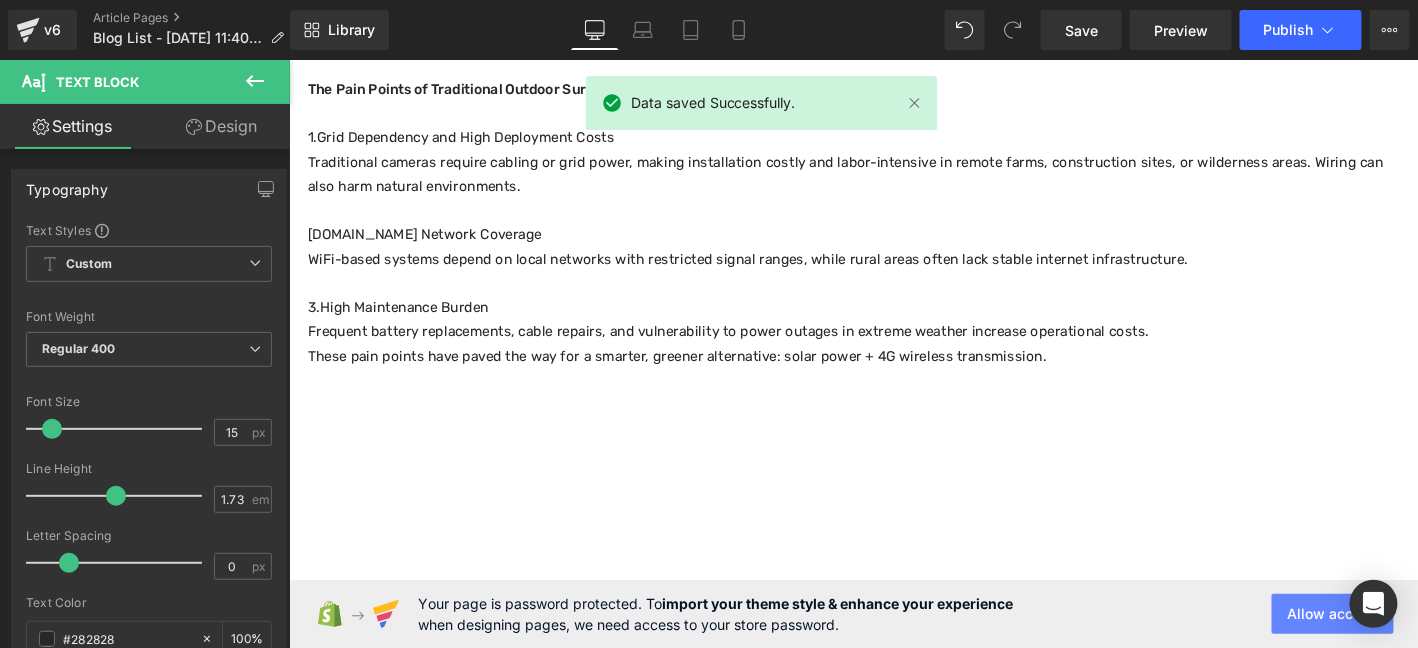 click on "Allow access" at bounding box center [1333, 614] 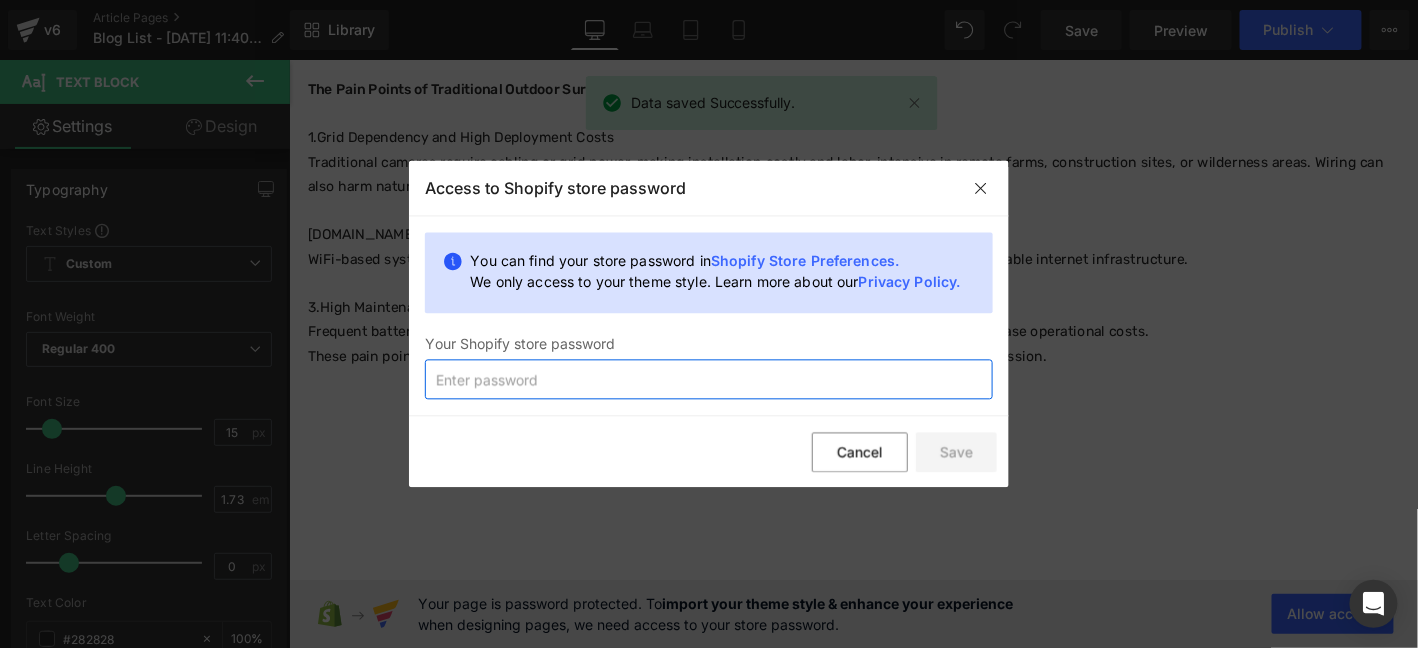 click at bounding box center [709, 380] 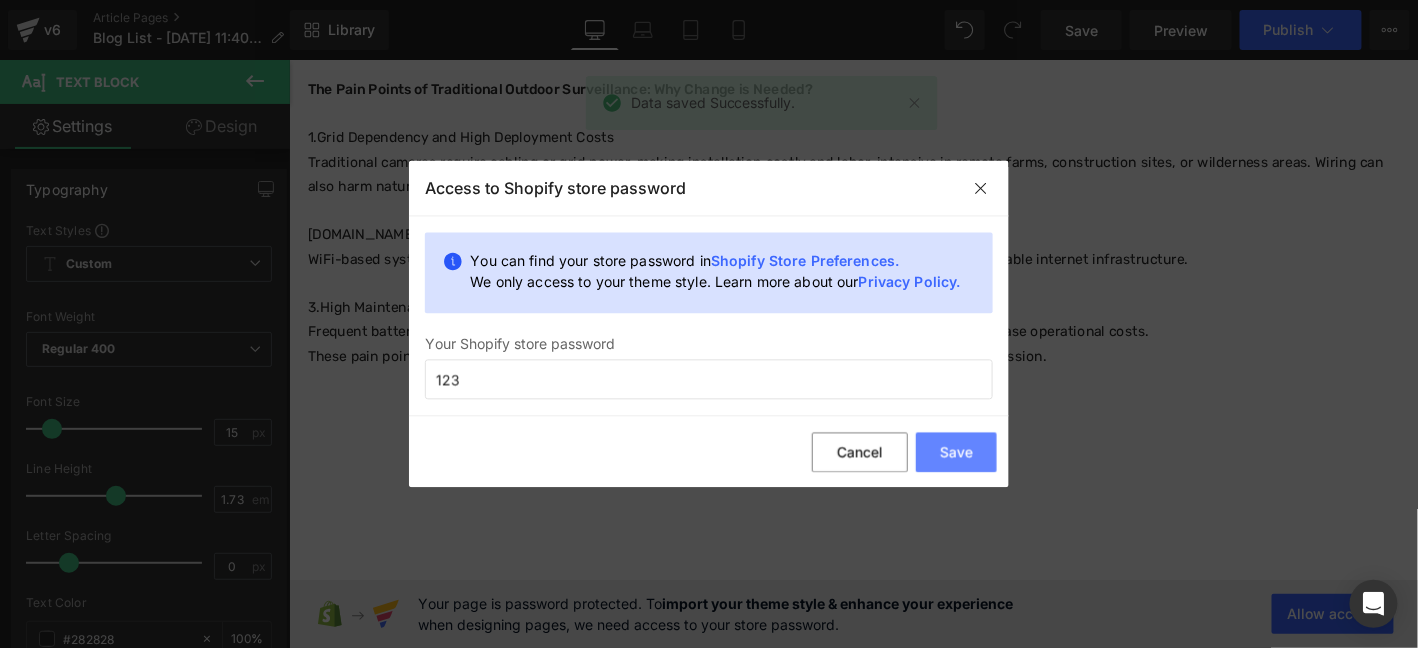 click on "Save" at bounding box center [956, 452] 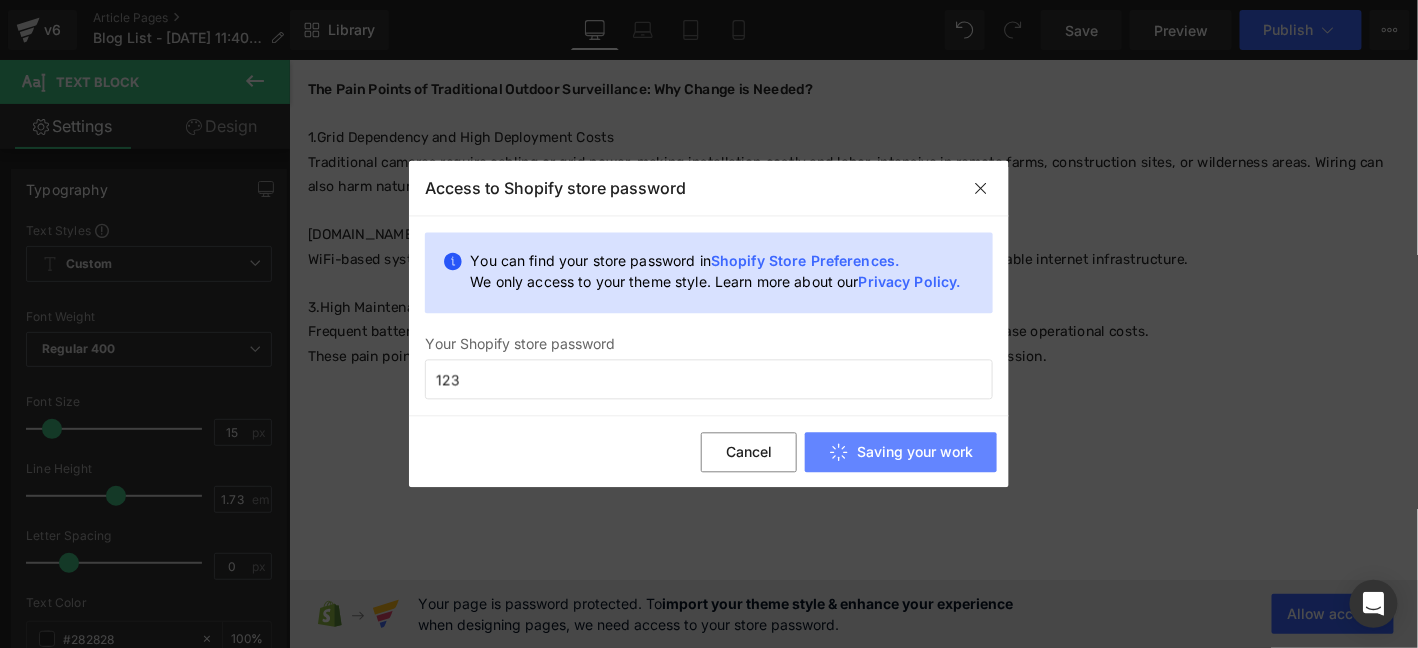 click on "Saving your work" at bounding box center (901, 452) 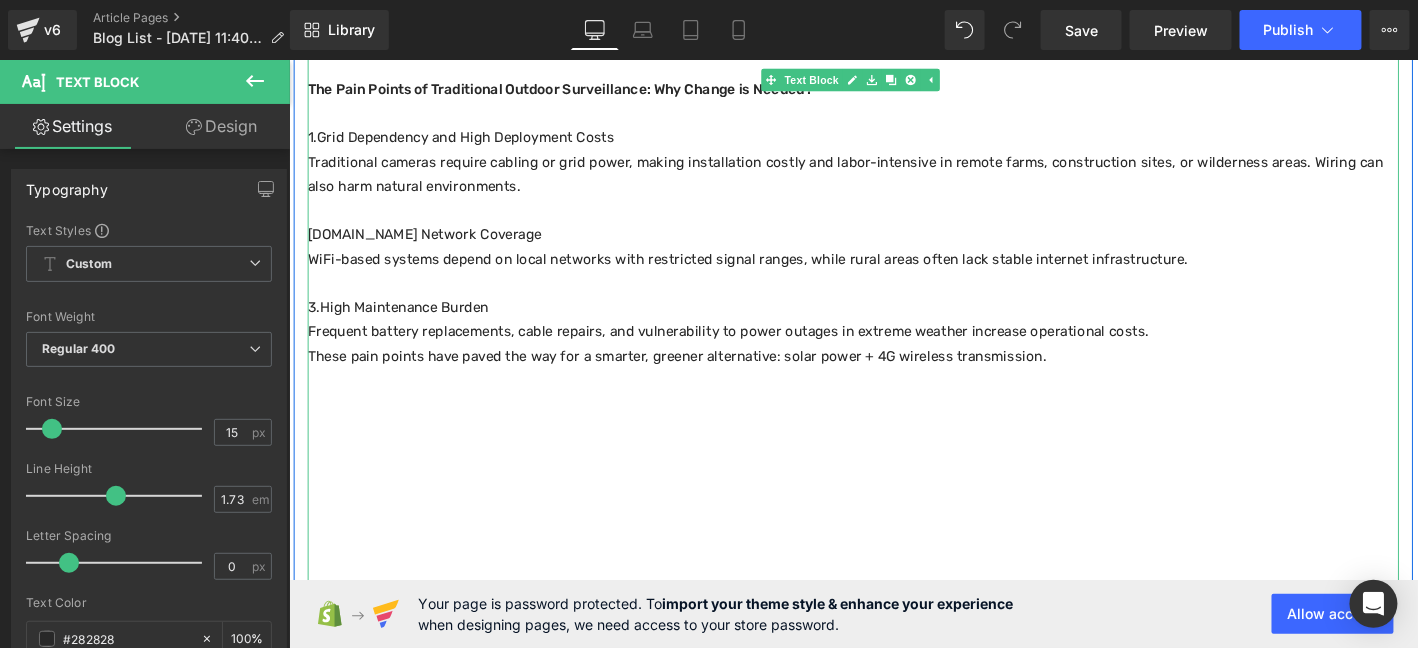 click at bounding box center (893, 480) 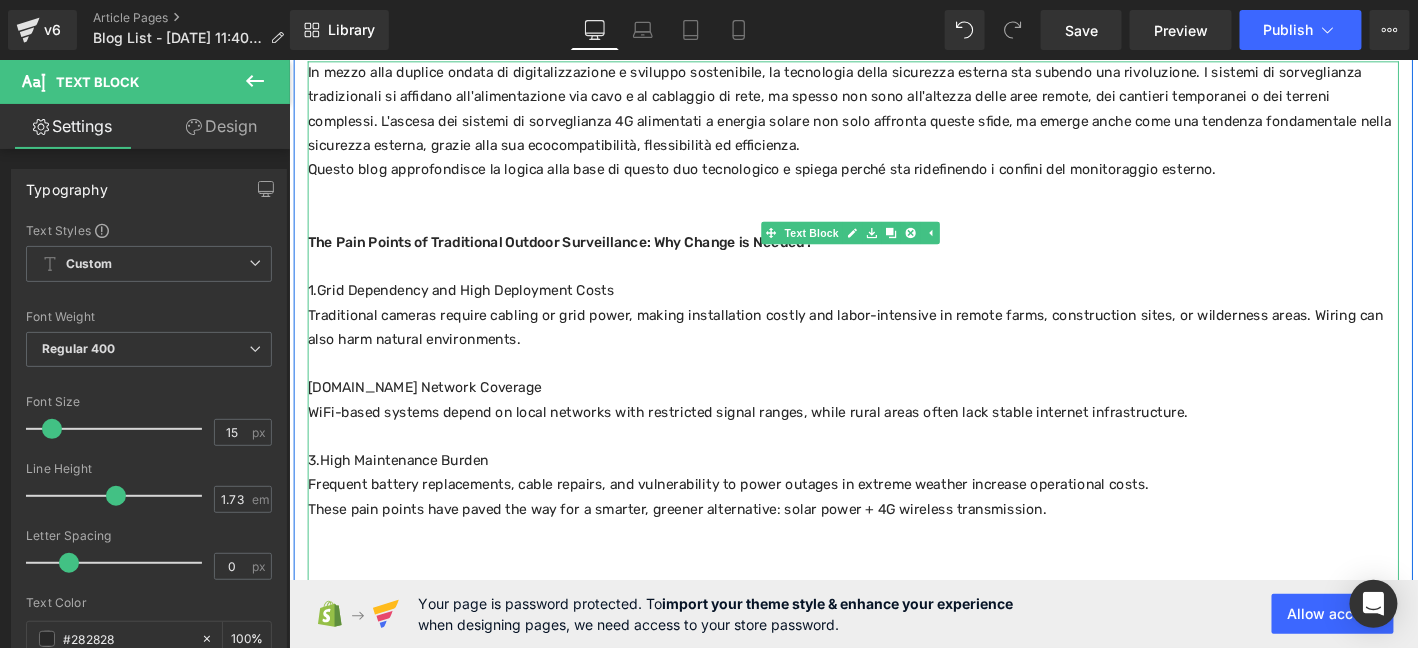 scroll, scrollTop: 266, scrollLeft: 0, axis: vertical 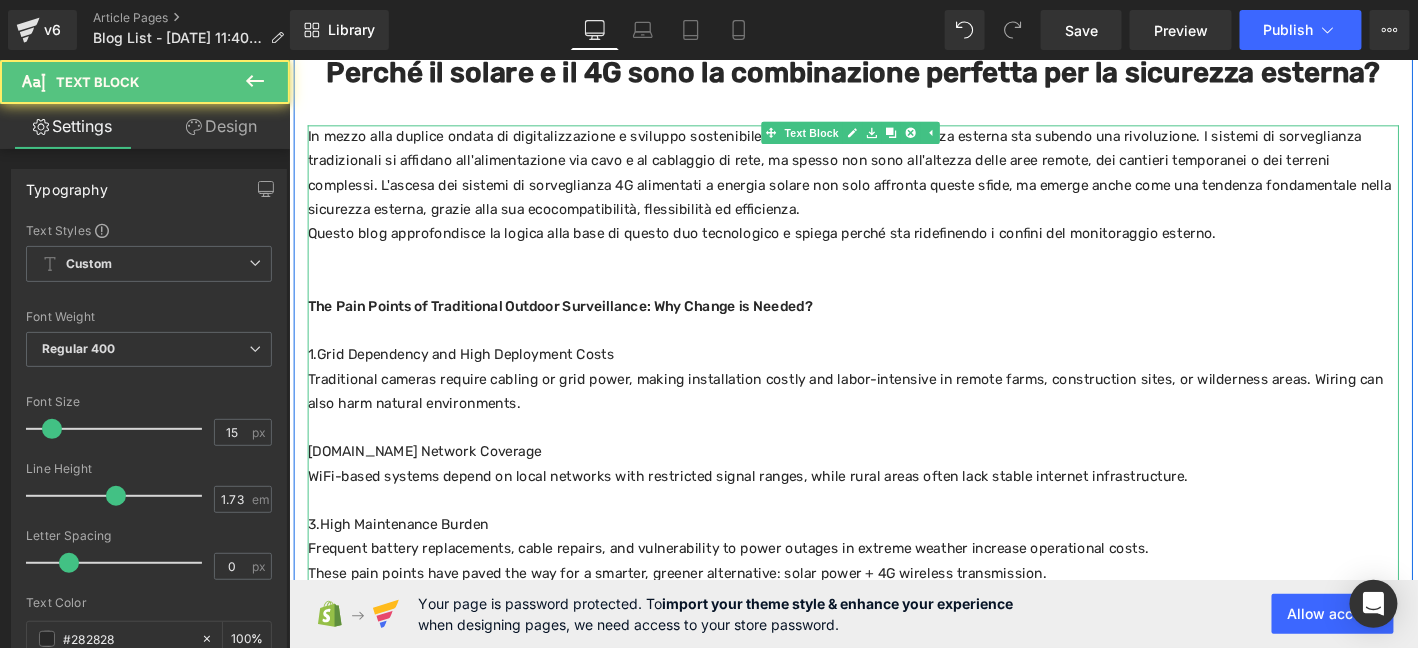 click on "Traditional cameras require cabling or grid power, making installation costly and labor-intensive in remote farms, construction sites, or wilderness areas. Wiring can also harm natural environments." at bounding box center [893, 415] 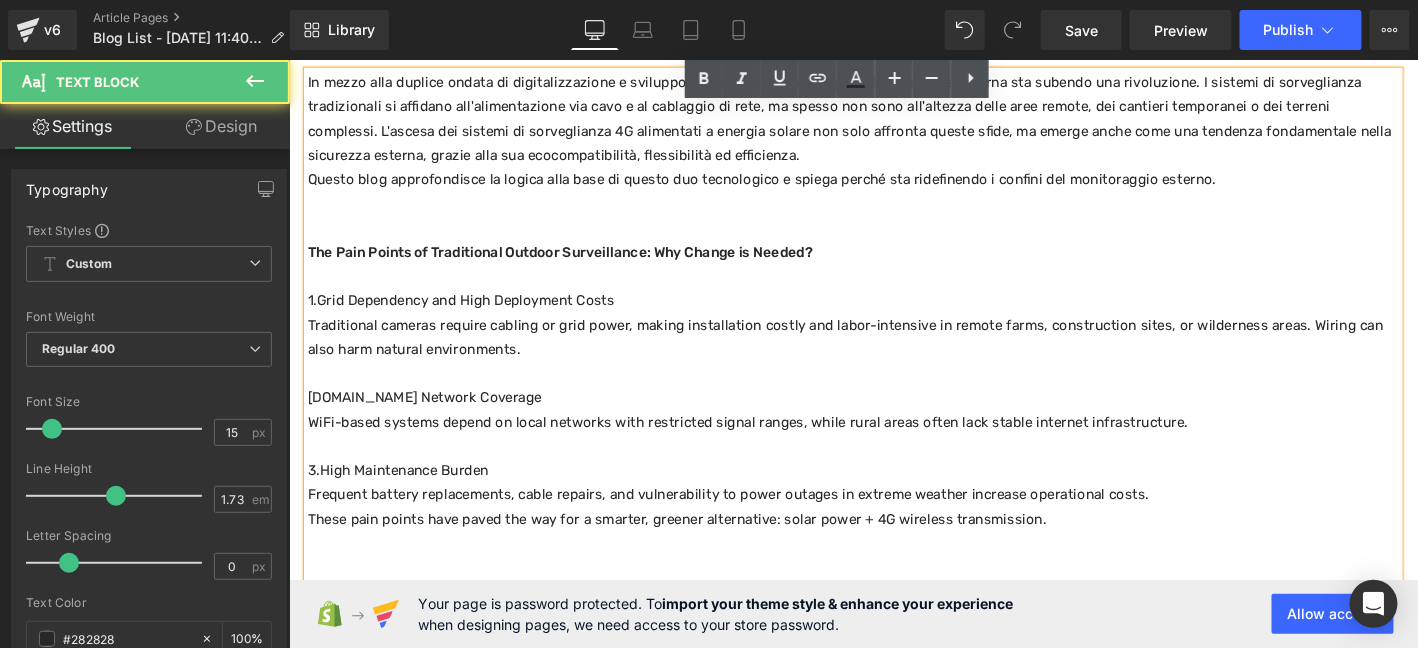 scroll, scrollTop: 499, scrollLeft: 0, axis: vertical 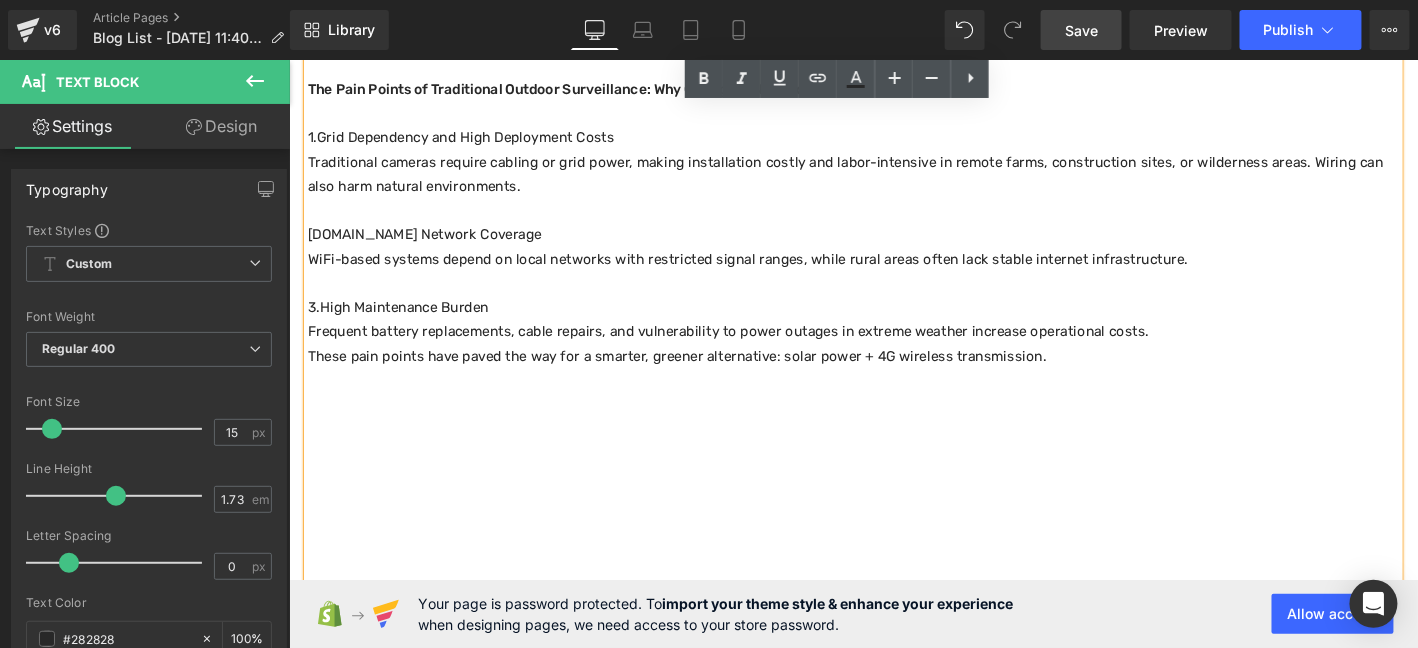 click on "Save" at bounding box center [1081, 30] 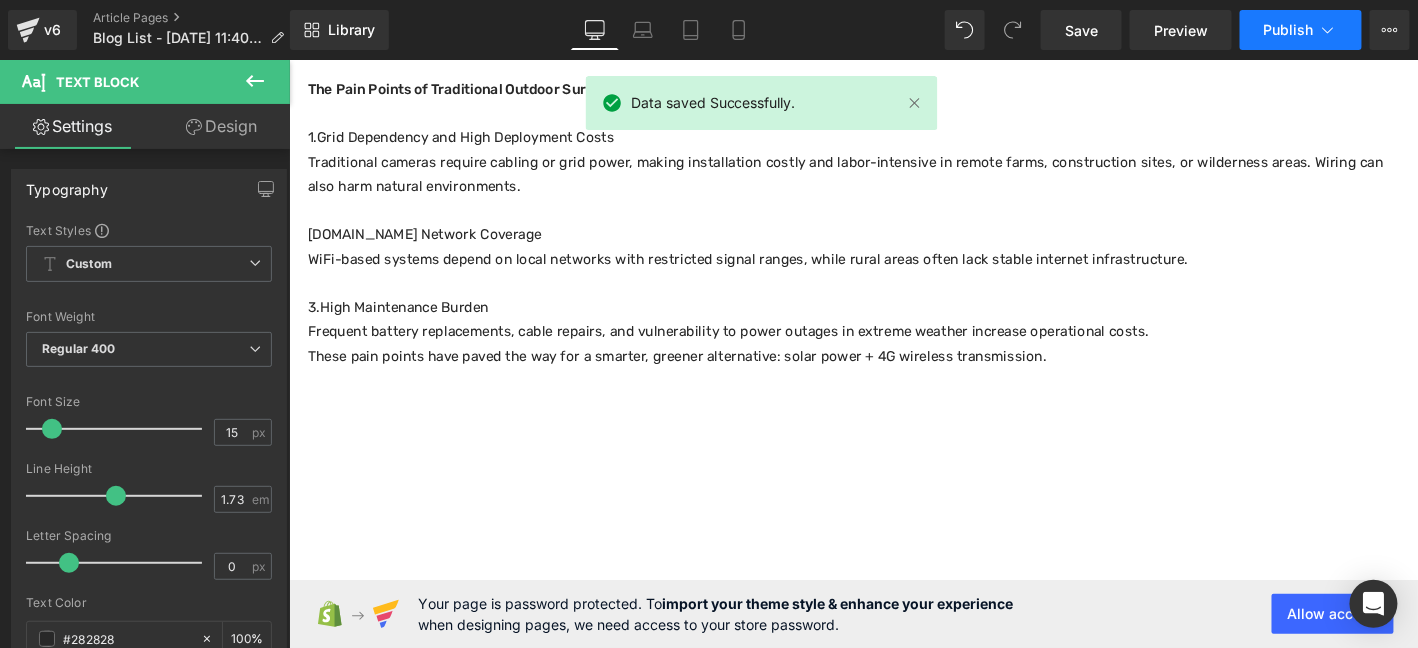 click on "Publish" at bounding box center [1289, 30] 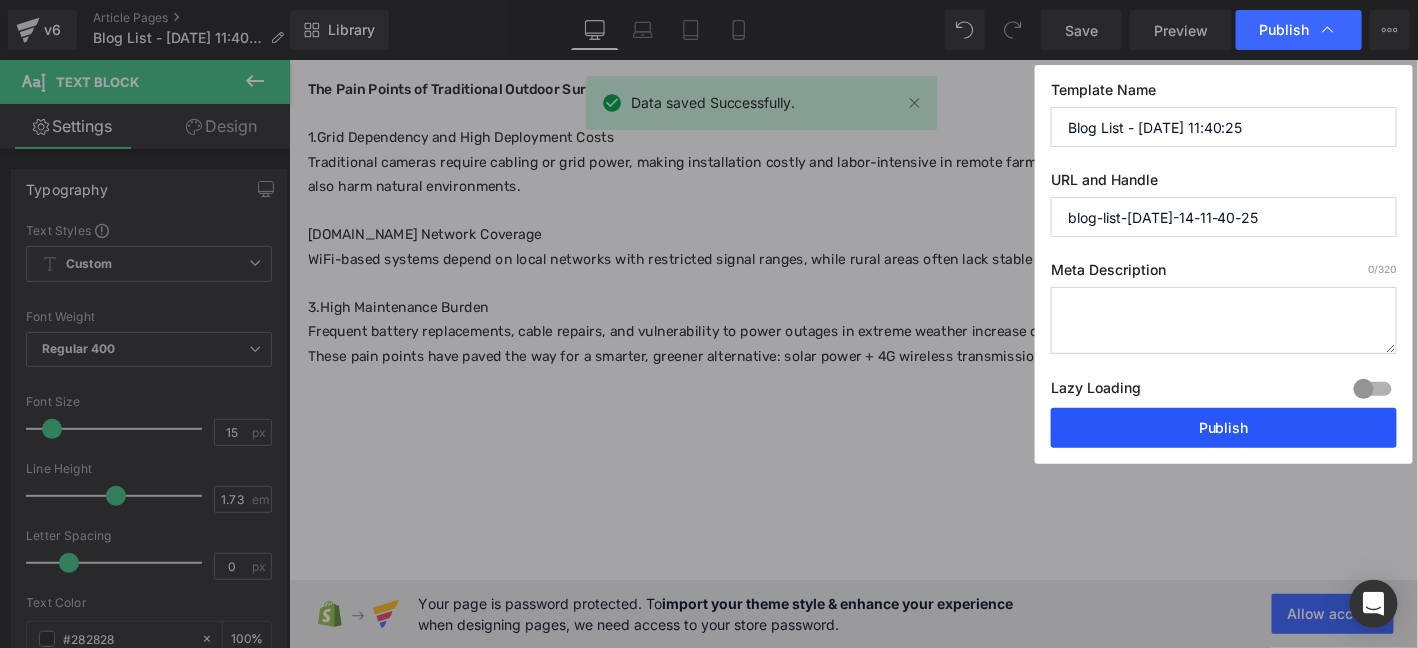 click on "Publish" at bounding box center (1224, 428) 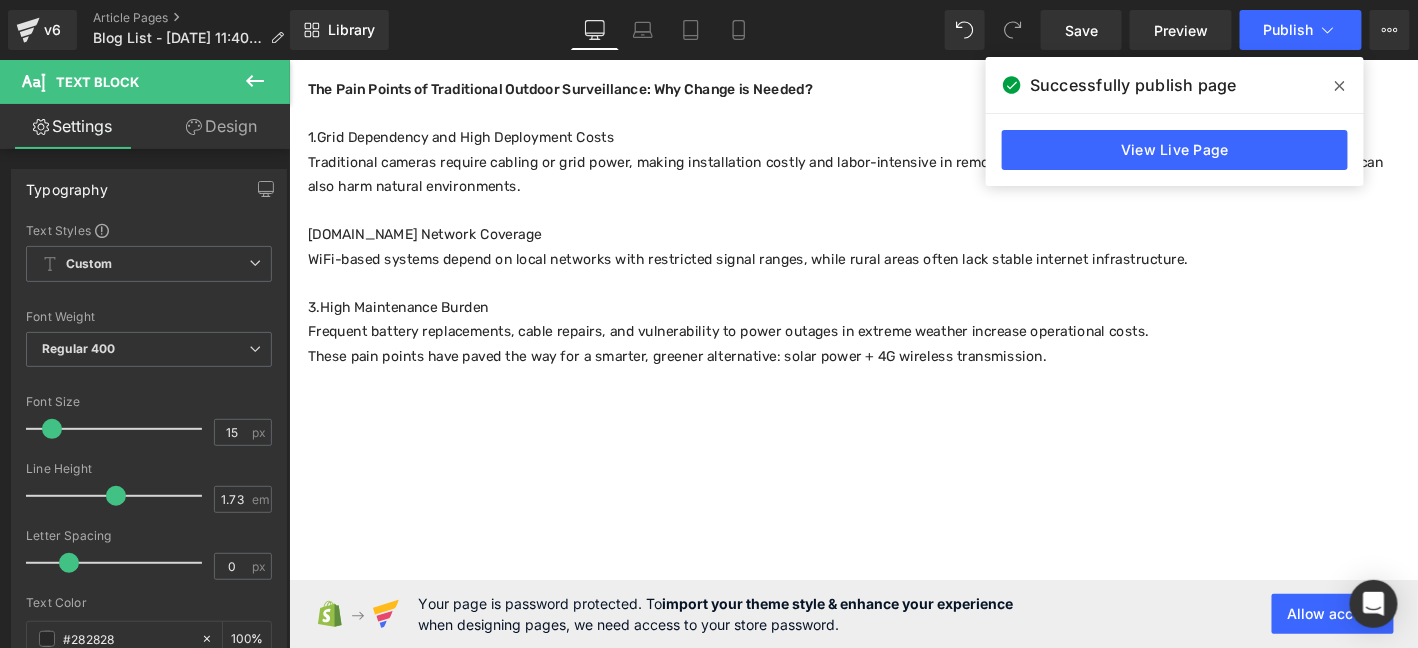 click at bounding box center [893, 506] 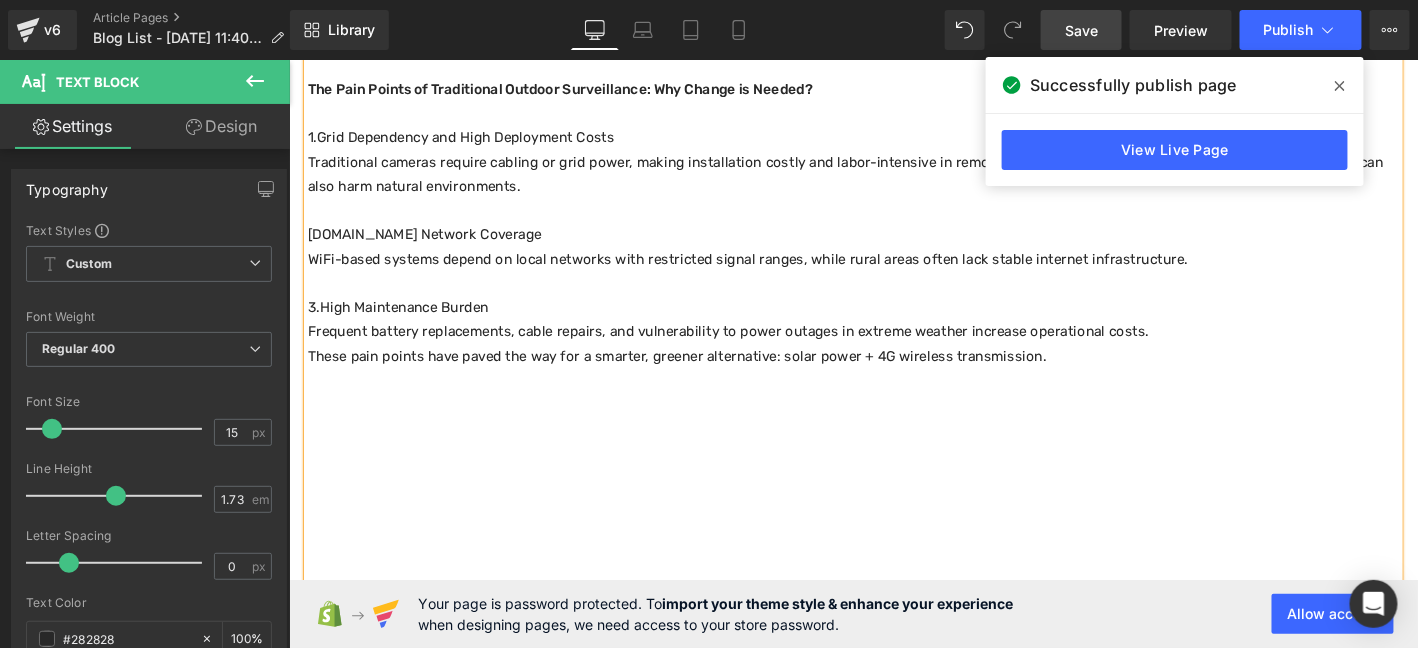 click on "Save" at bounding box center [1081, 30] 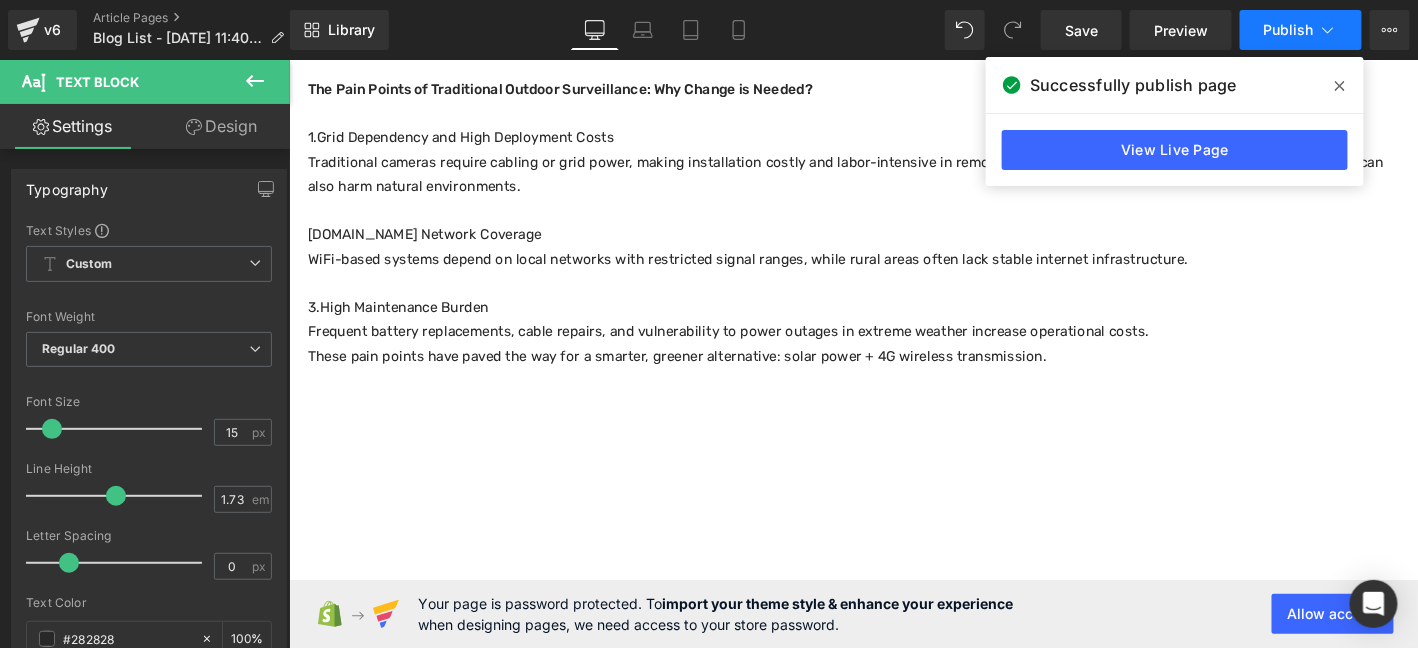 click on "Publish" at bounding box center (1289, 30) 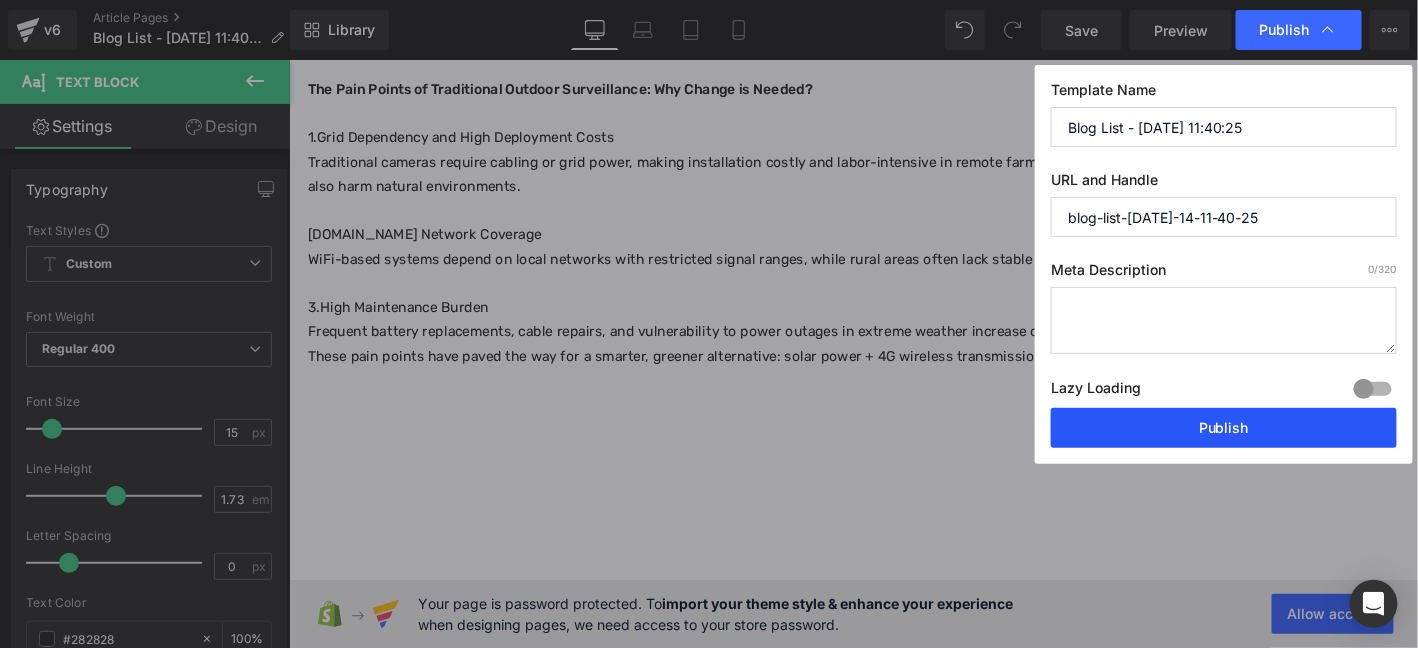 click on "Publish" at bounding box center [1224, 428] 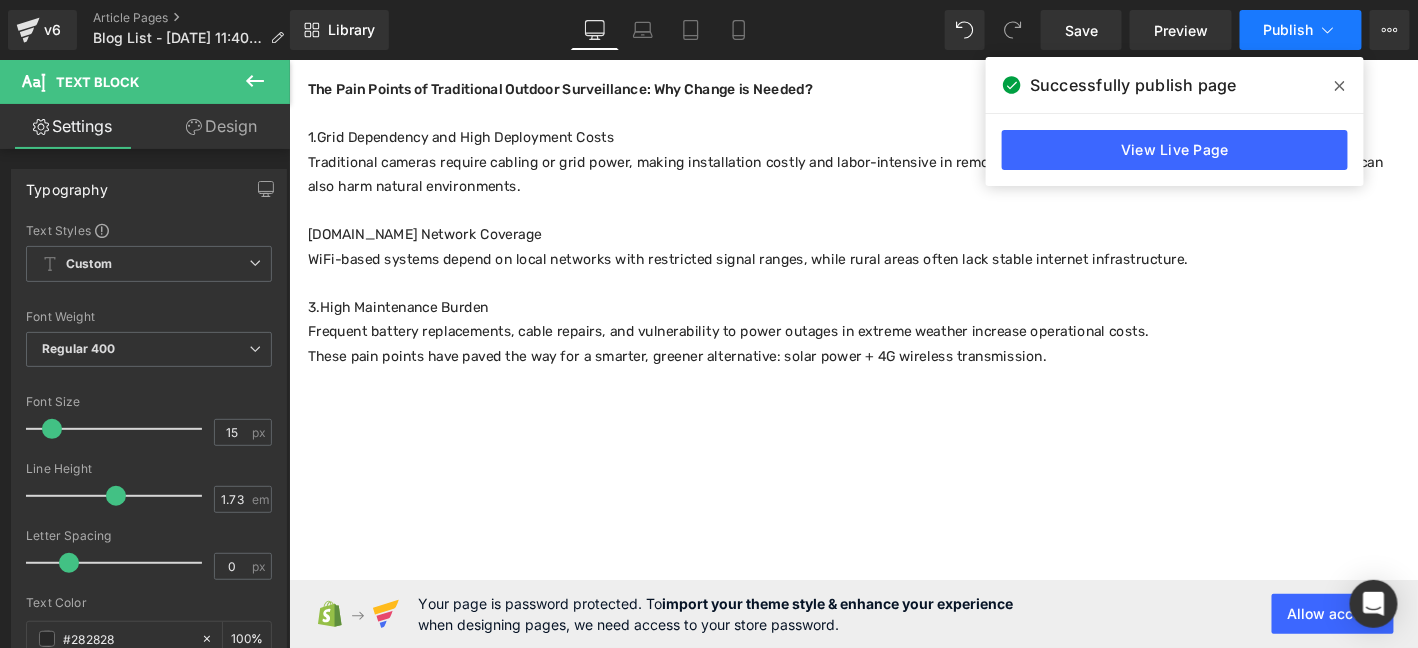 click on "Publish" at bounding box center [1289, 30] 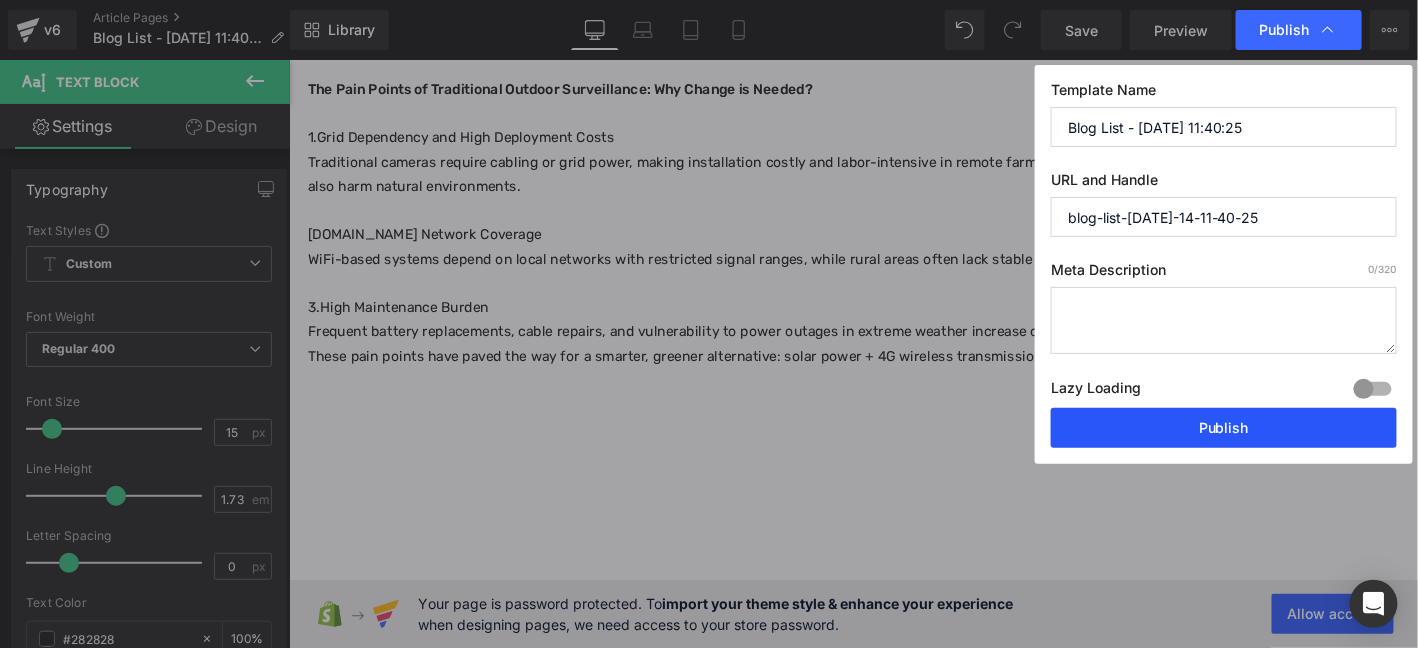 click on "Publish" at bounding box center (1224, 428) 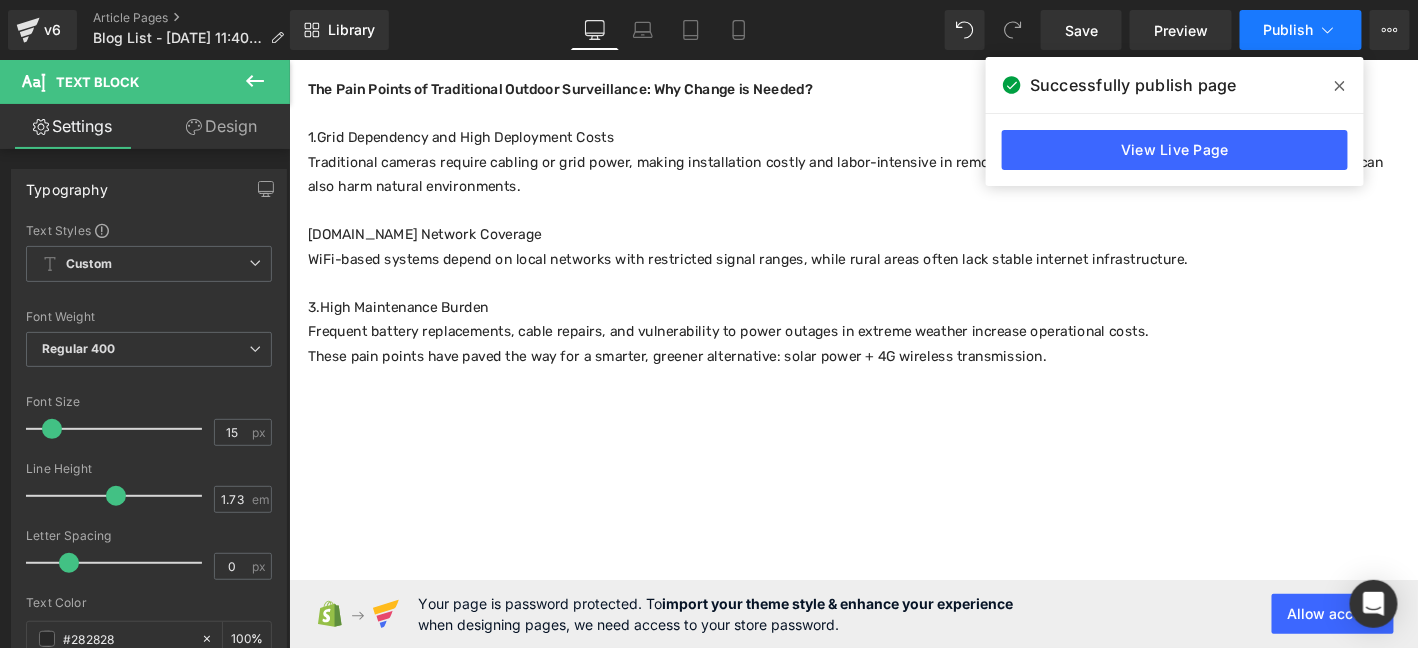 click on "Publish" at bounding box center (1301, 30) 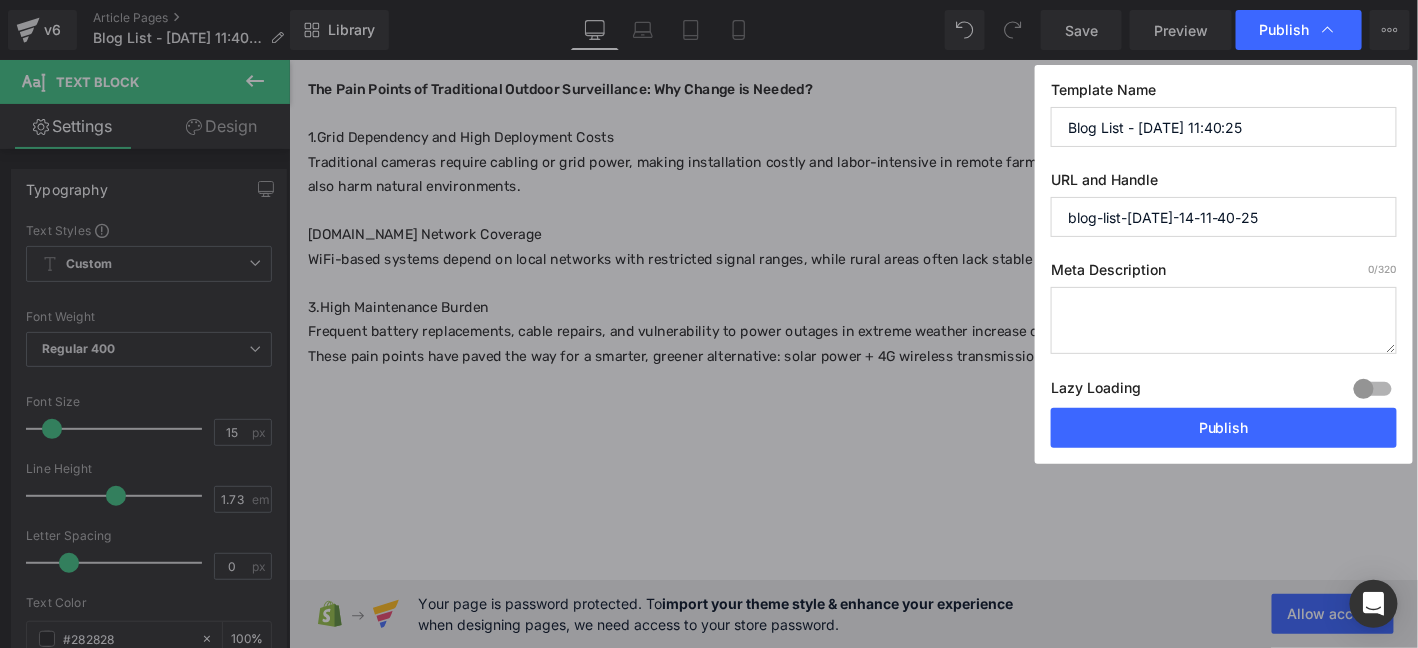 click on "Template Name Blog List - [DATE] 11:40:25 URL and Handle blog-list-[DATE]-14-11-40-25 Meta Description 0 /320
Lazy Loading
Build
Upgrade plan to unlock
Lazy loading helps you improve page loading time, enhance user experience & increase your SEO results.
Lazy loading is available on  Build, Optimize & Enterprise.
You’ve reached the maximum published page number of your plan  (16/999999) .
Upgrade plan to unlock more pages
Publish" at bounding box center (1224, 264) 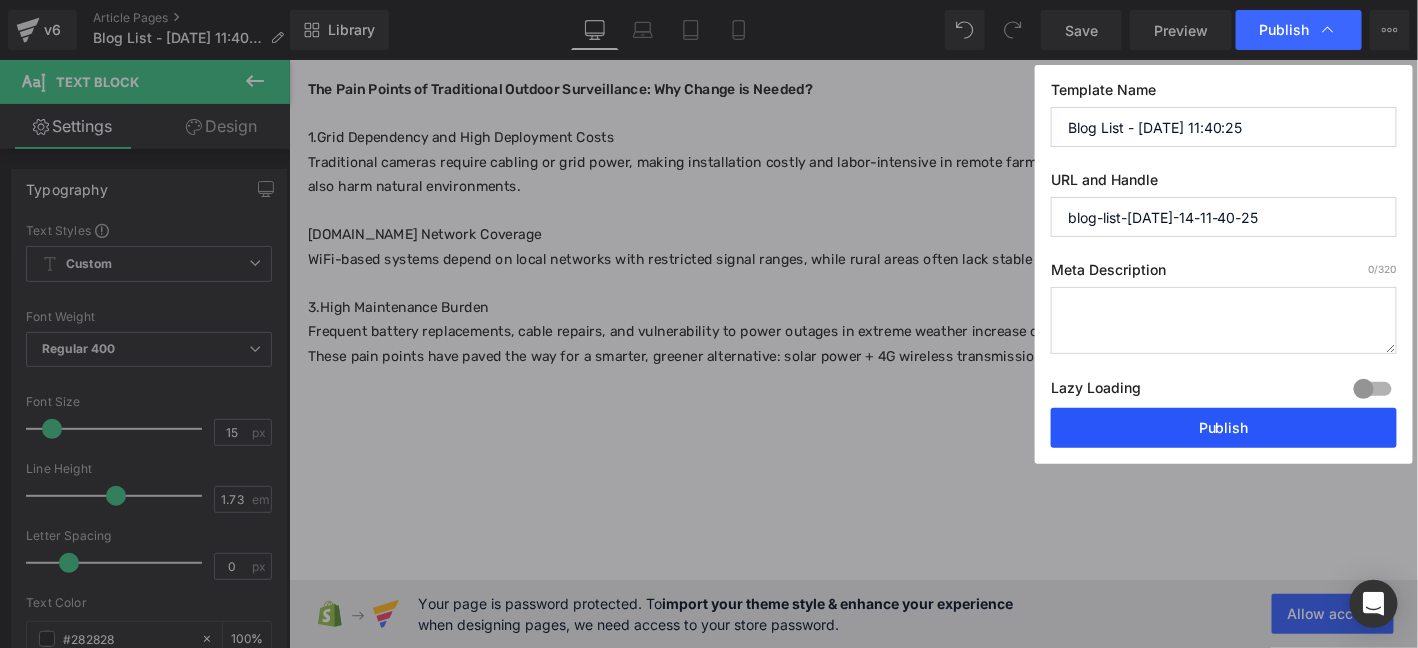 click on "Publish" at bounding box center [1224, 428] 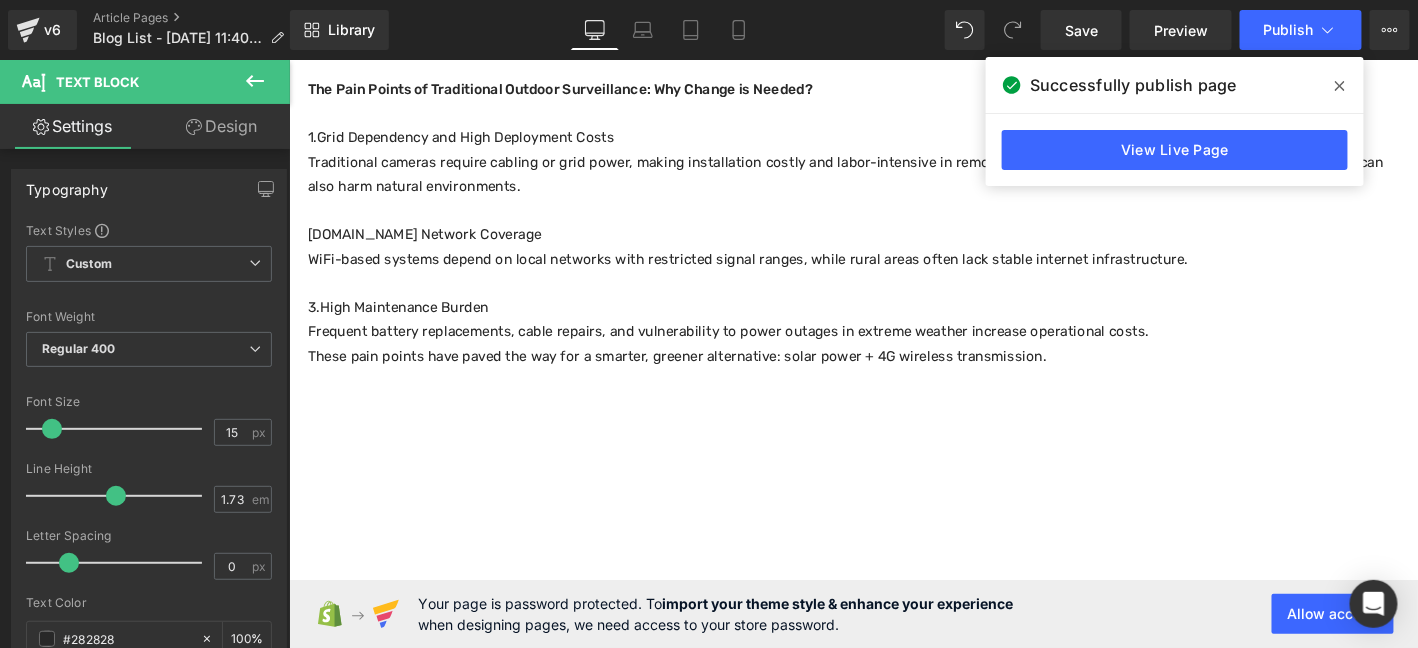 click at bounding box center (1340, 86) 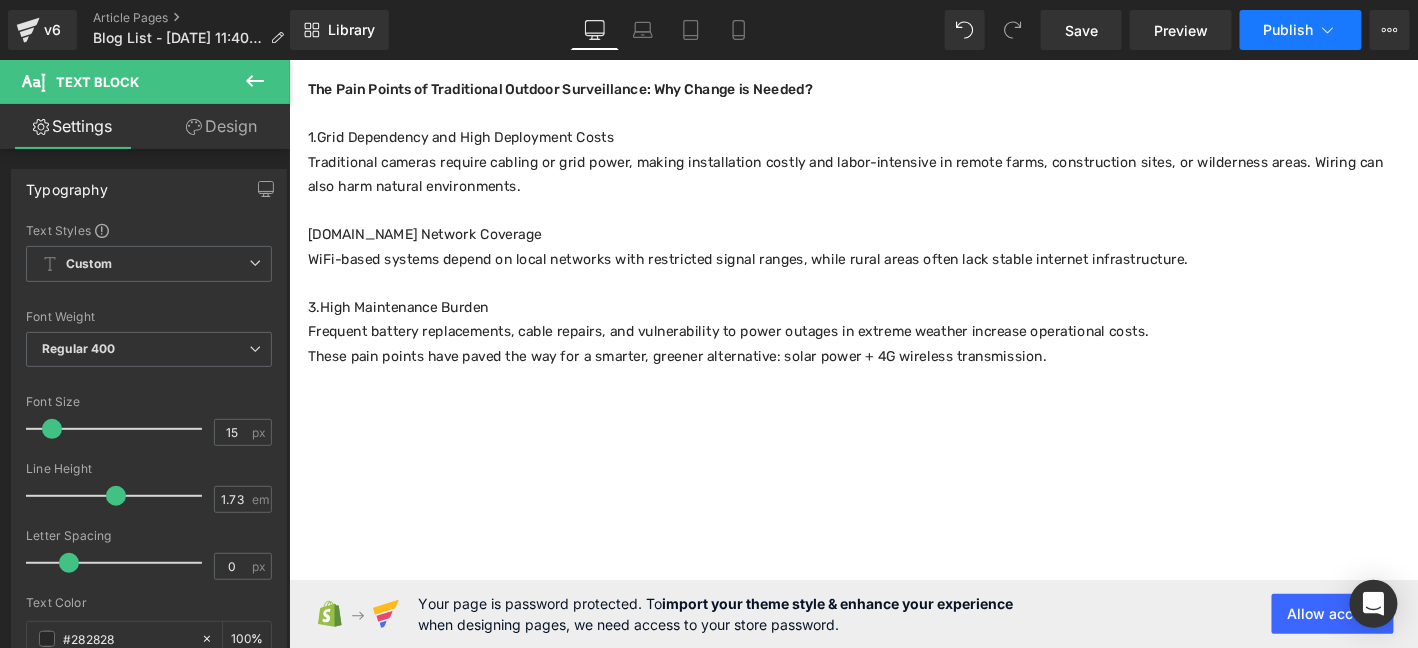 click on "Publish" at bounding box center [1301, 30] 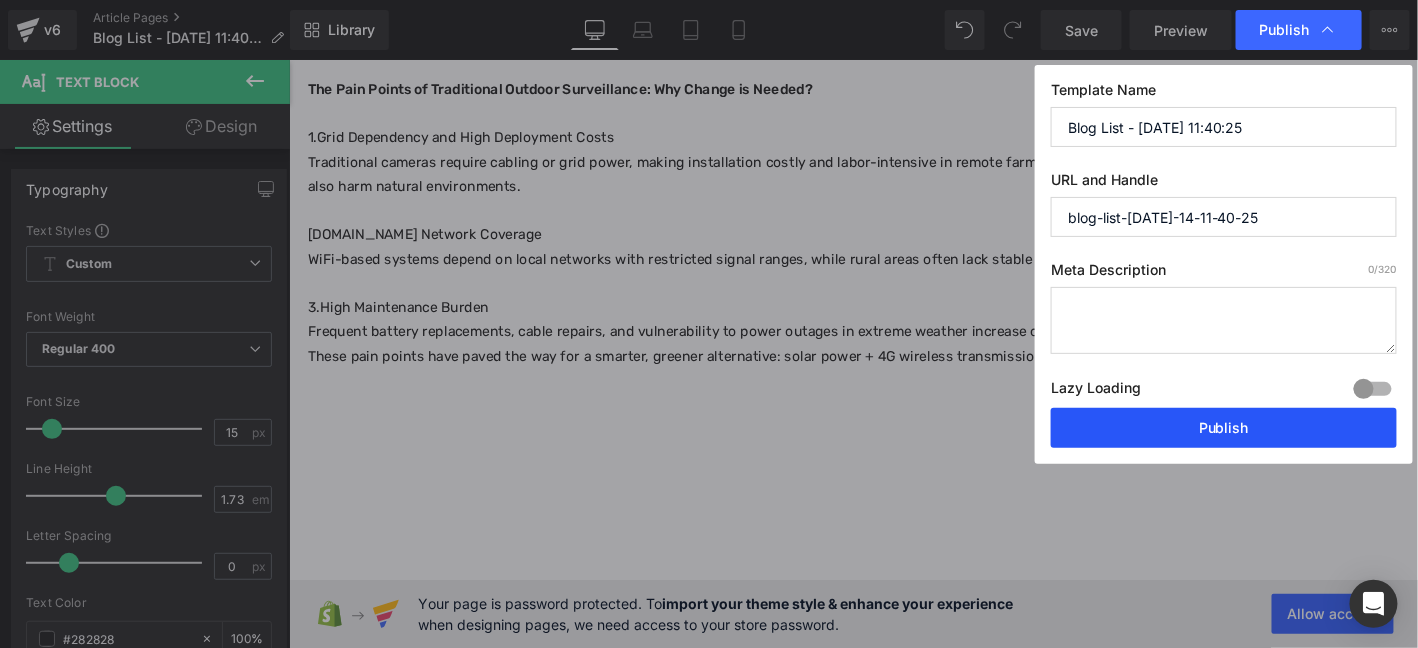 click on "Publish" at bounding box center [1224, 428] 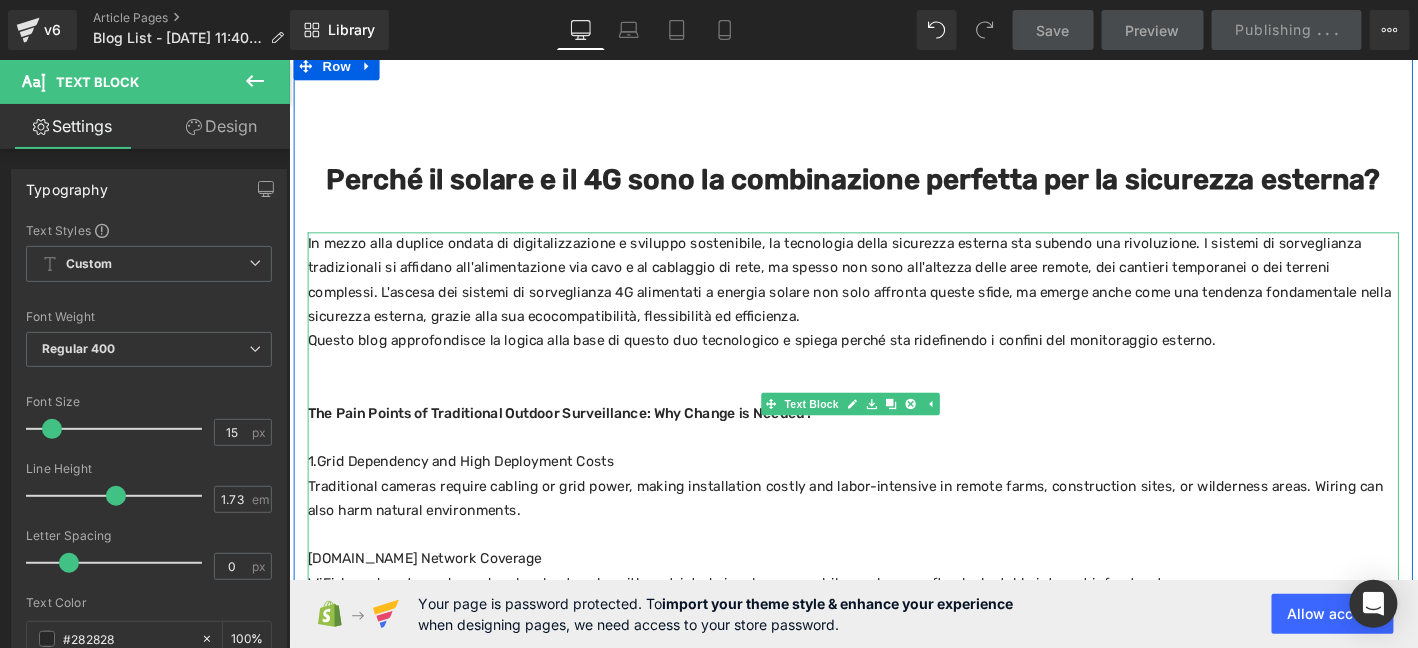 scroll, scrollTop: 133, scrollLeft: 0, axis: vertical 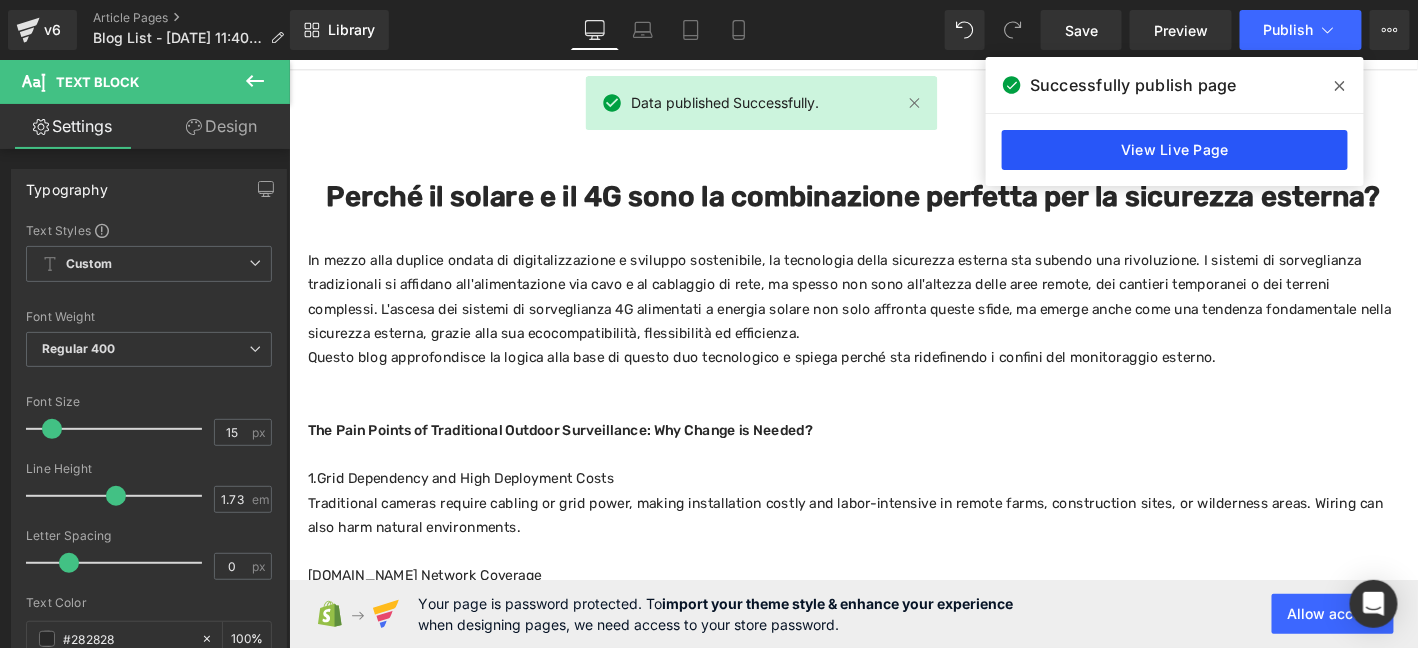 click on "View Live Page" at bounding box center [1175, 150] 